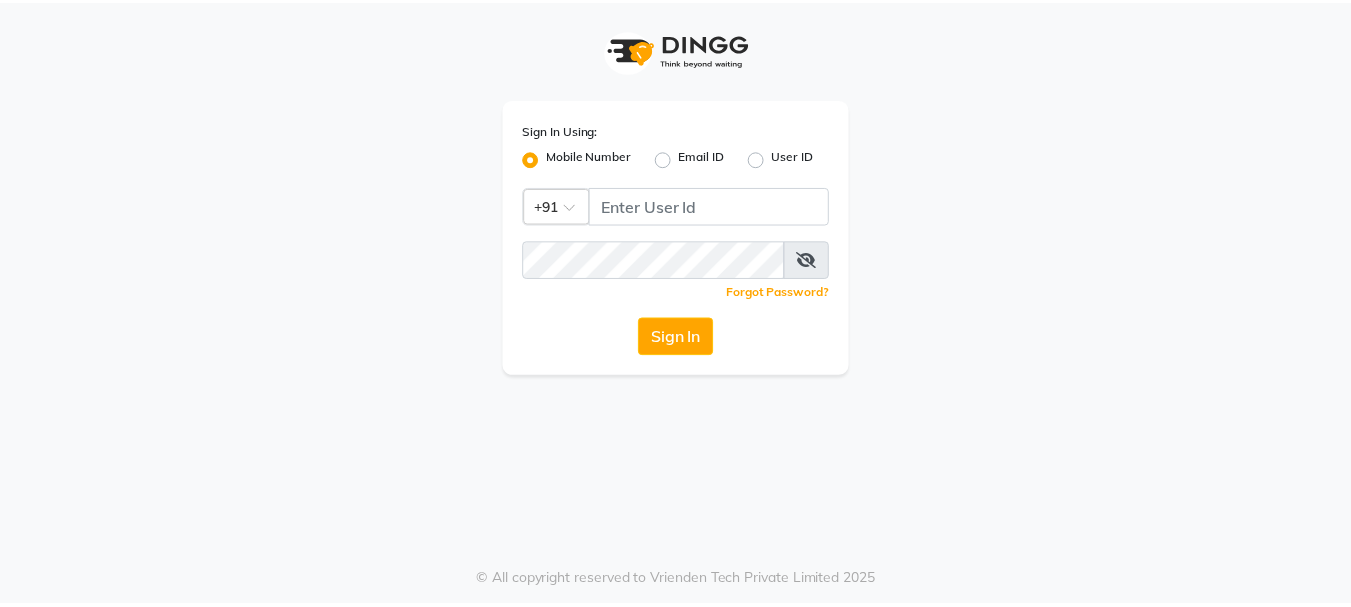 scroll, scrollTop: 0, scrollLeft: 0, axis: both 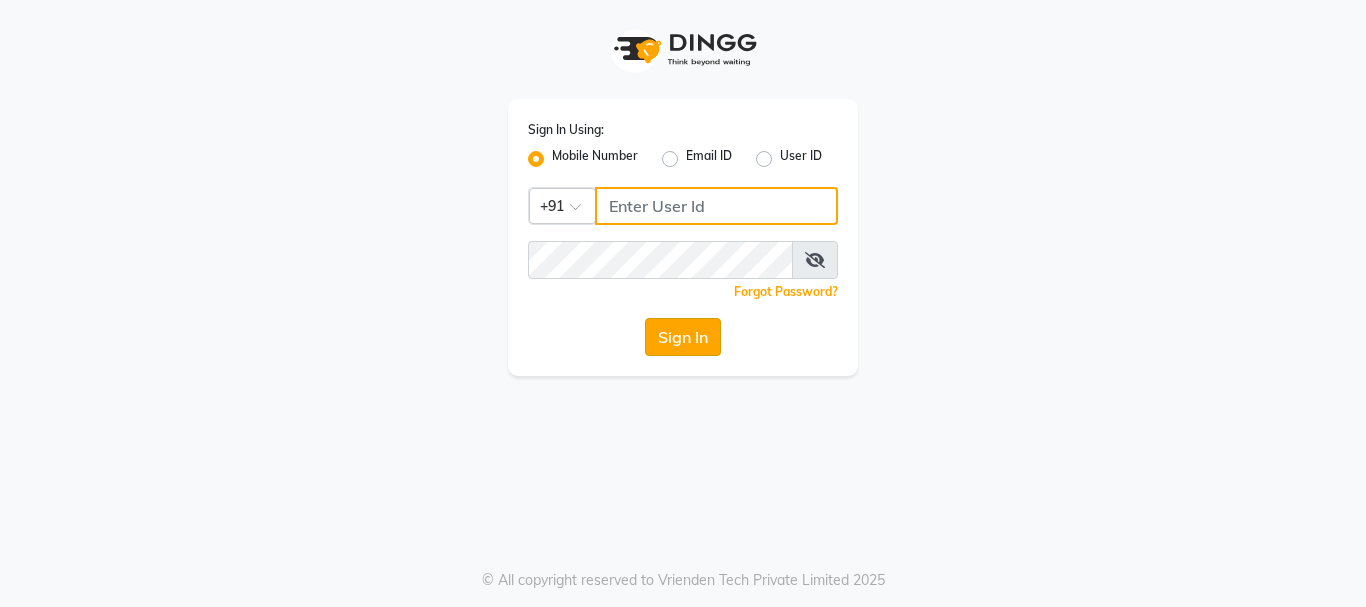 type on "75592799331" 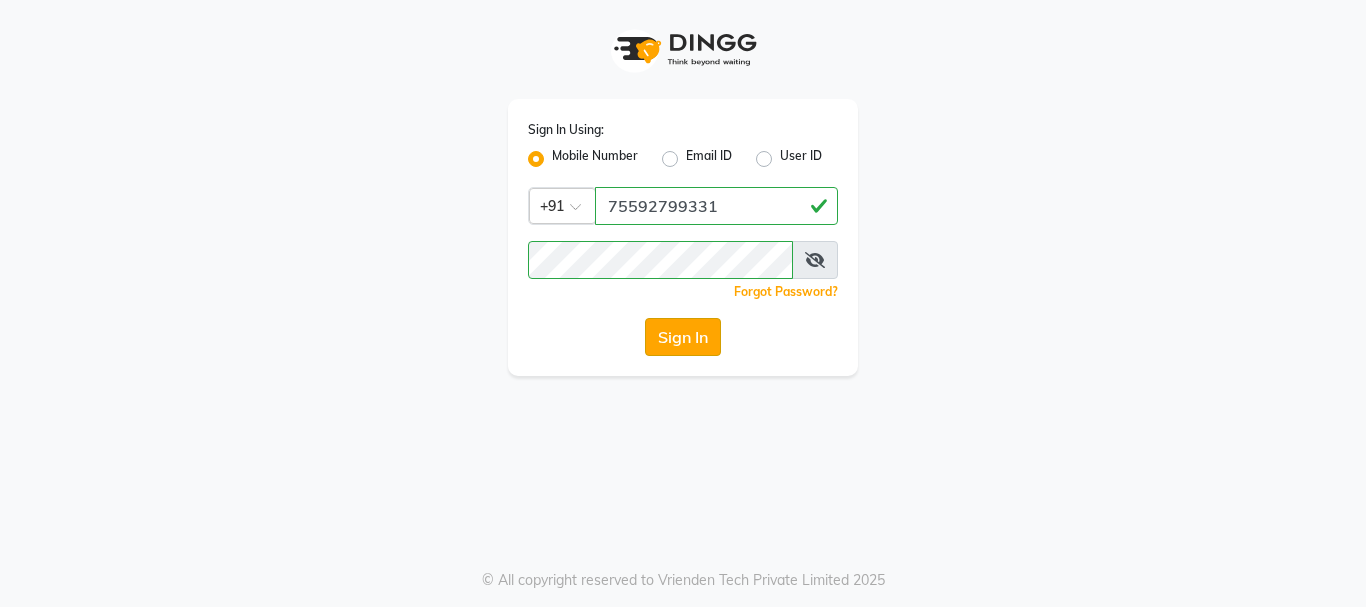 click on "Sign In" 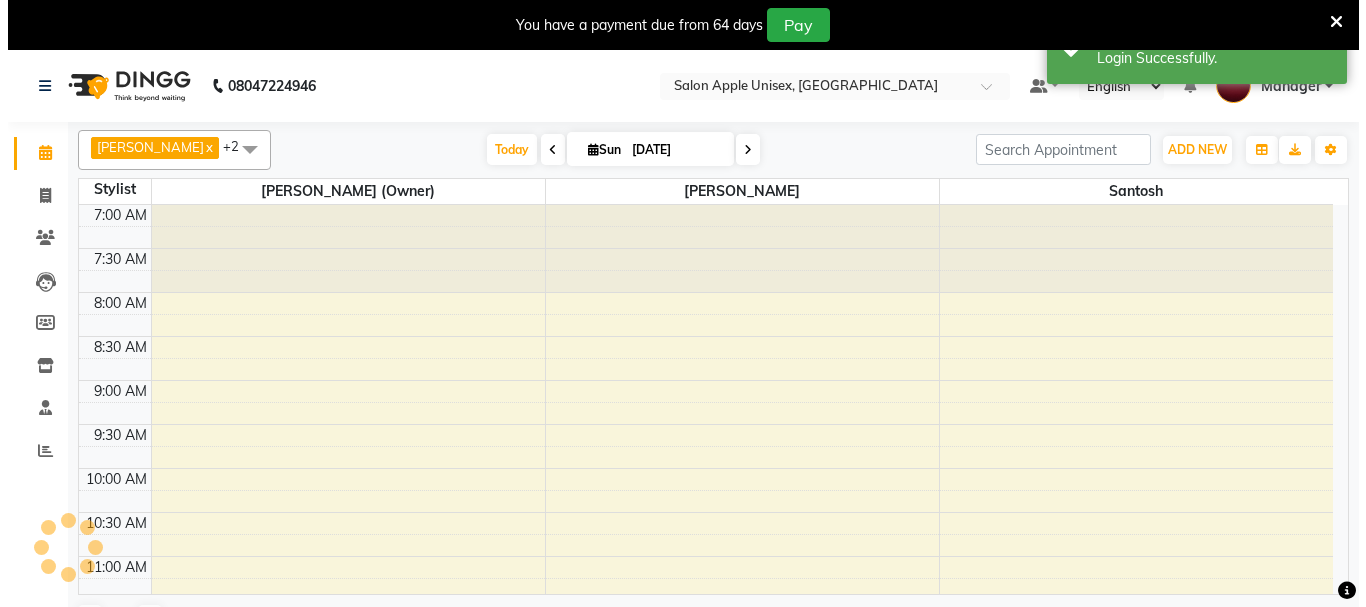 scroll, scrollTop: 0, scrollLeft: 0, axis: both 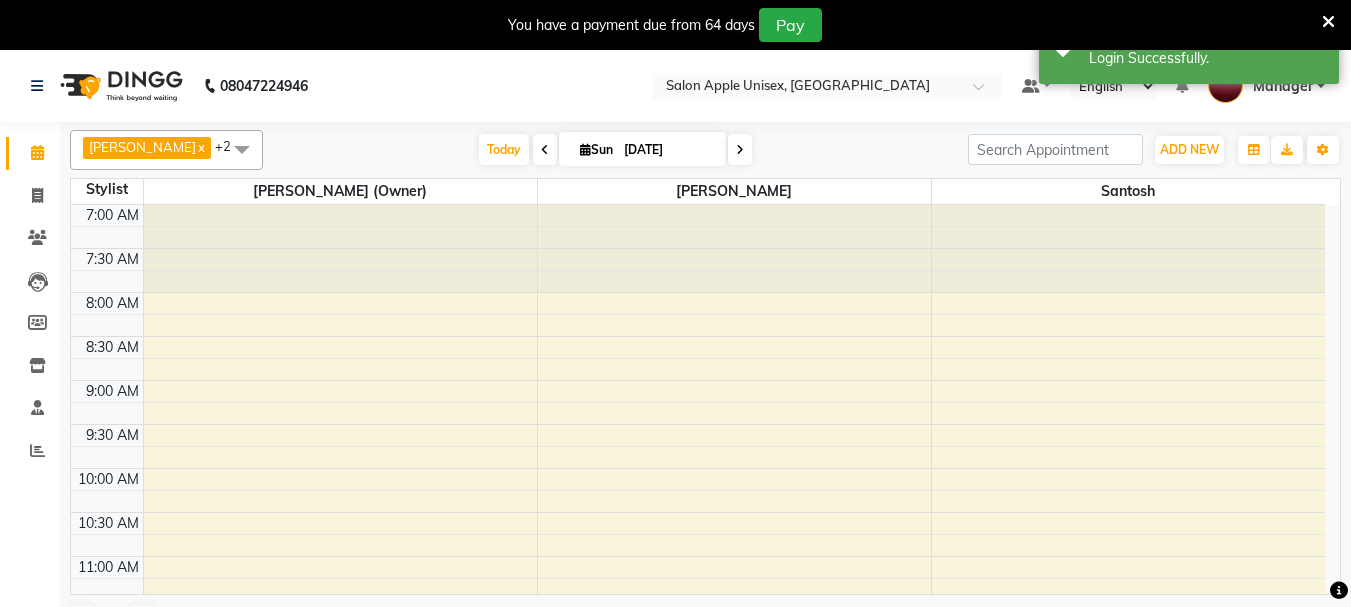 click at bounding box center (1328, 22) 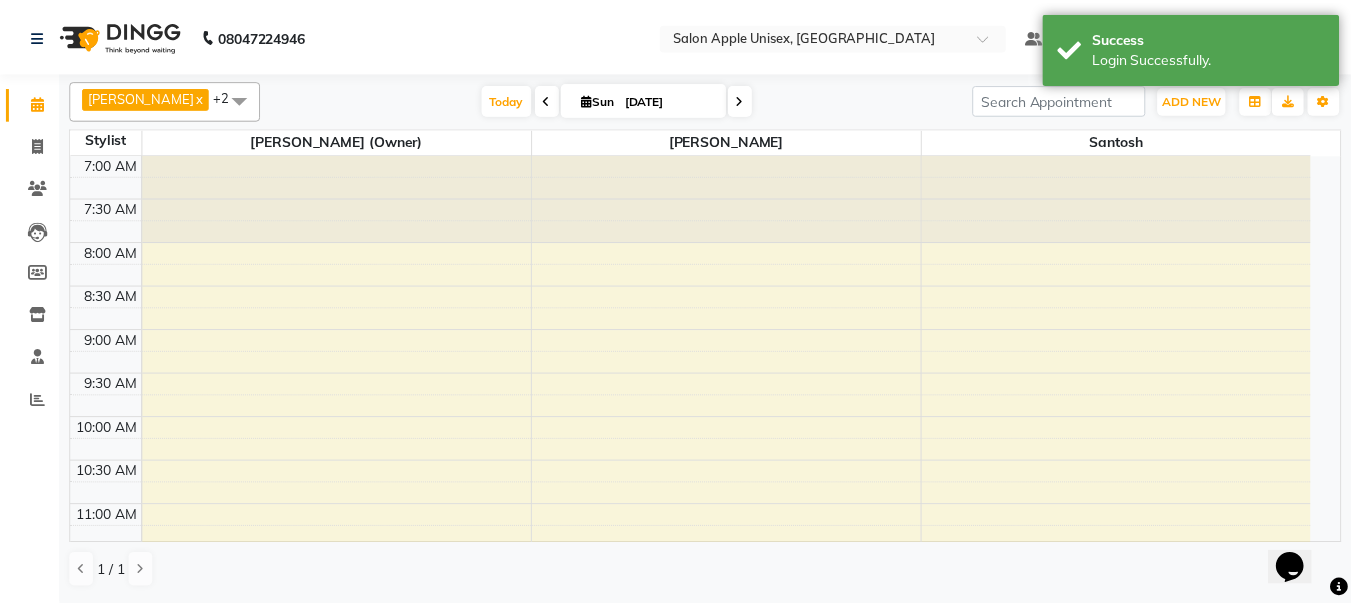 scroll, scrollTop: 0, scrollLeft: 0, axis: both 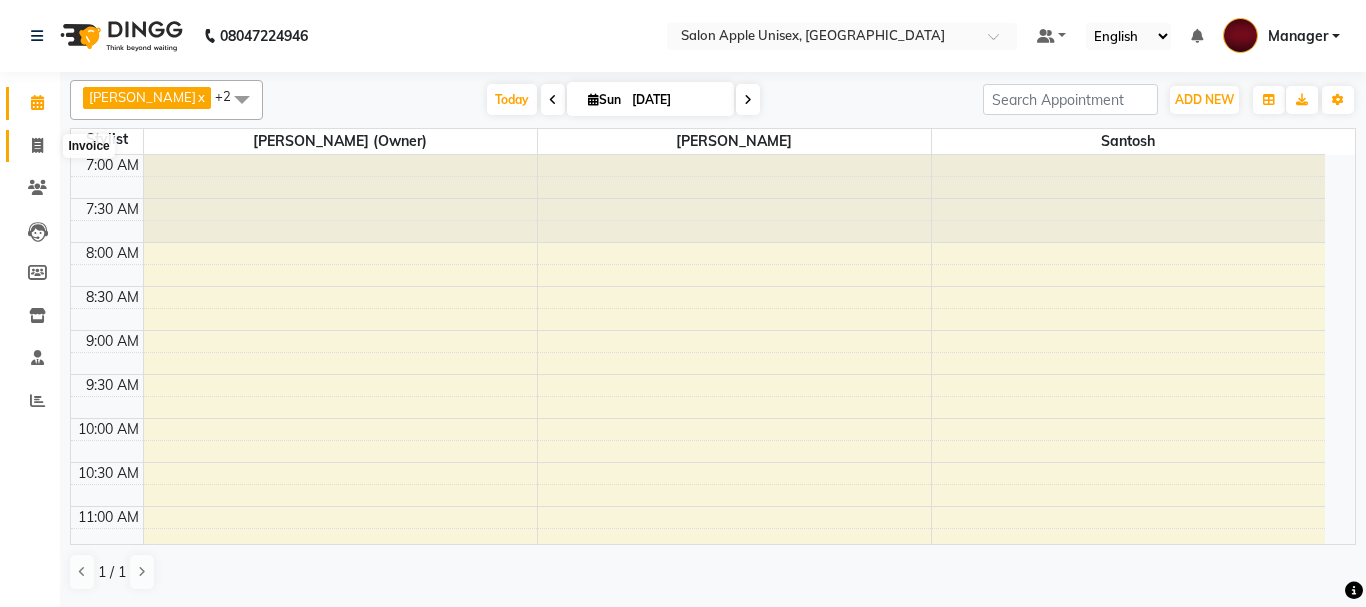 click 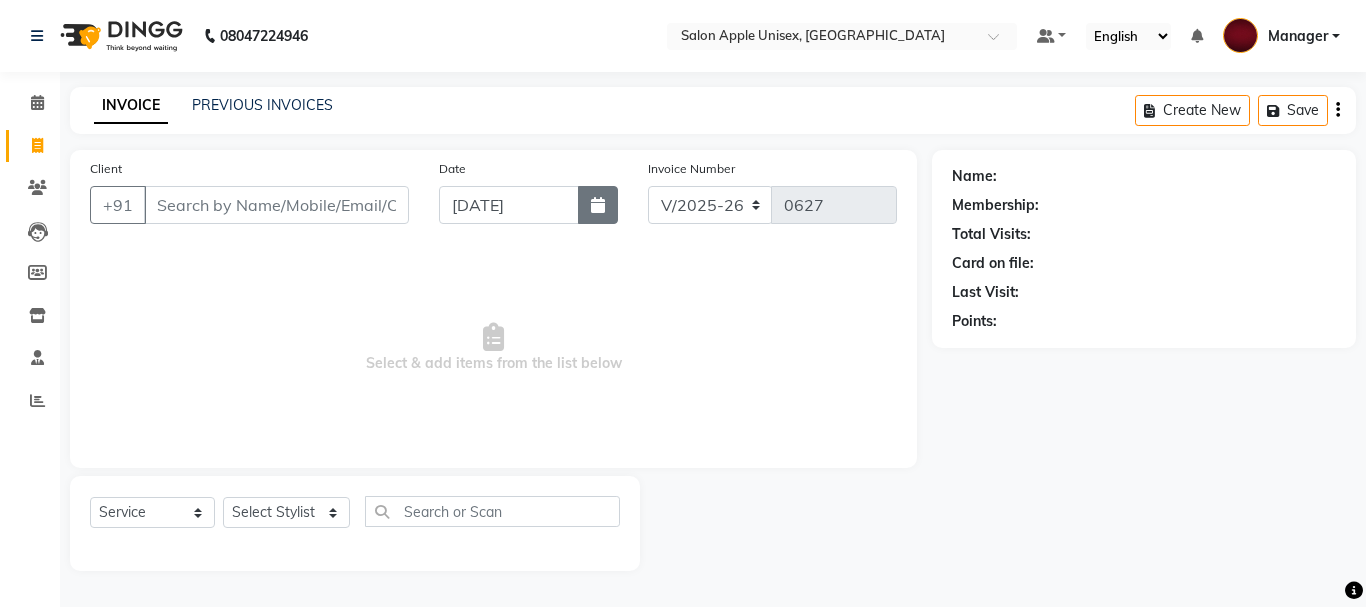 click 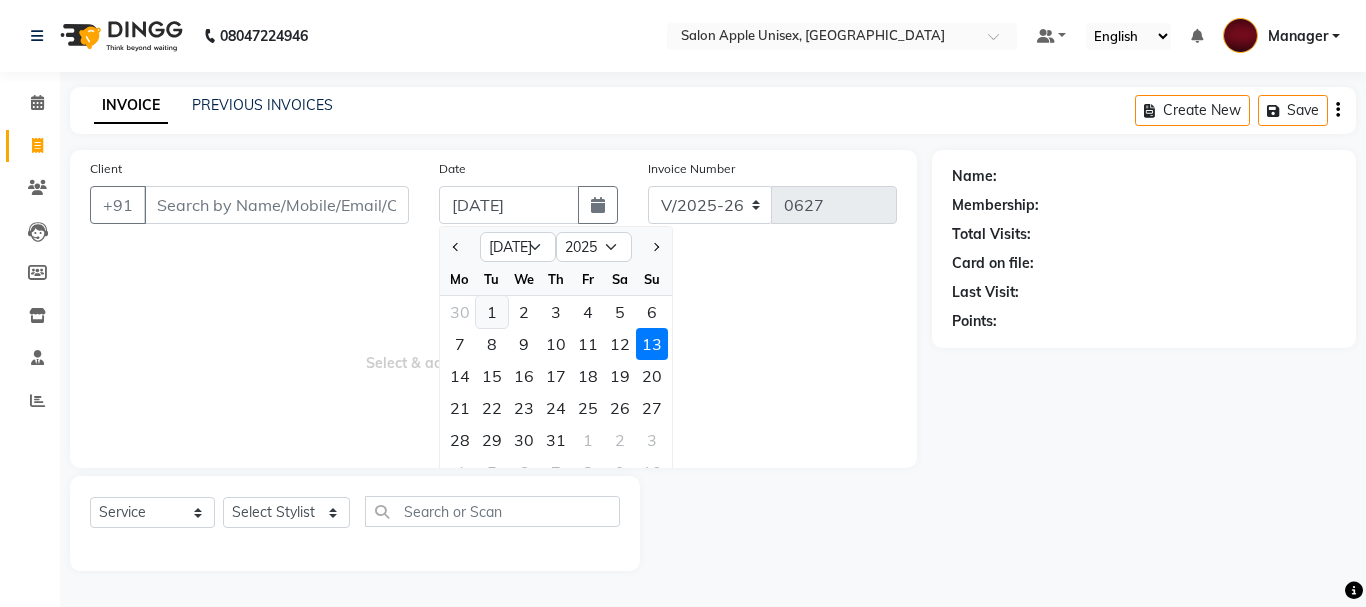 click on "1" 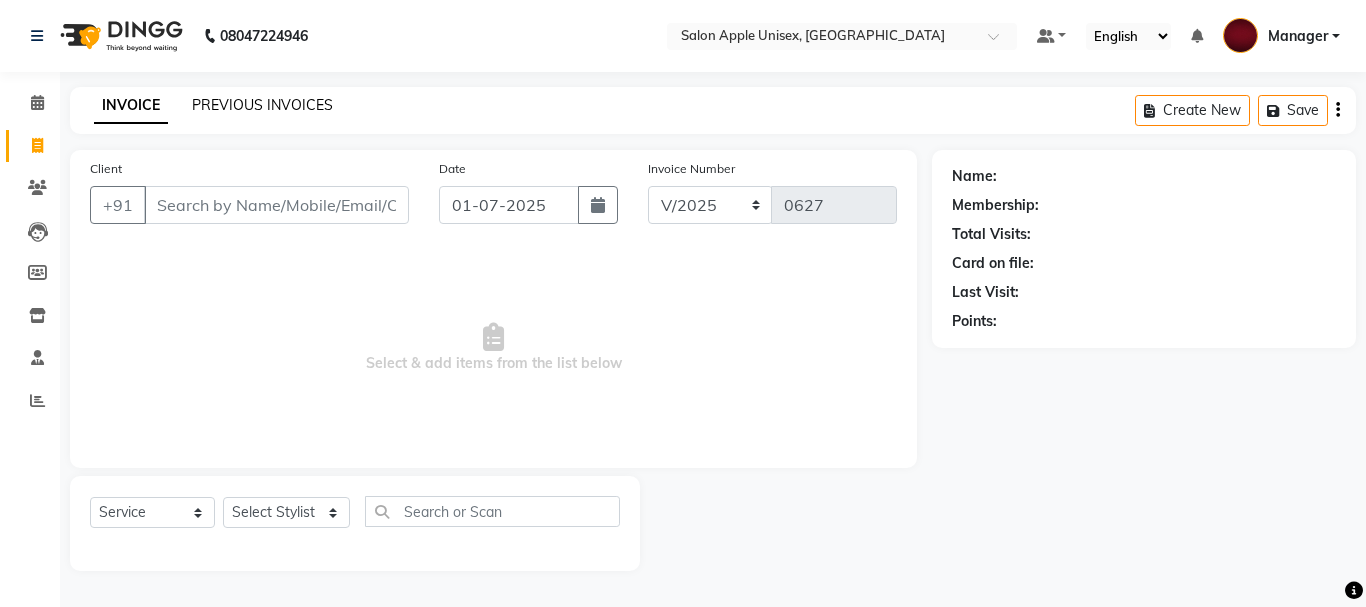click on "PREVIOUS INVOICES" 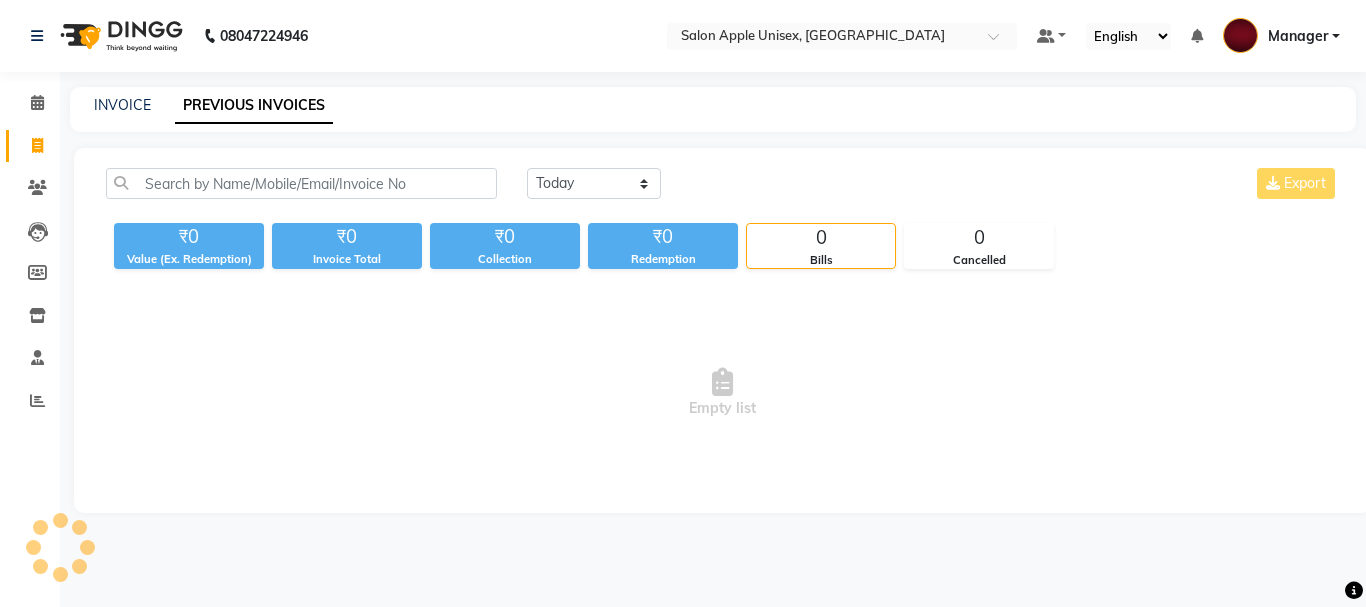 click on "[DATE] [DATE] Custom Range Export ₹0 Value (Ex. Redemption) ₹0 Invoice Total  ₹0 Collection ₹0 Redemption 0 Bills 0 Cancelled  Empty list" 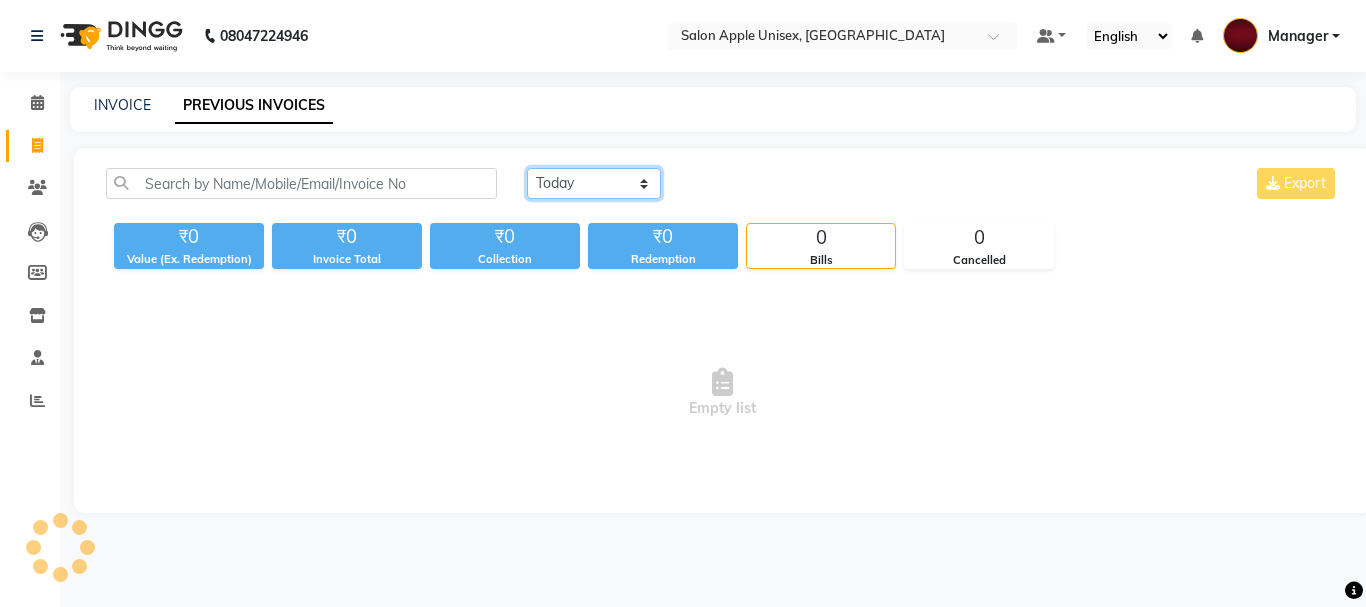 click on "[DATE] [DATE] Custom Range" 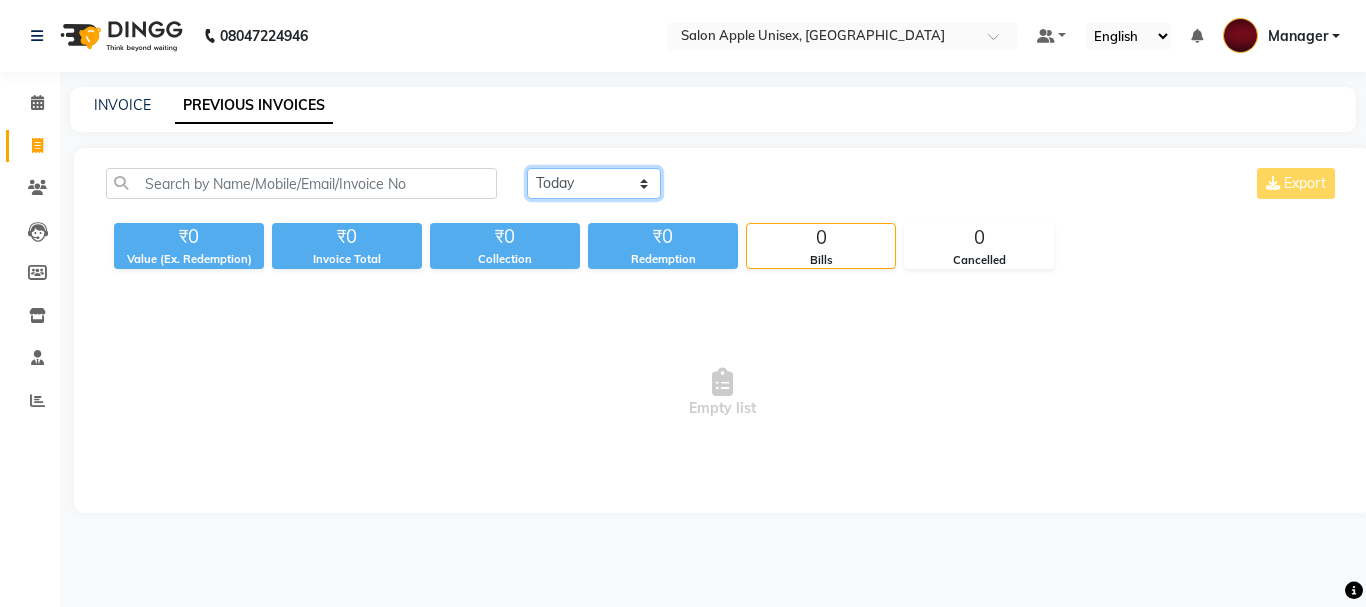select on "range" 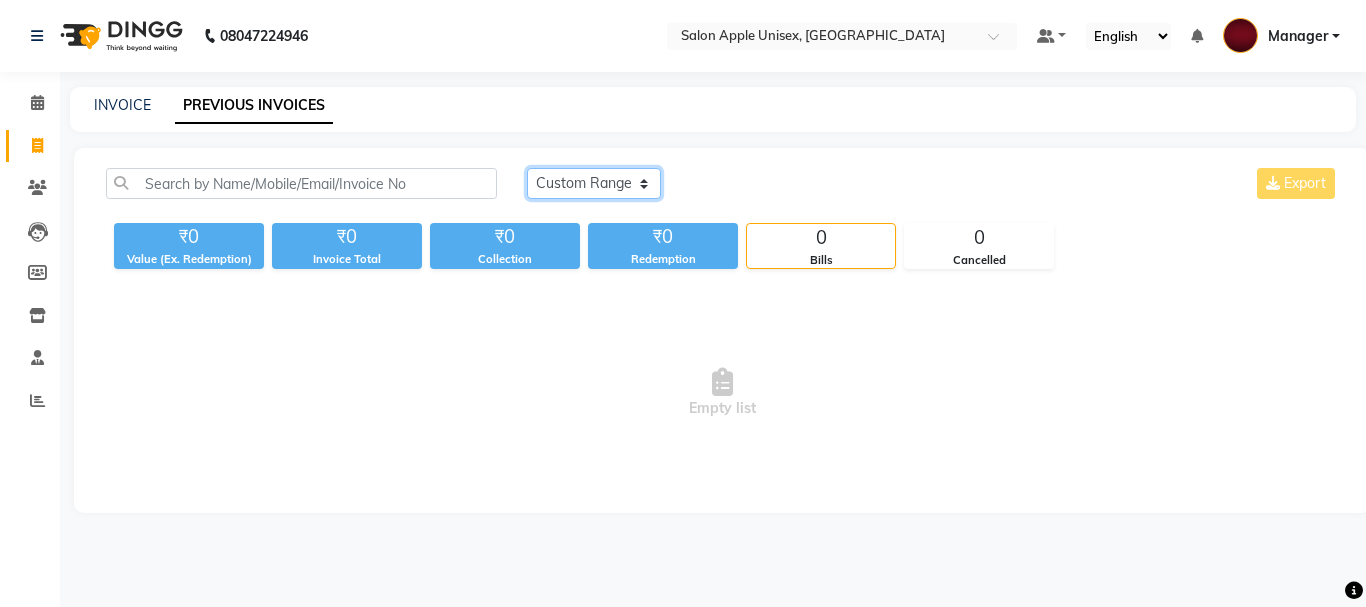 click on "[DATE] [DATE] Custom Range" 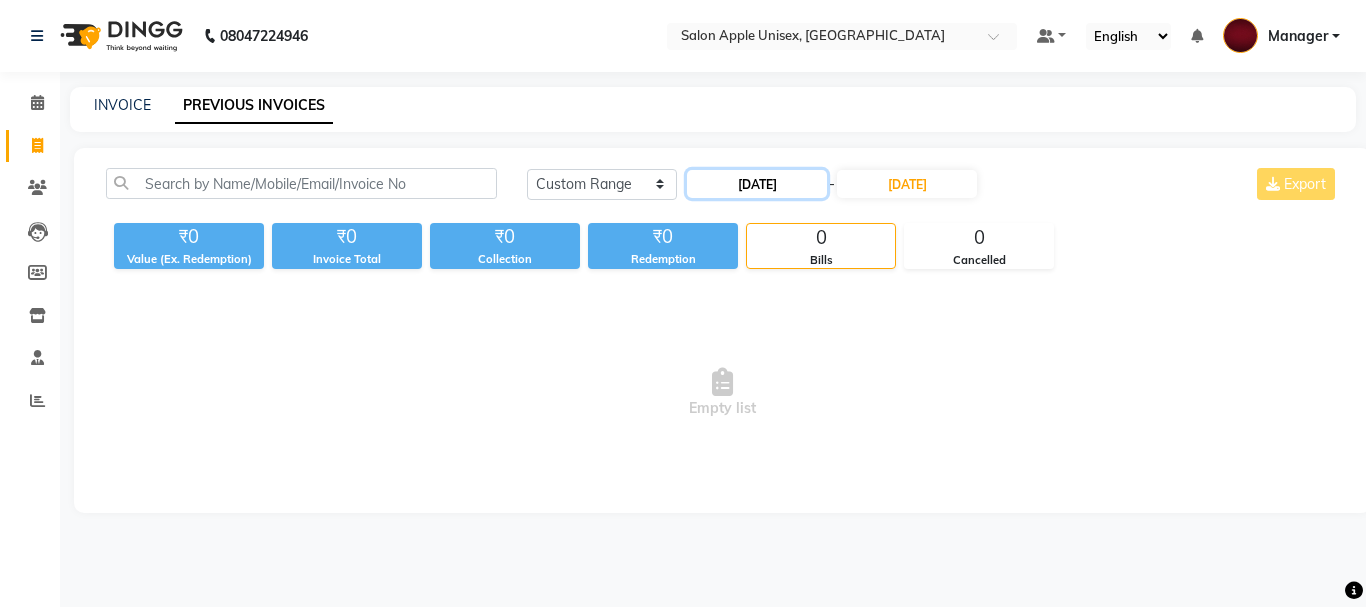 click on "[DATE]" 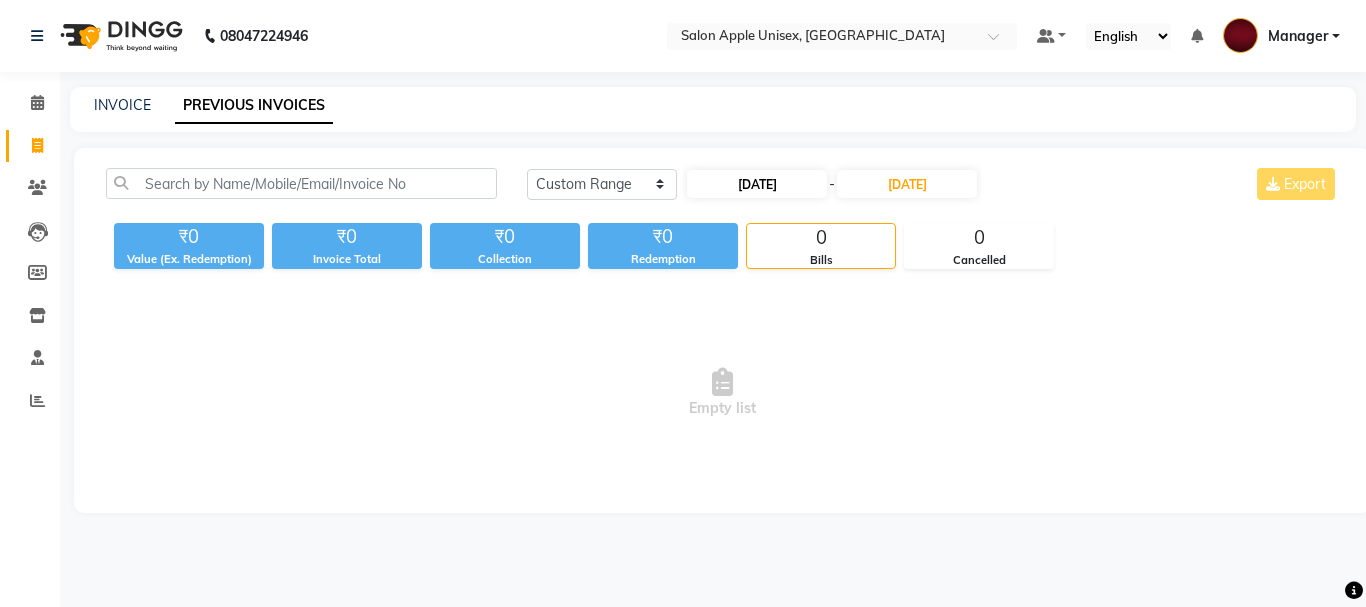 select on "7" 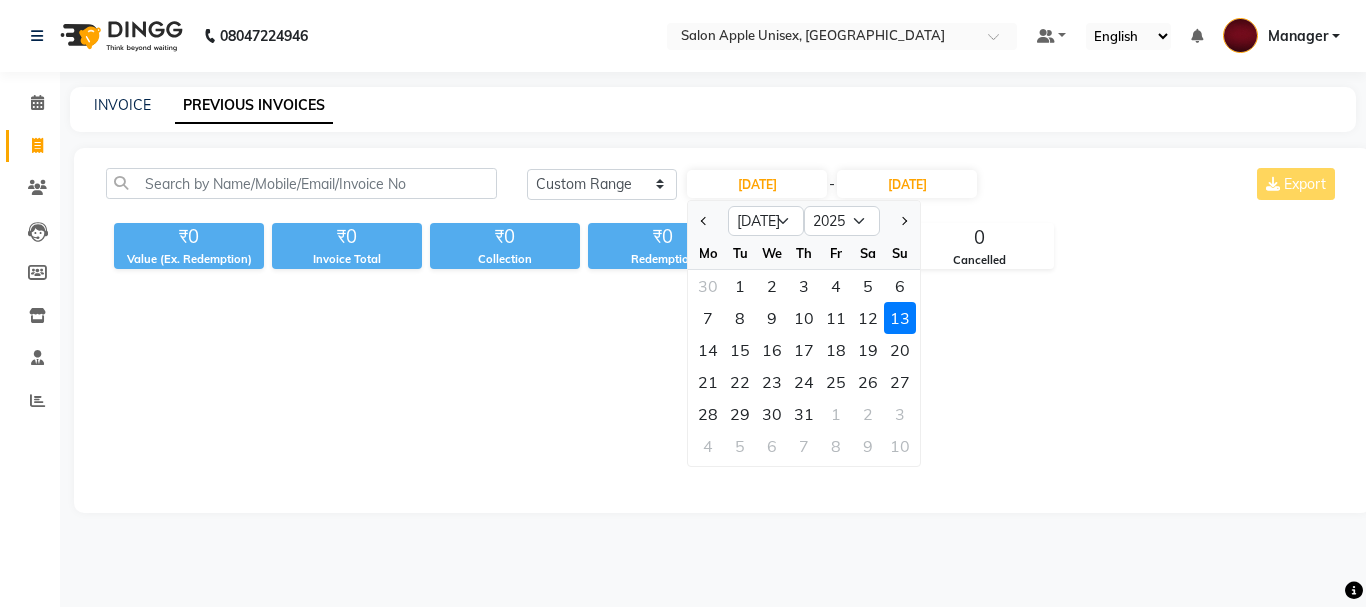 click on "1" 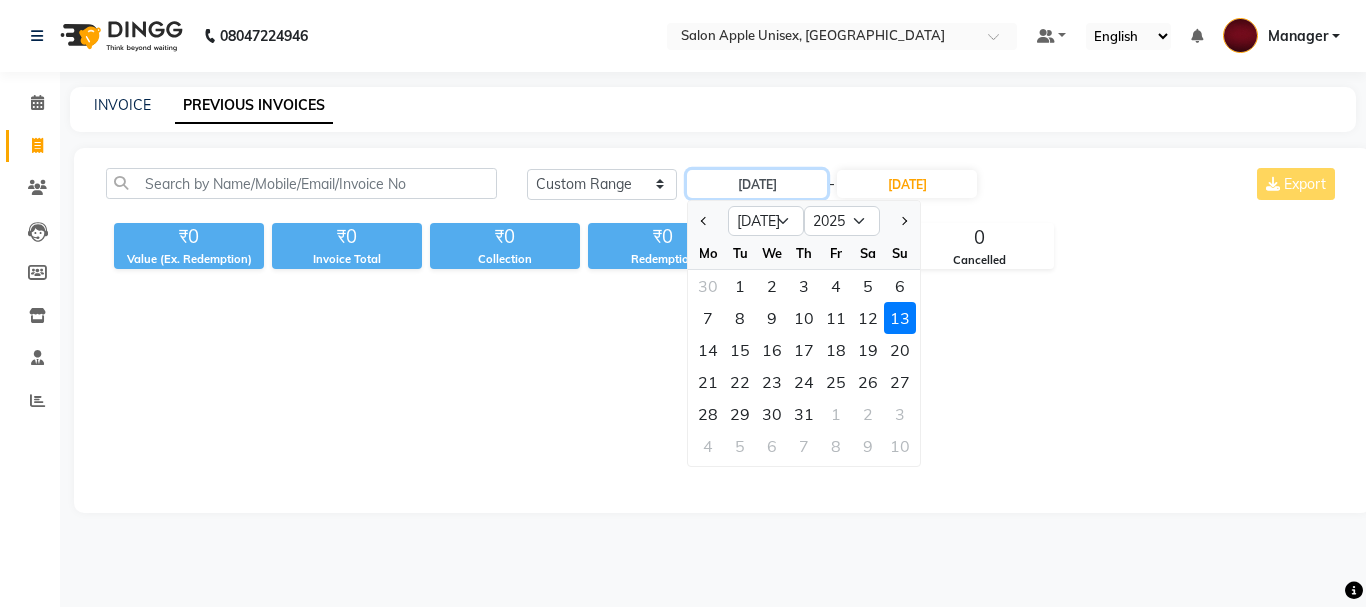 type on "01-07-2025" 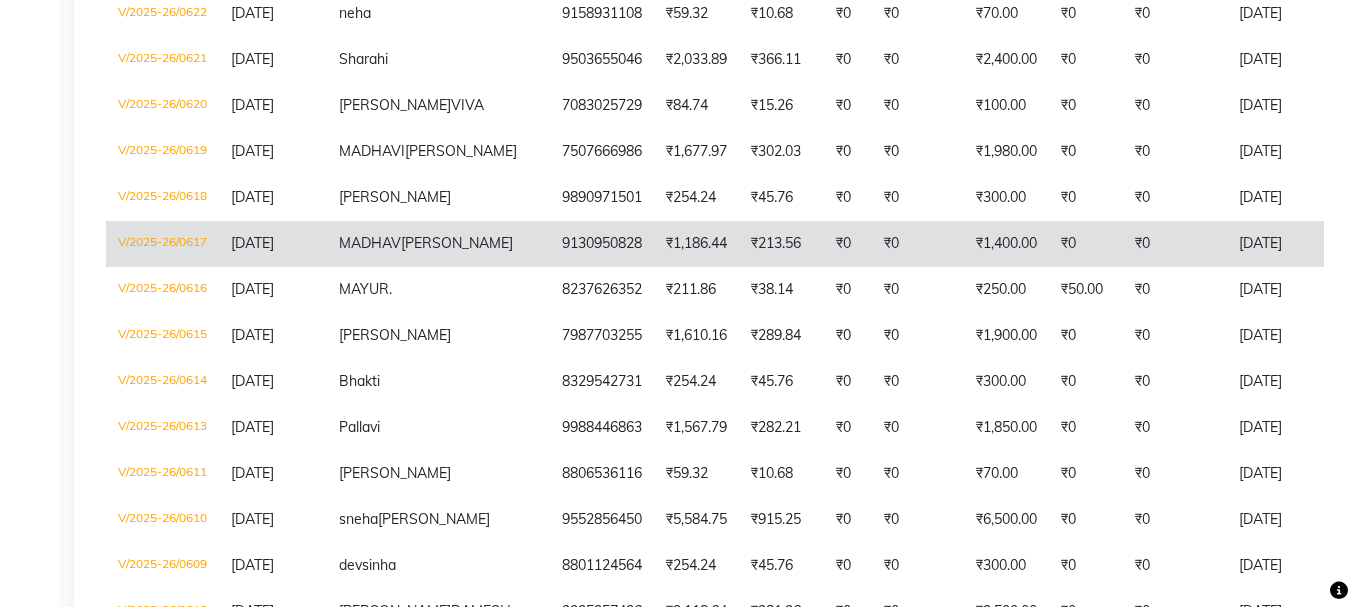 scroll, scrollTop: 600, scrollLeft: 0, axis: vertical 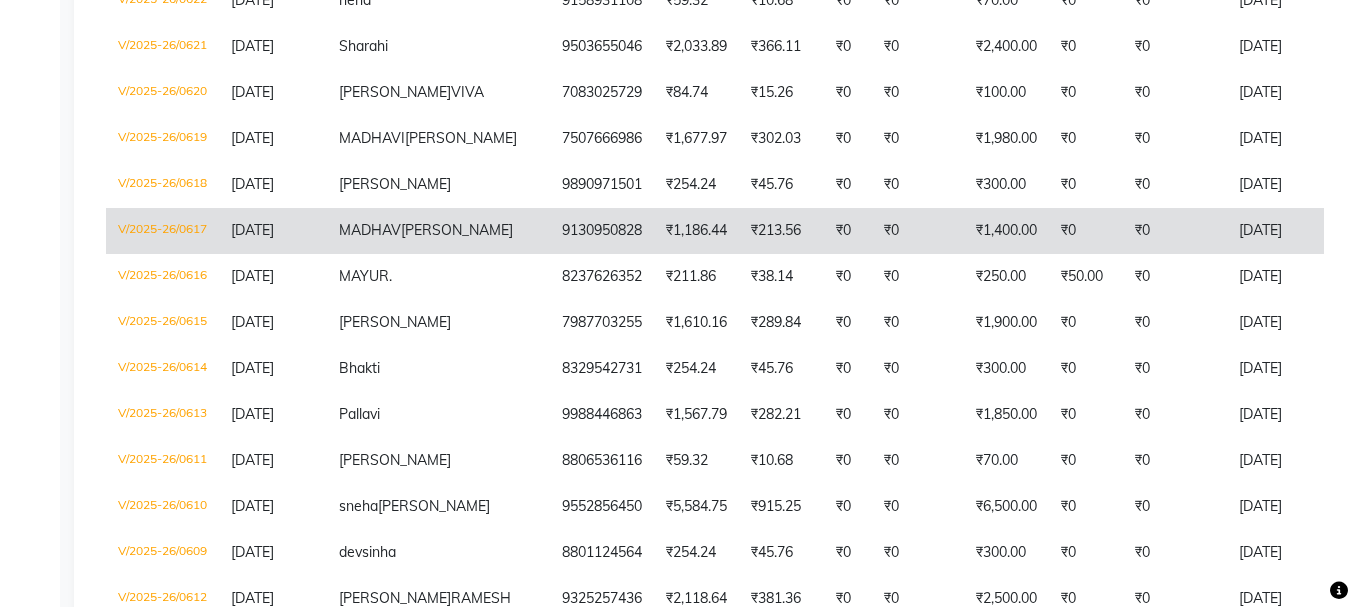 click on "₹0" 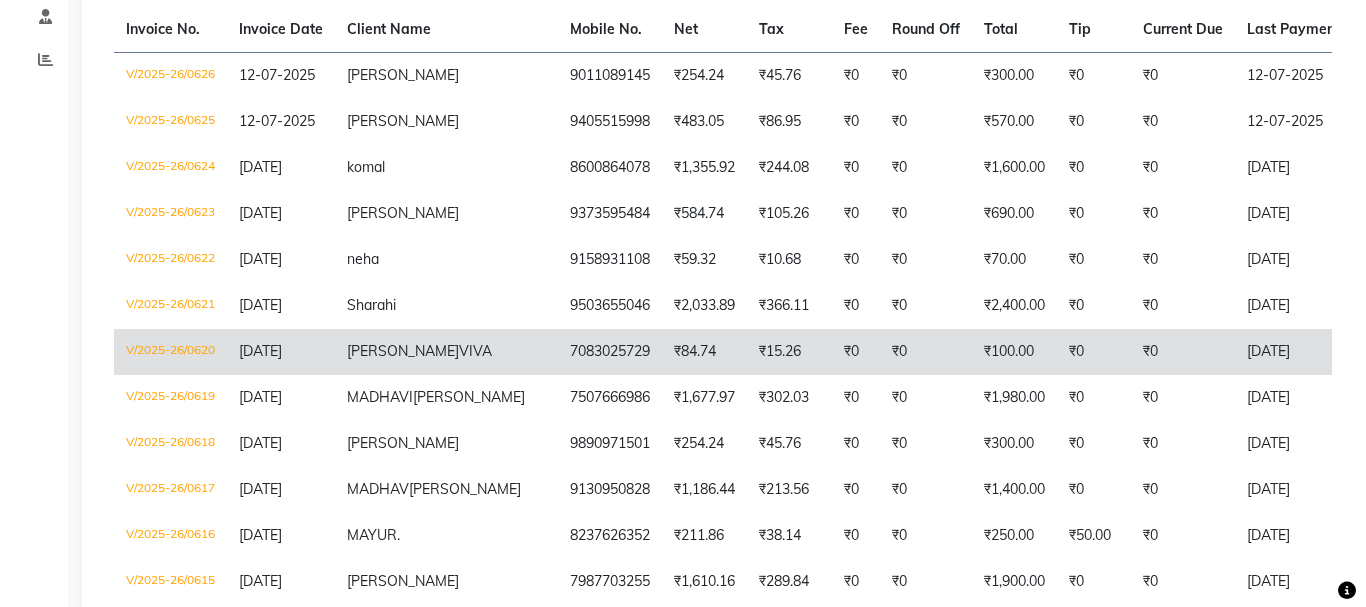 scroll, scrollTop: 0, scrollLeft: 0, axis: both 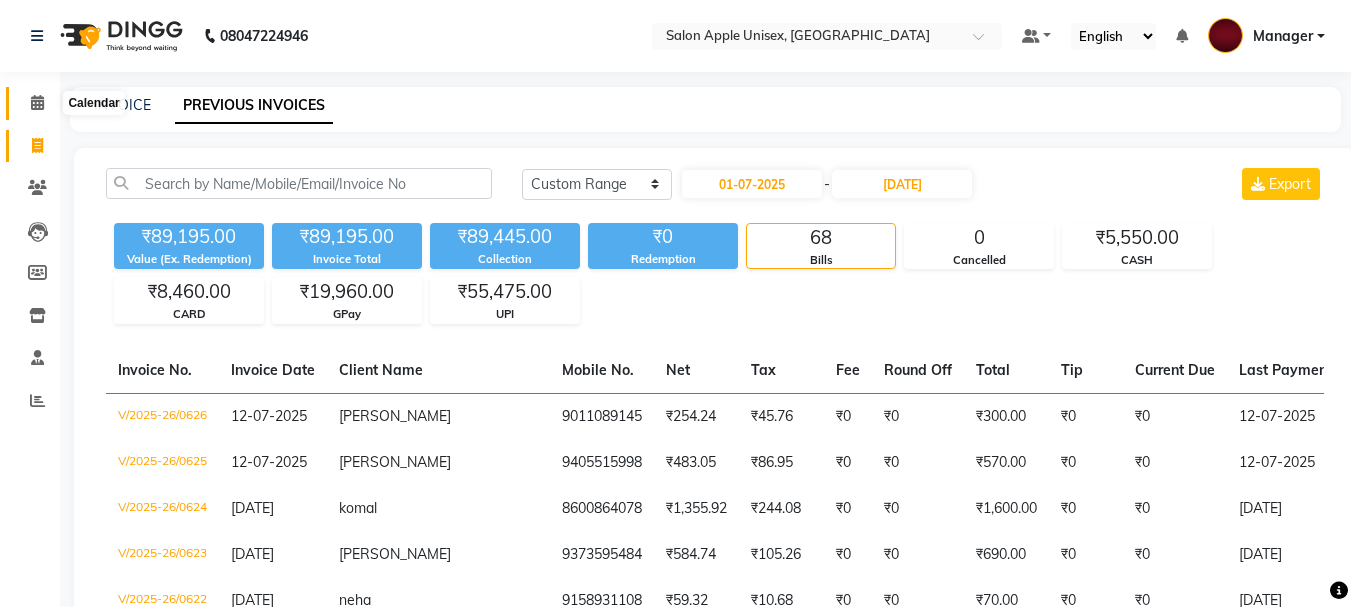 click 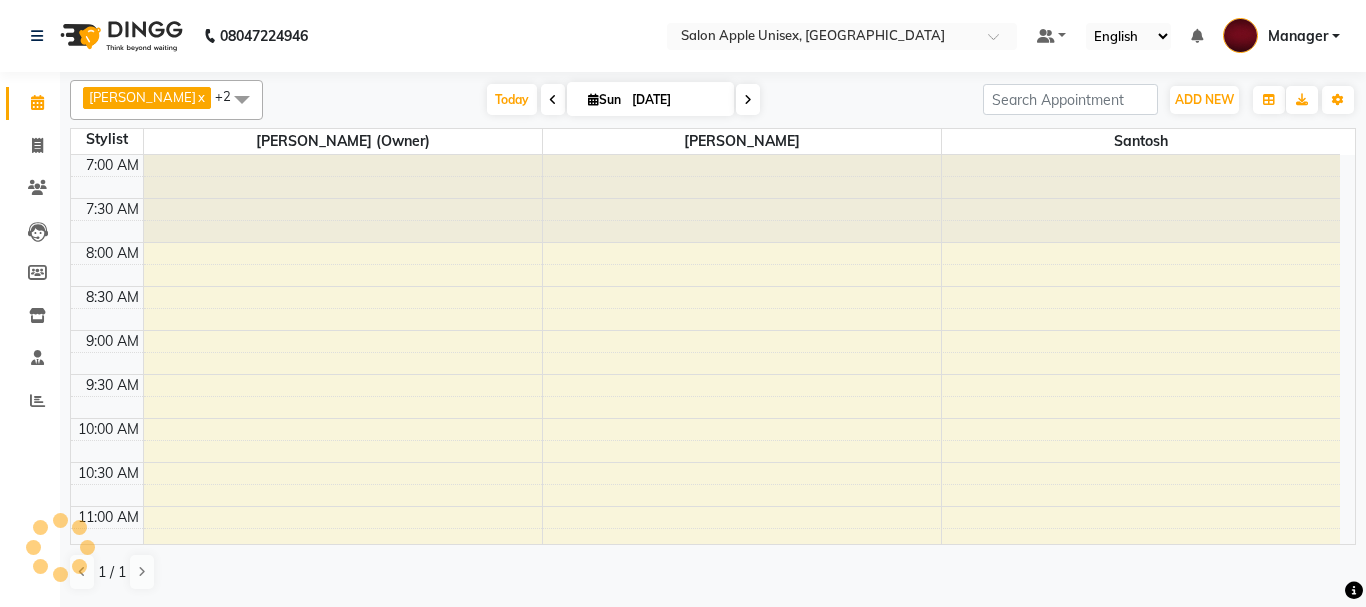 scroll, scrollTop: 529, scrollLeft: 0, axis: vertical 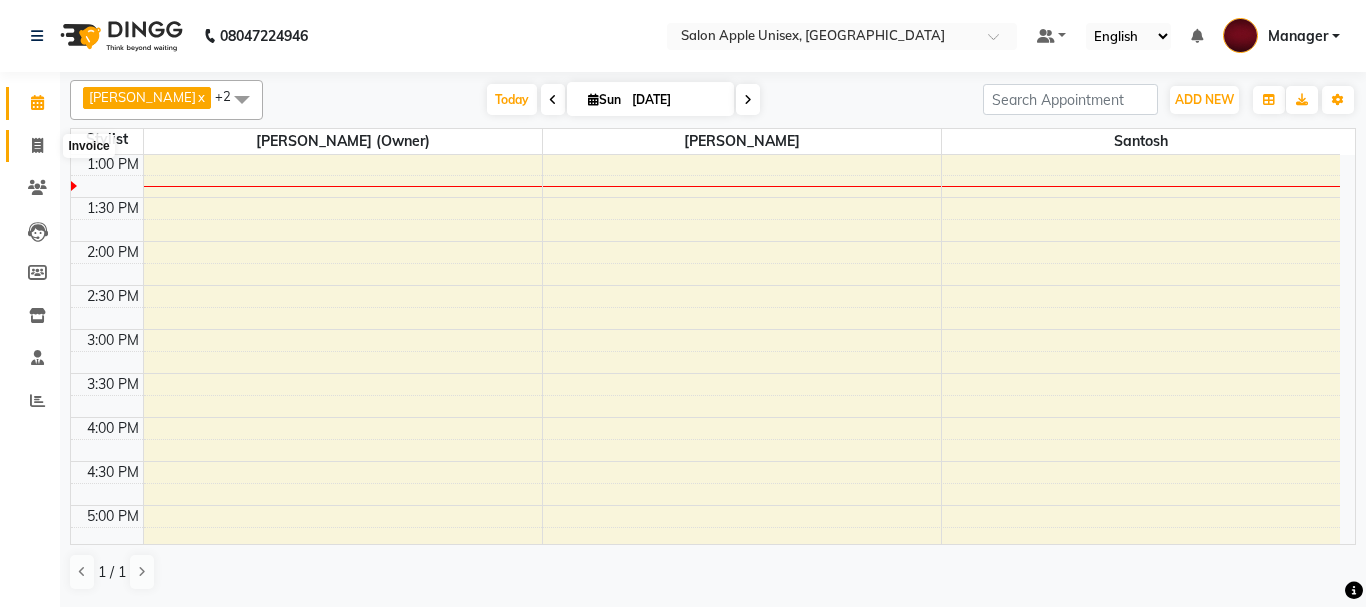 click 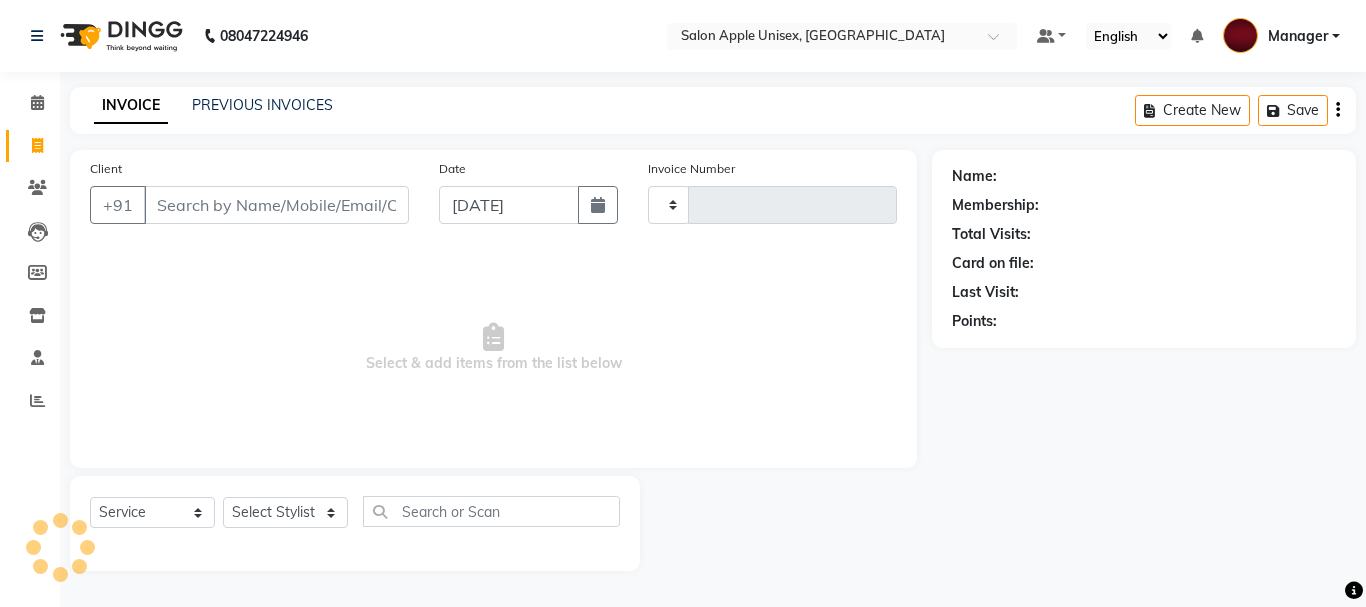 type on "0627" 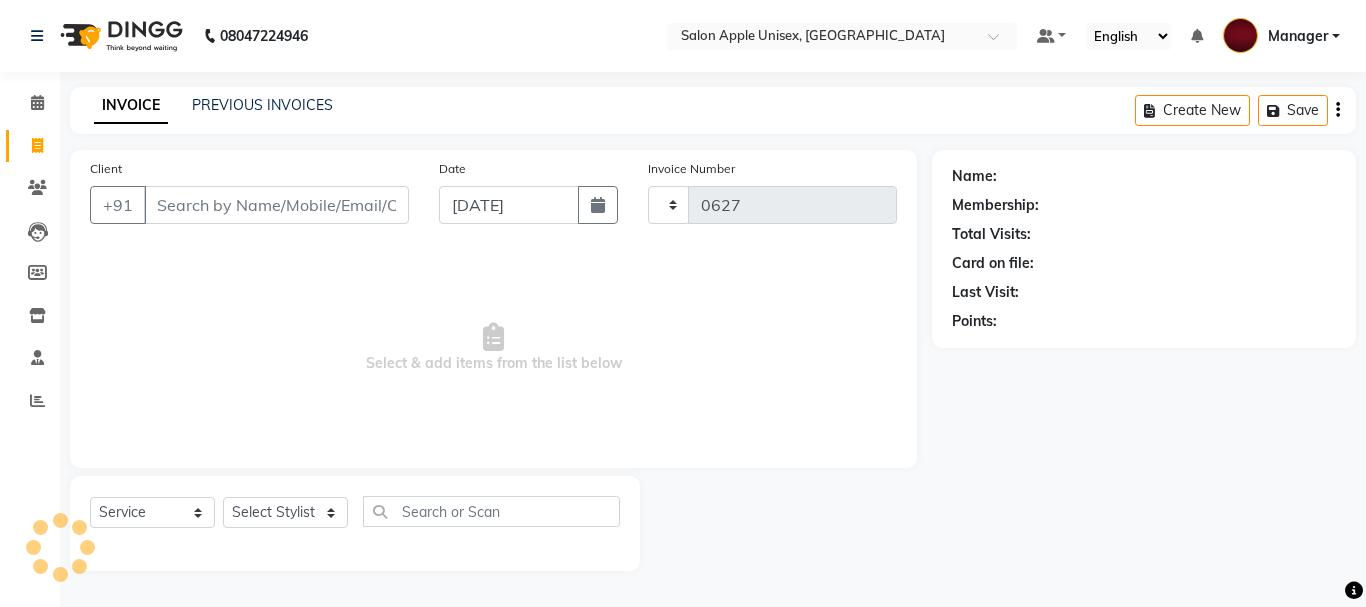 select on "112" 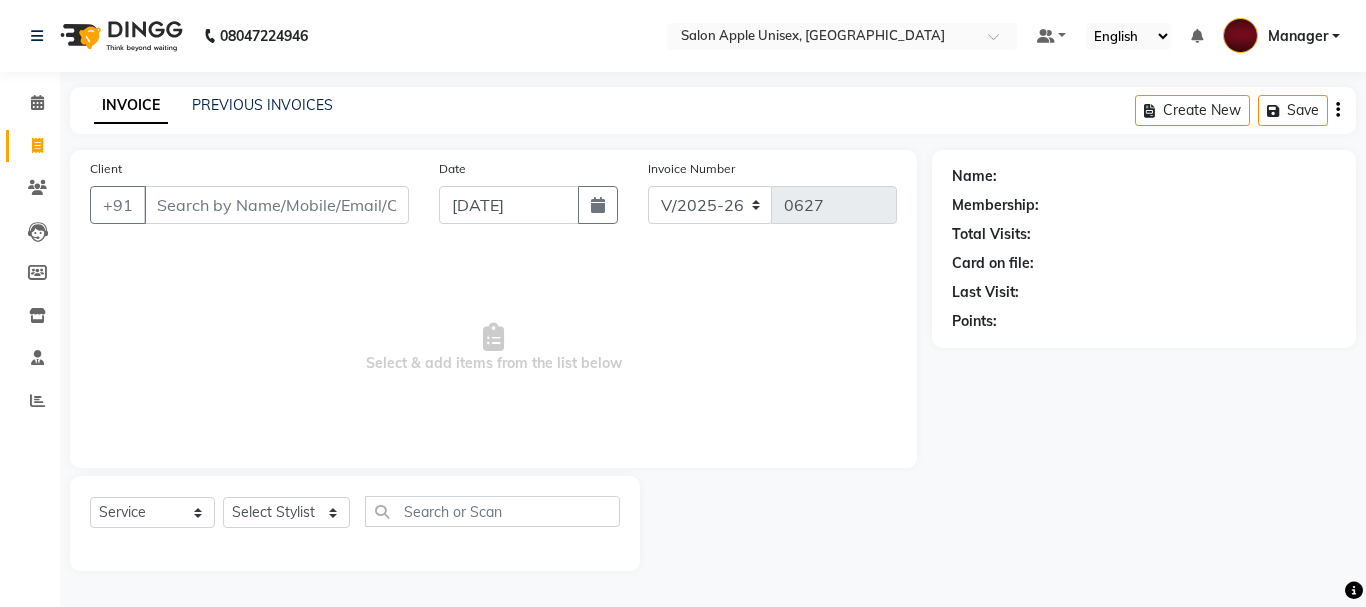 click on "Client" at bounding box center (276, 205) 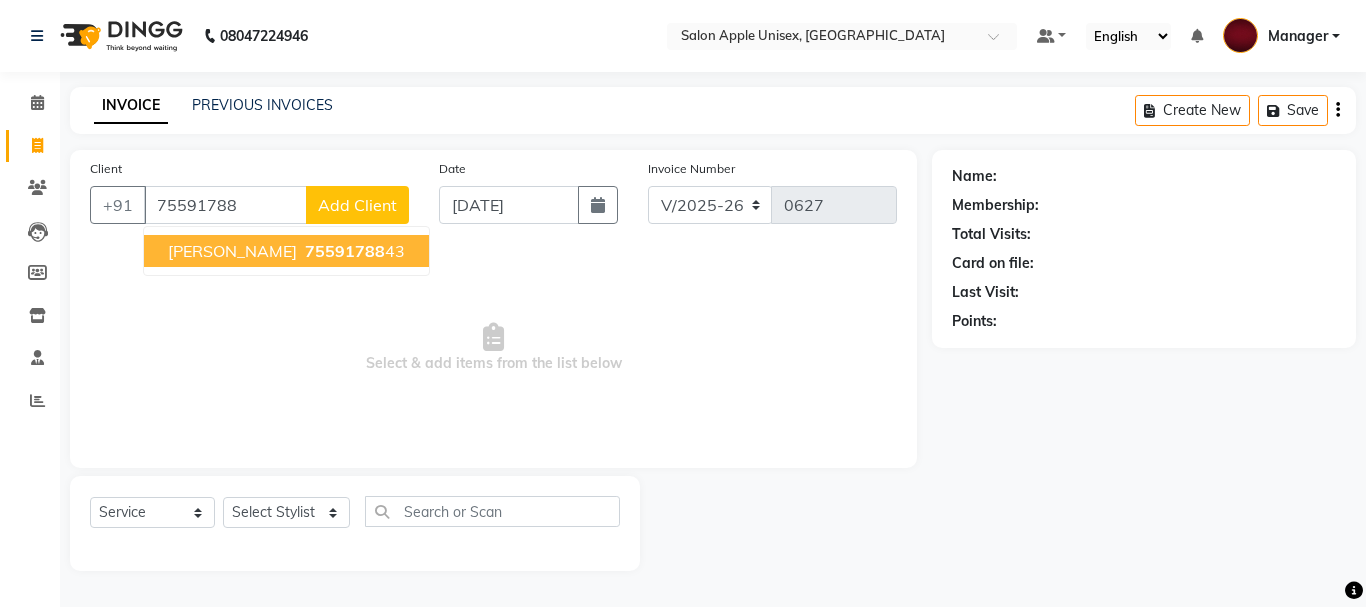 click on "75591788" at bounding box center [345, 251] 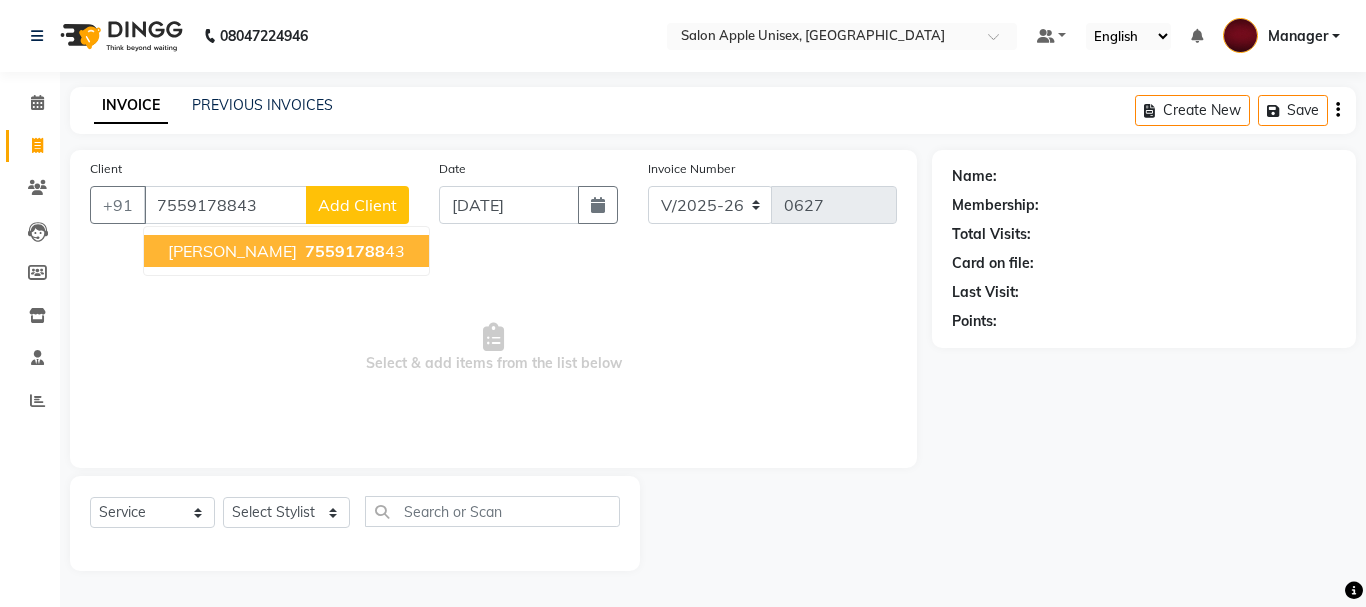 type on "7559178843" 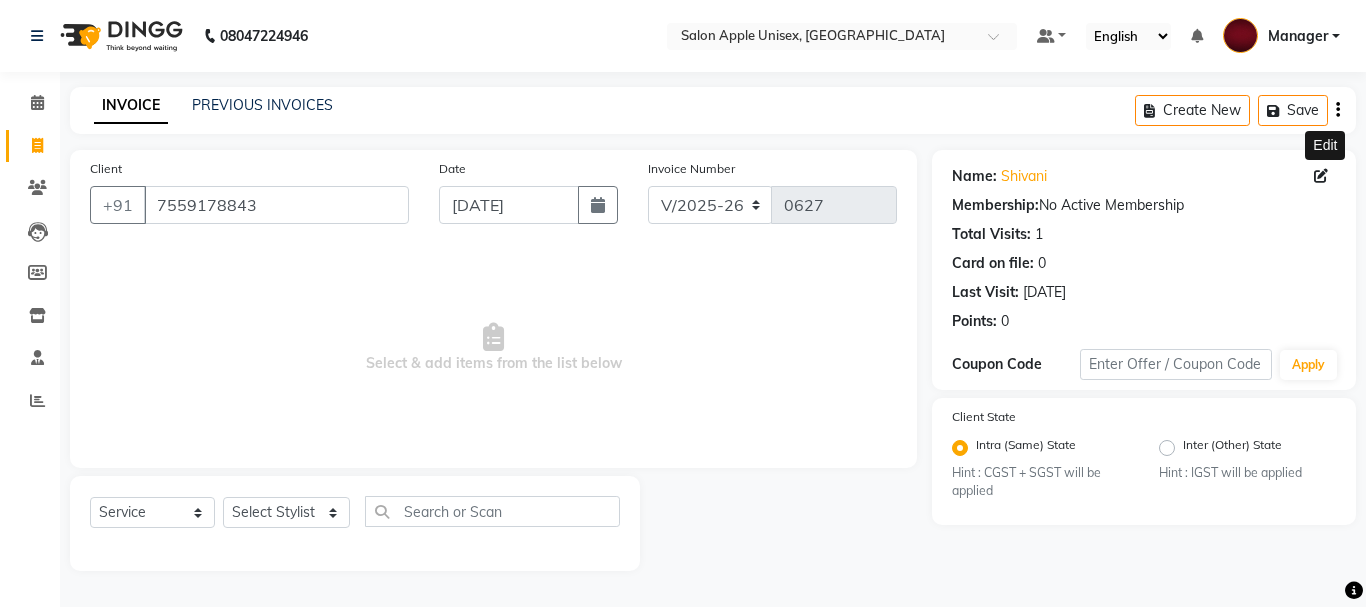 click 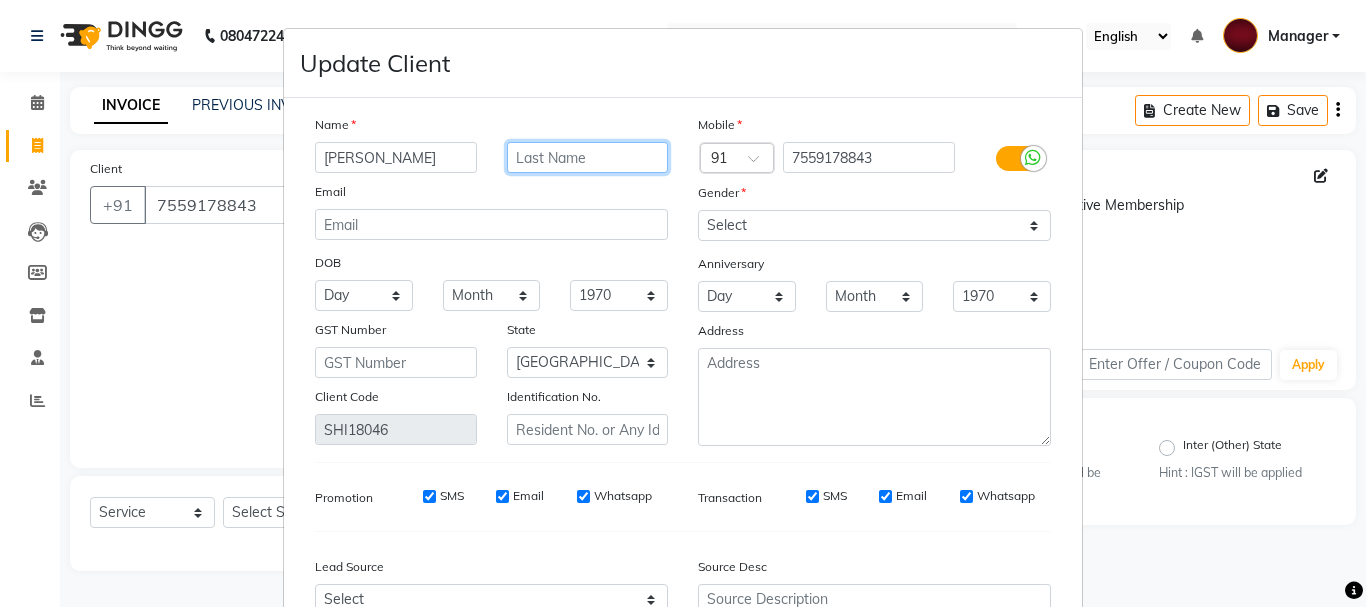 click at bounding box center [588, 157] 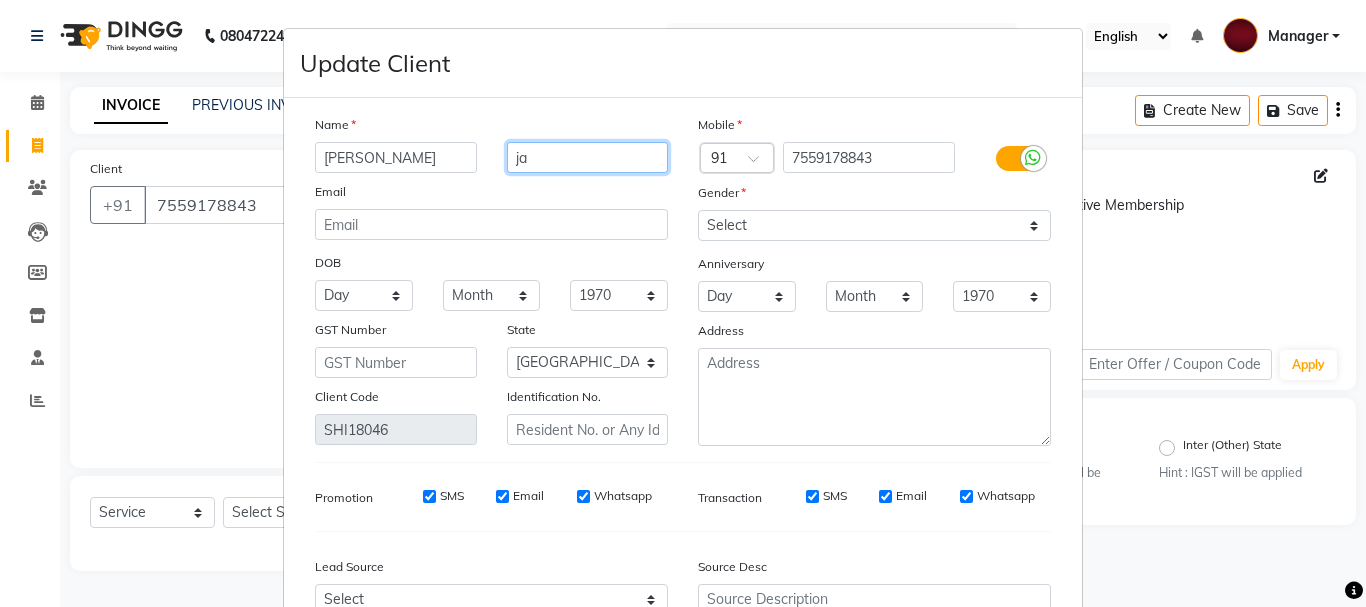 type on "j" 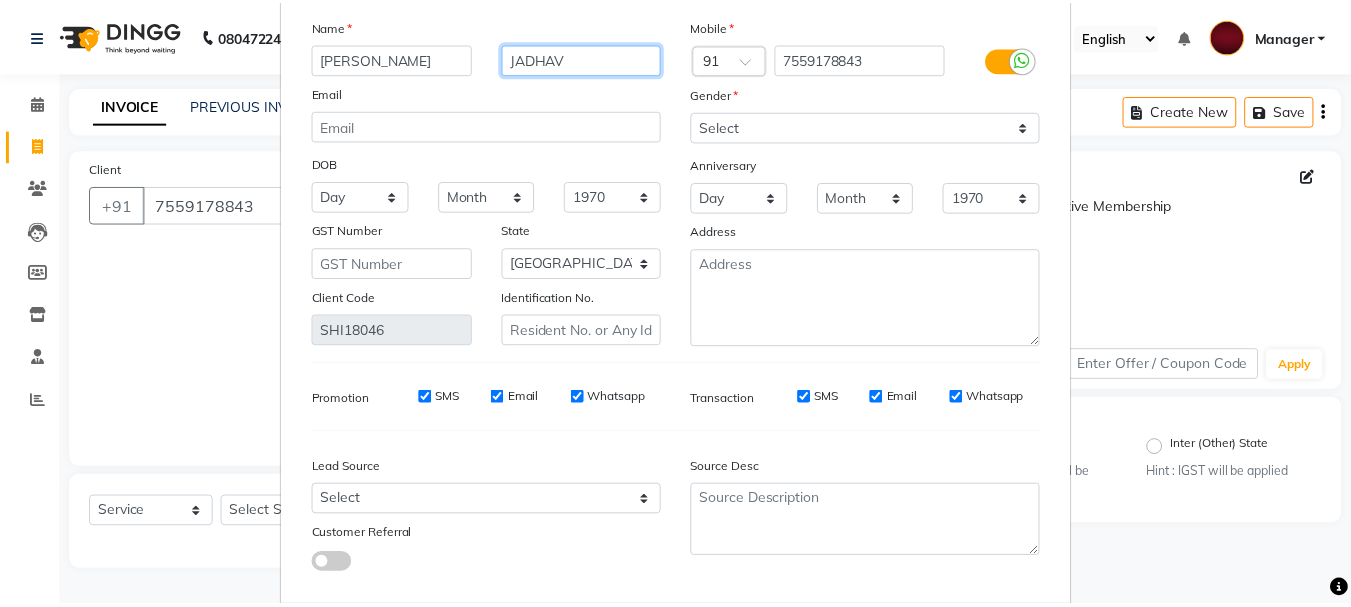 scroll, scrollTop: 206, scrollLeft: 0, axis: vertical 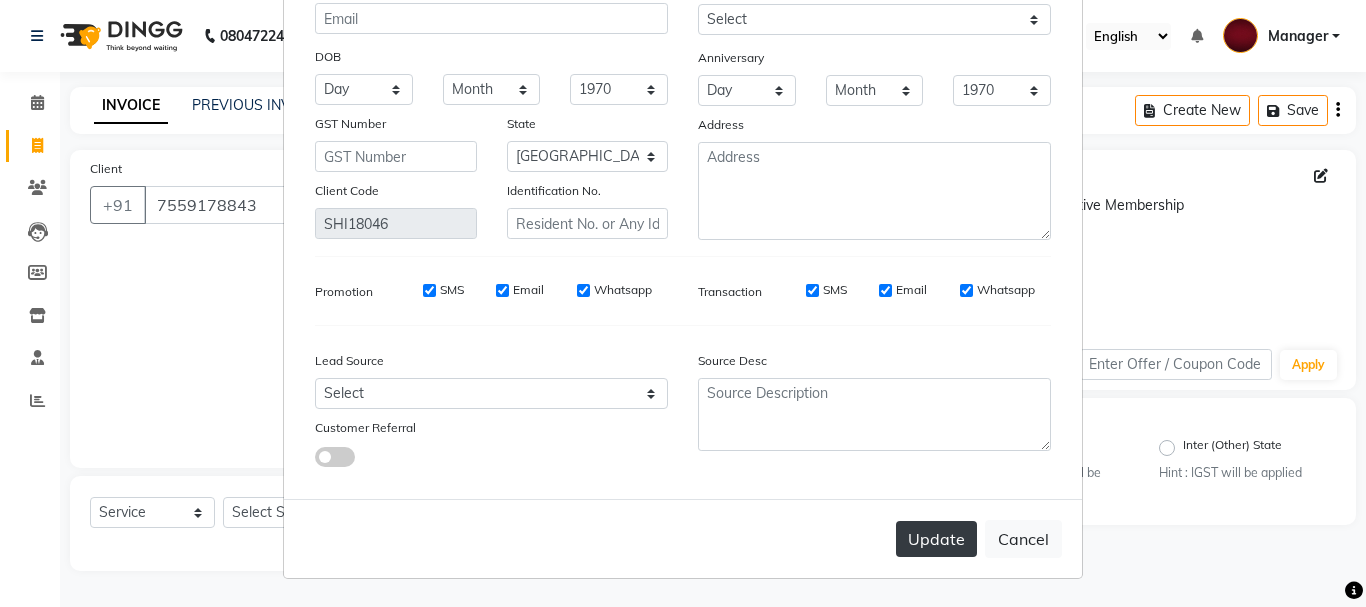 type on "JADHAV" 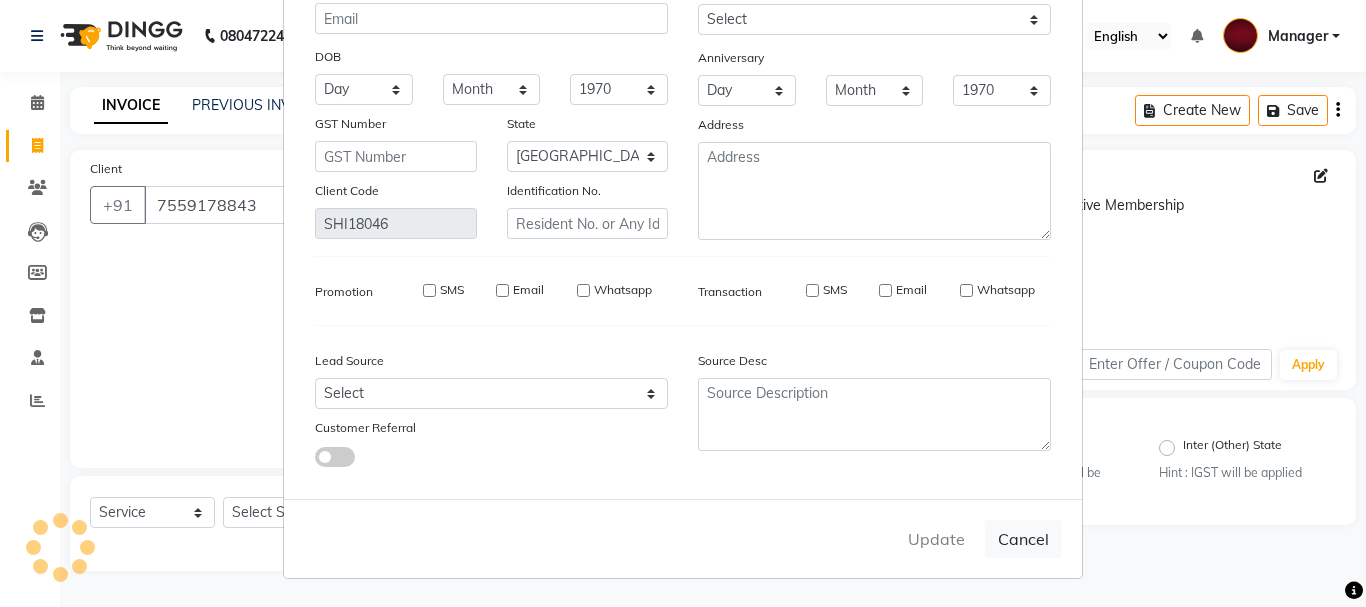 type 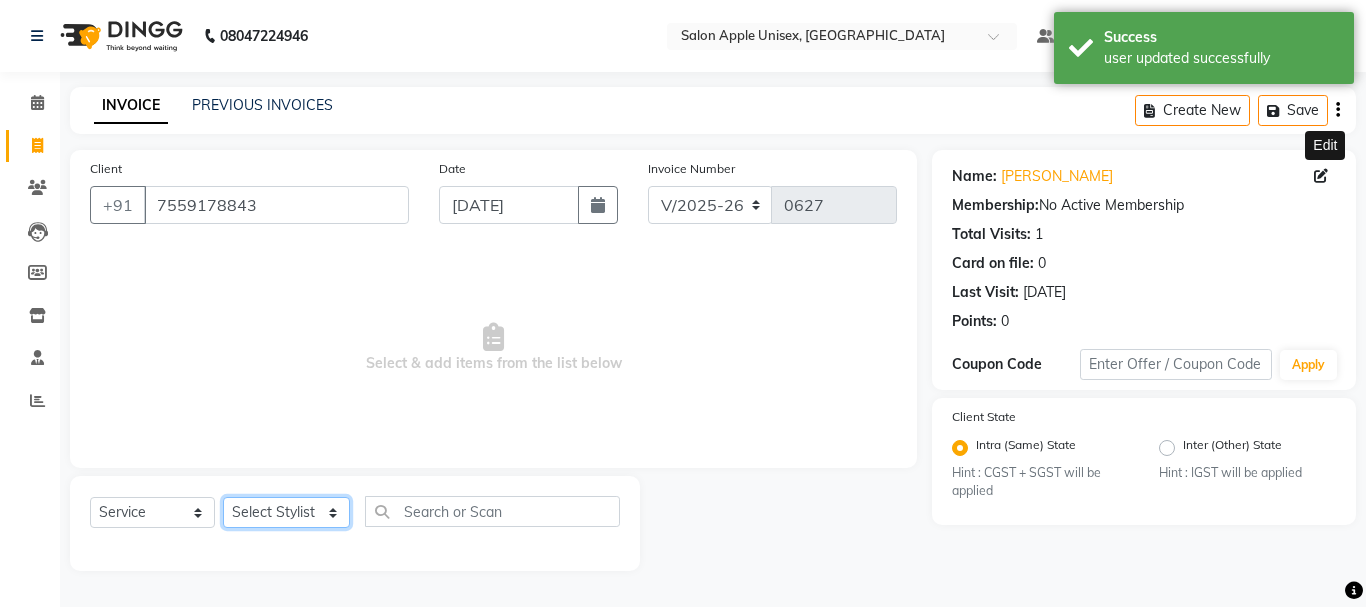 click on "Select Stylist Dilip(Owner) Manager [PERSON_NAME] (Owner) Nandini [PERSON_NAME] [PERSON_NAME]  Santosh [PERSON_NAME]" 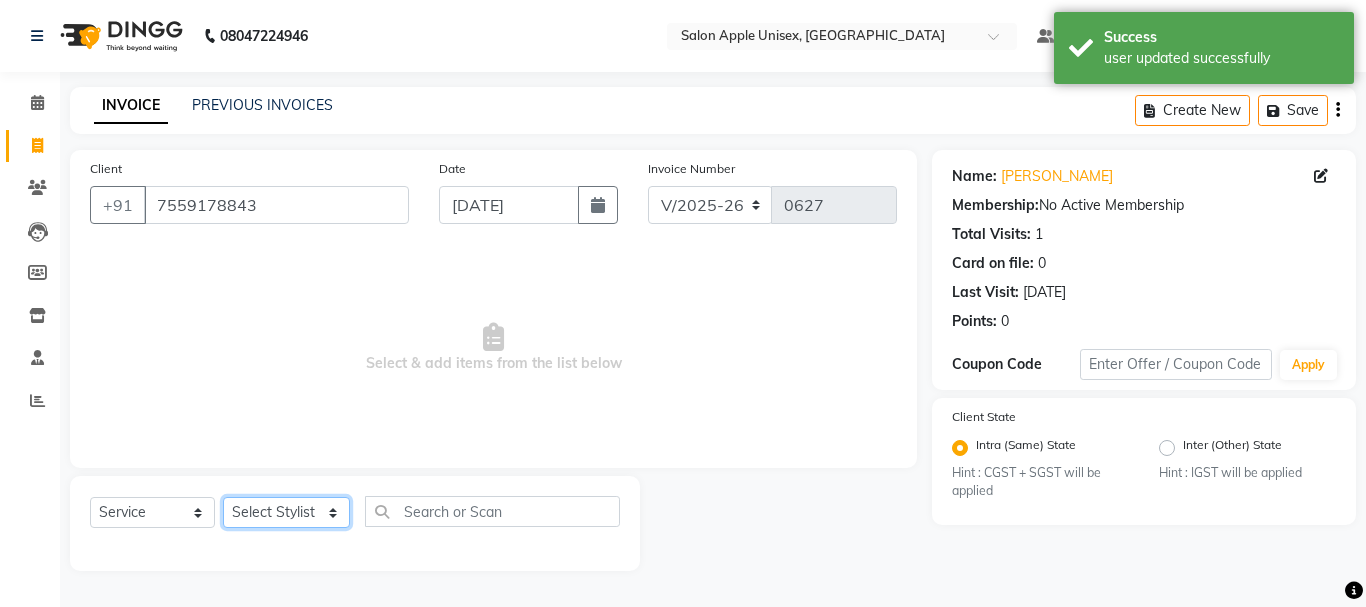 select on "47178" 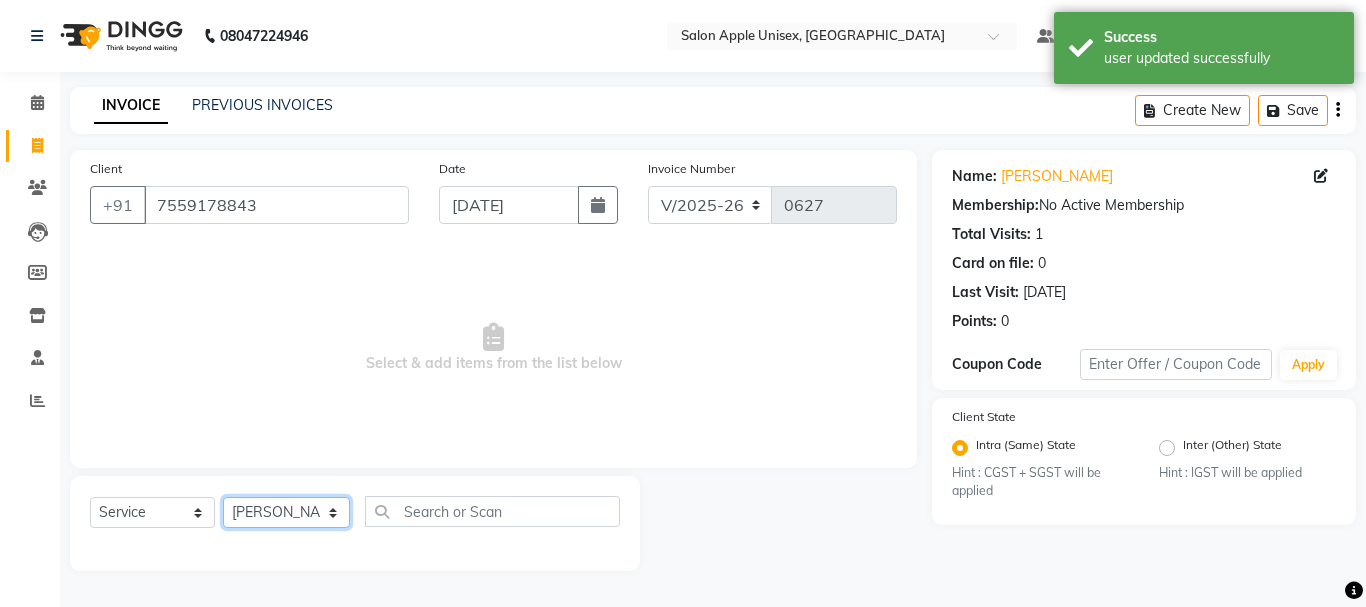 click on "Select Stylist Dilip(Owner) Manager [PERSON_NAME] (Owner) Nandini [PERSON_NAME] [PERSON_NAME]  Santosh [PERSON_NAME]" 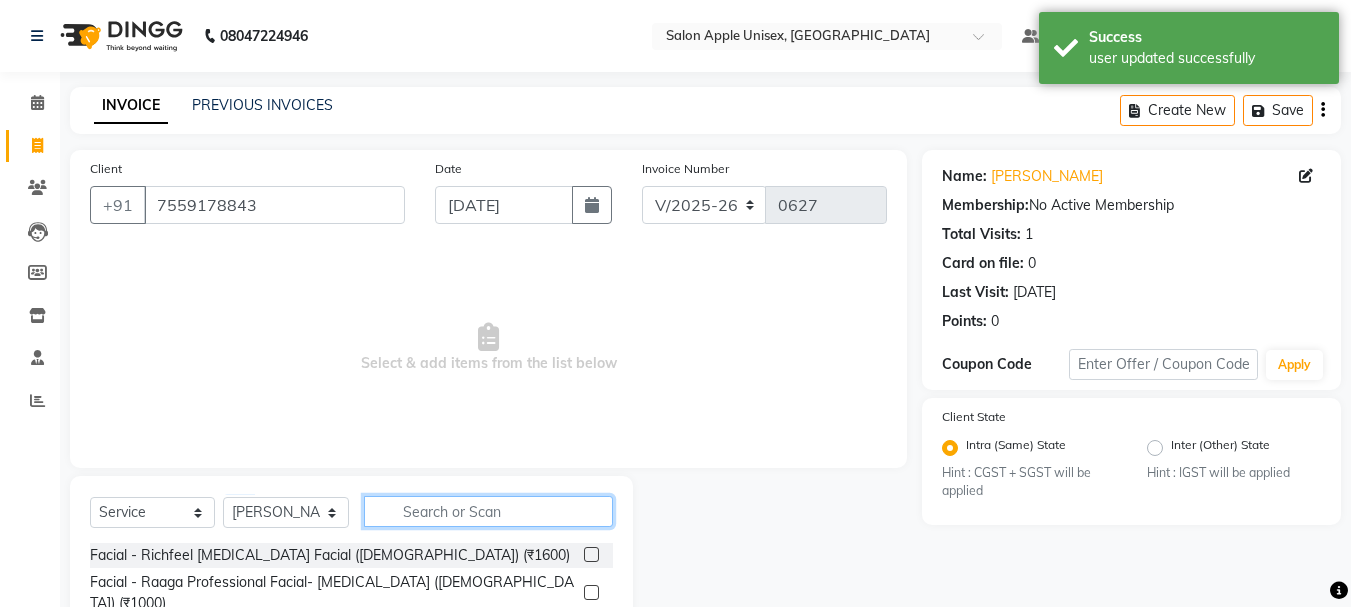 click 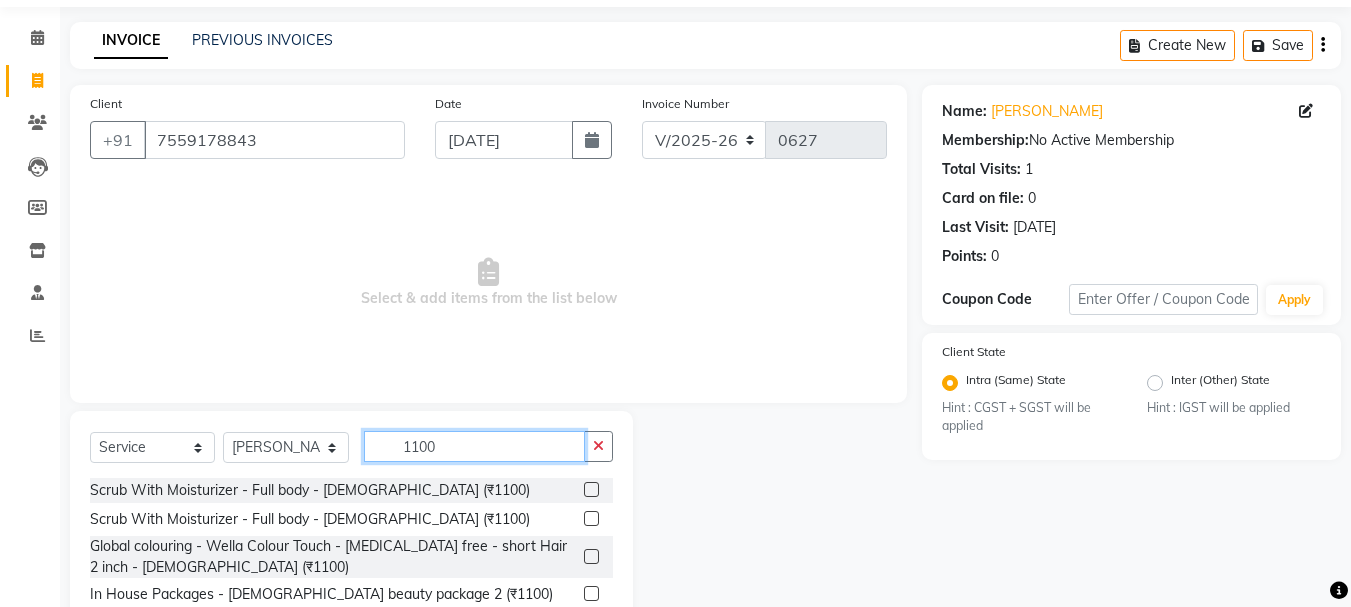 scroll, scrollTop: 127, scrollLeft: 0, axis: vertical 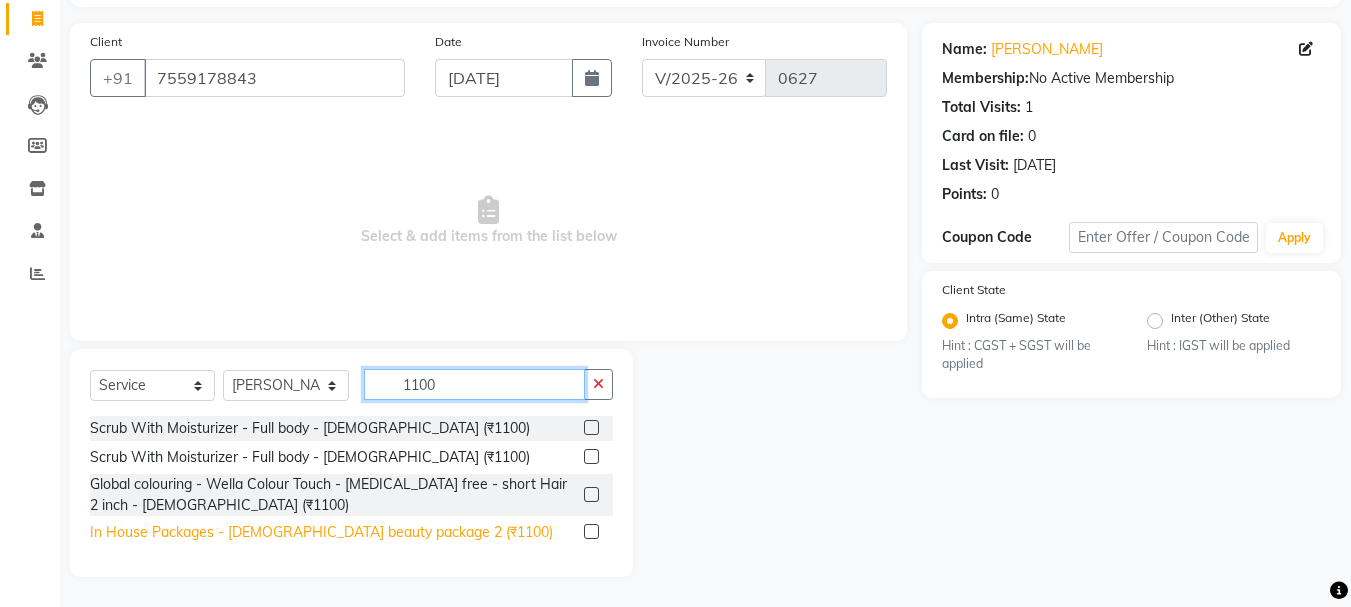 type on "1100" 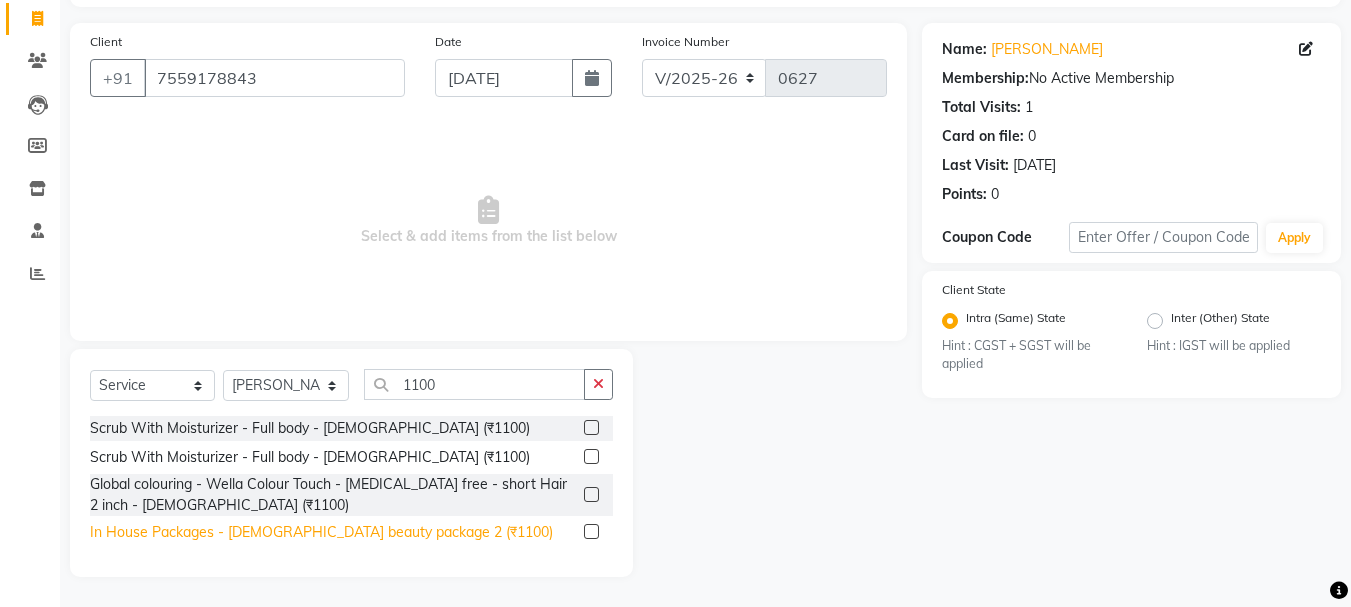 click on "In House Packages - [DEMOGRAPHIC_DATA] beauty package 2 (₹1100)" 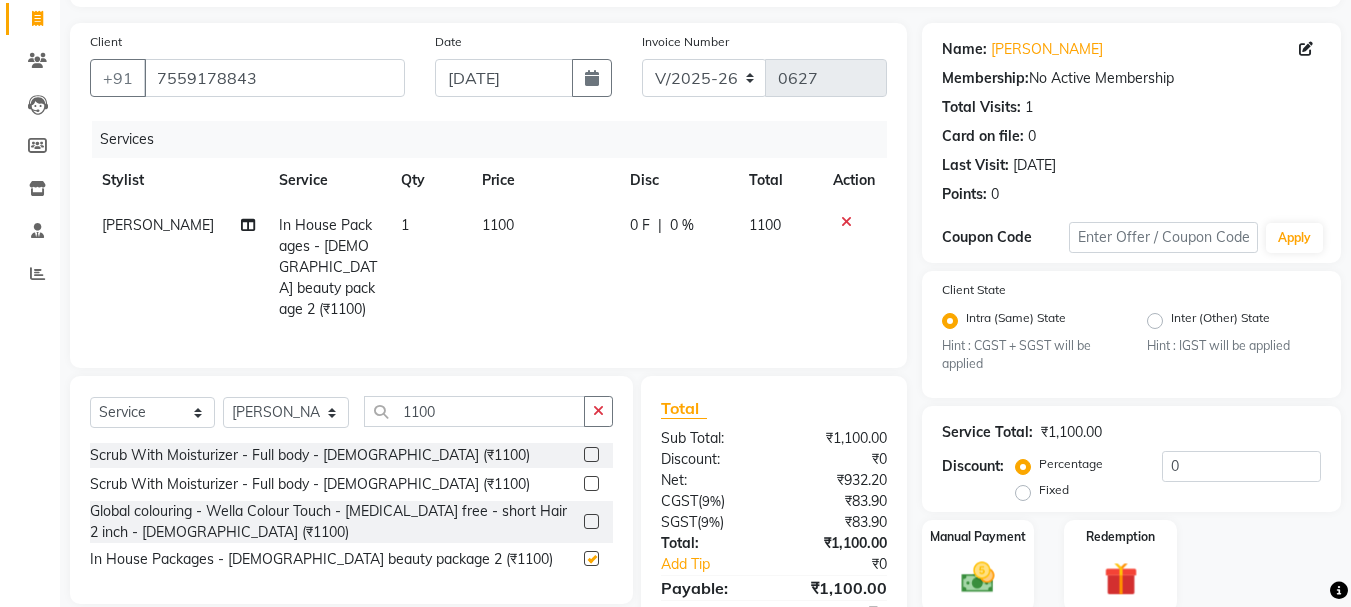 checkbox on "false" 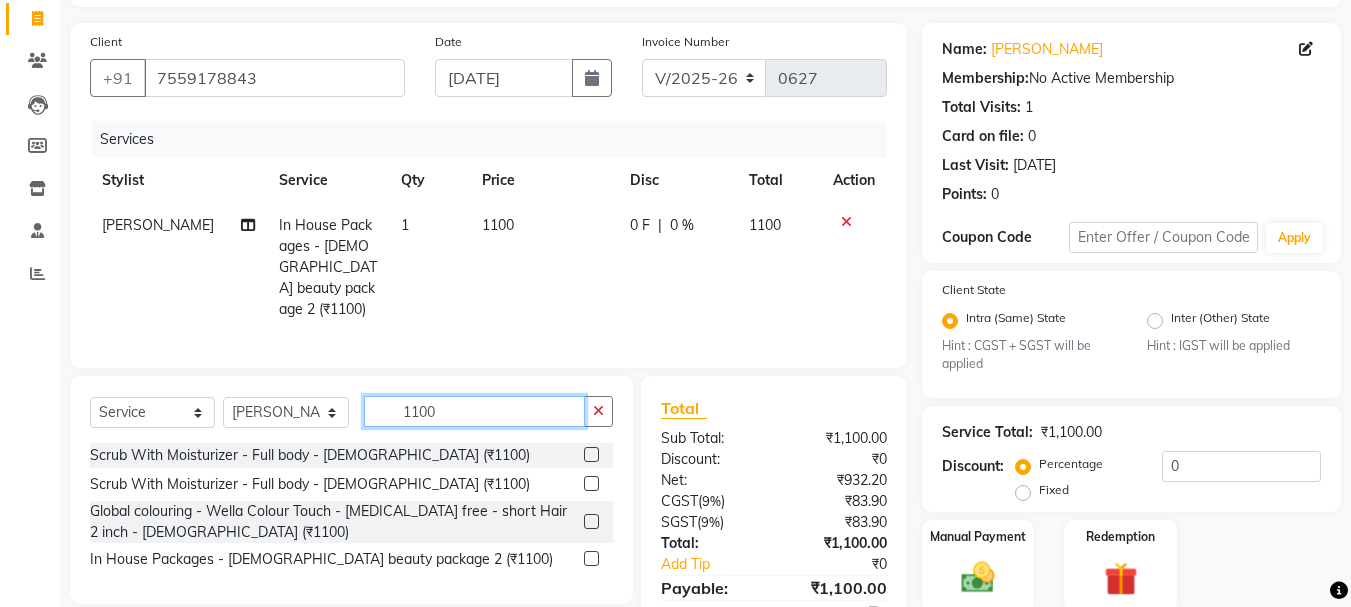 click on "1100" 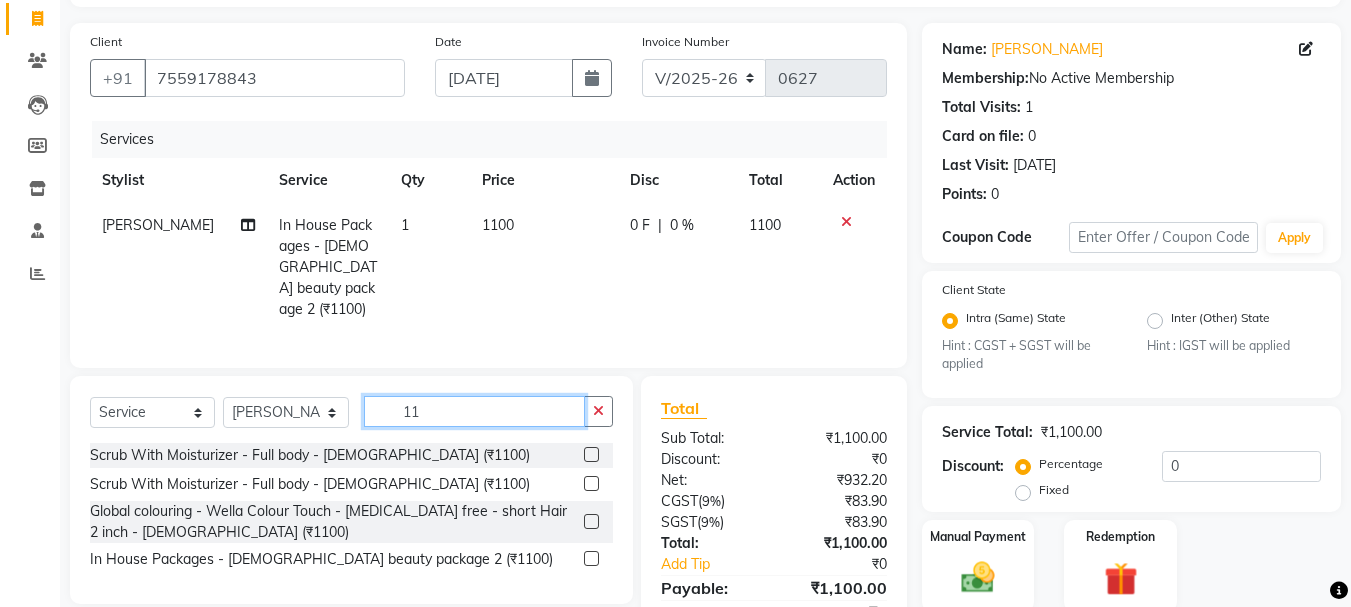 type on "1" 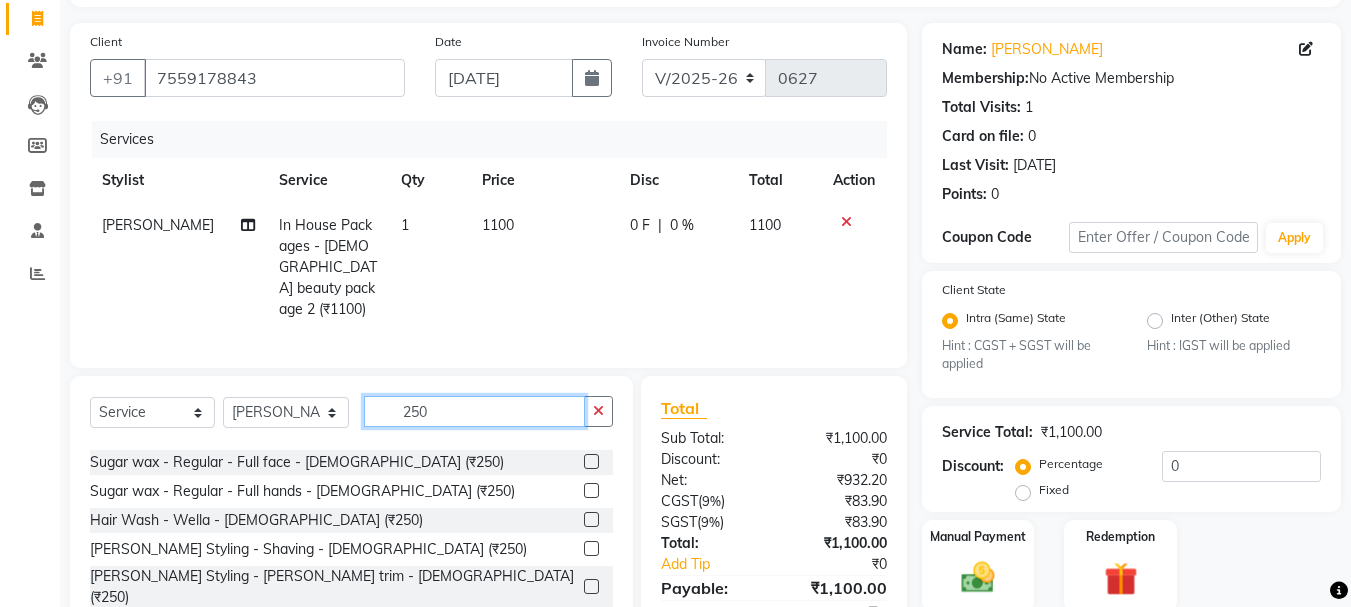 scroll, scrollTop: 0, scrollLeft: 0, axis: both 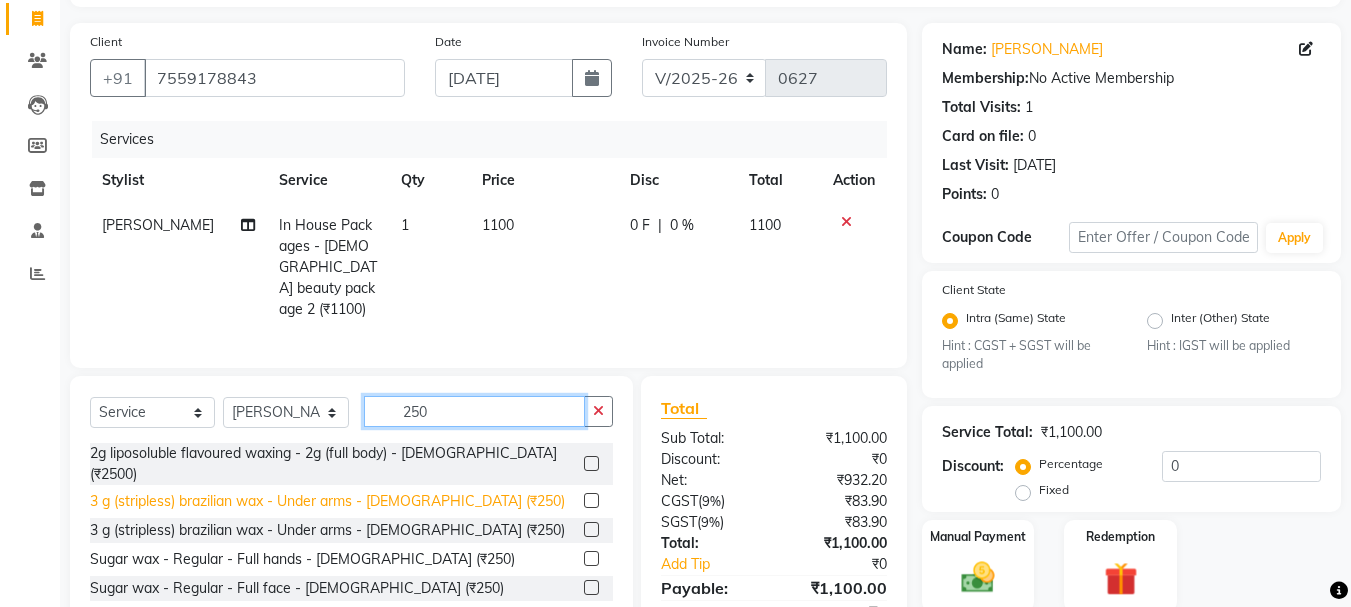 type on "250" 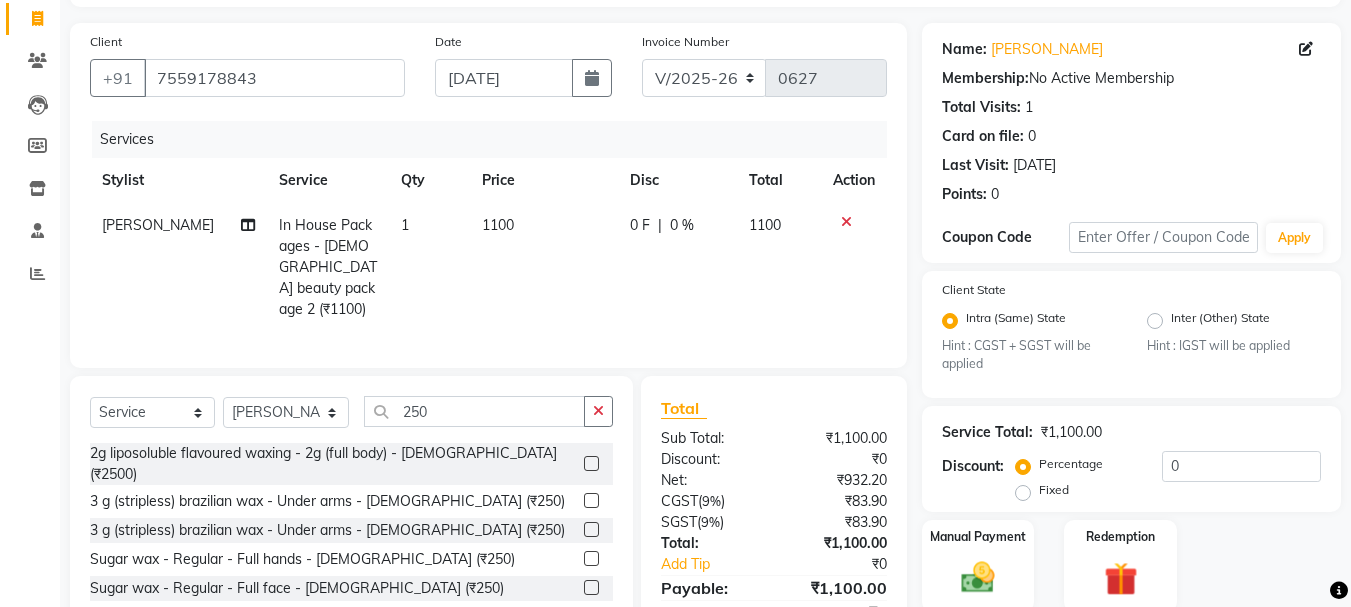 click on "3 g (stripless) brazilian wax - Under arms - [DEMOGRAPHIC_DATA] (₹250)" 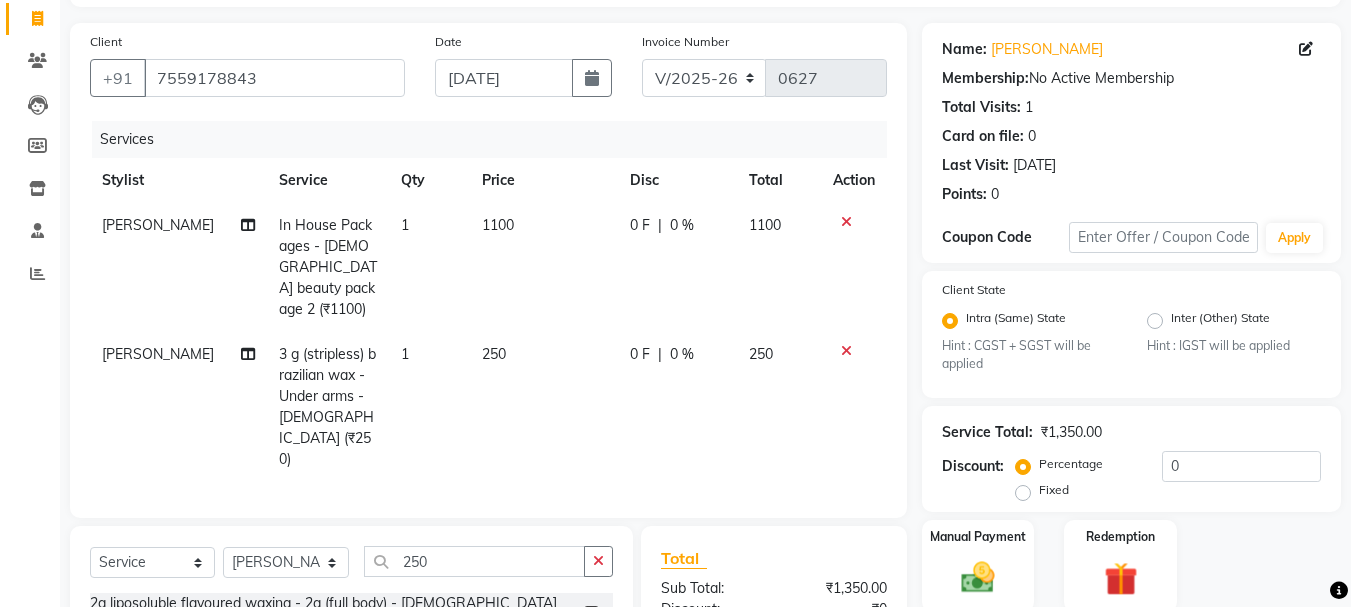 checkbox on "false" 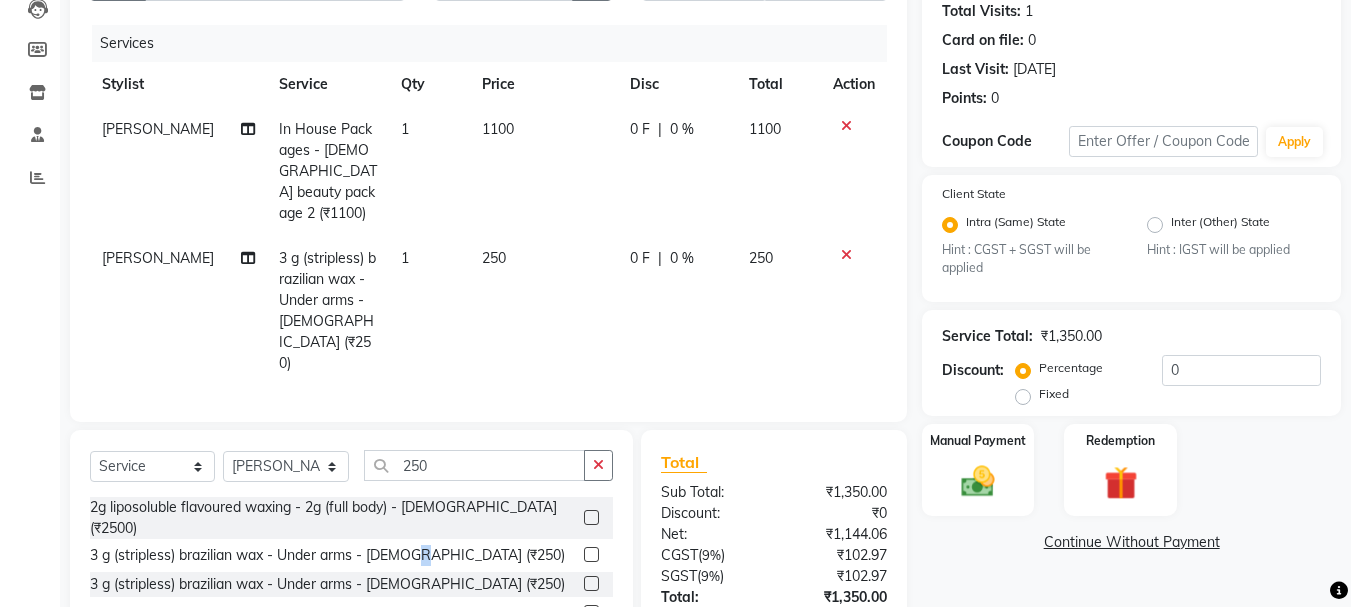 scroll, scrollTop: 323, scrollLeft: 0, axis: vertical 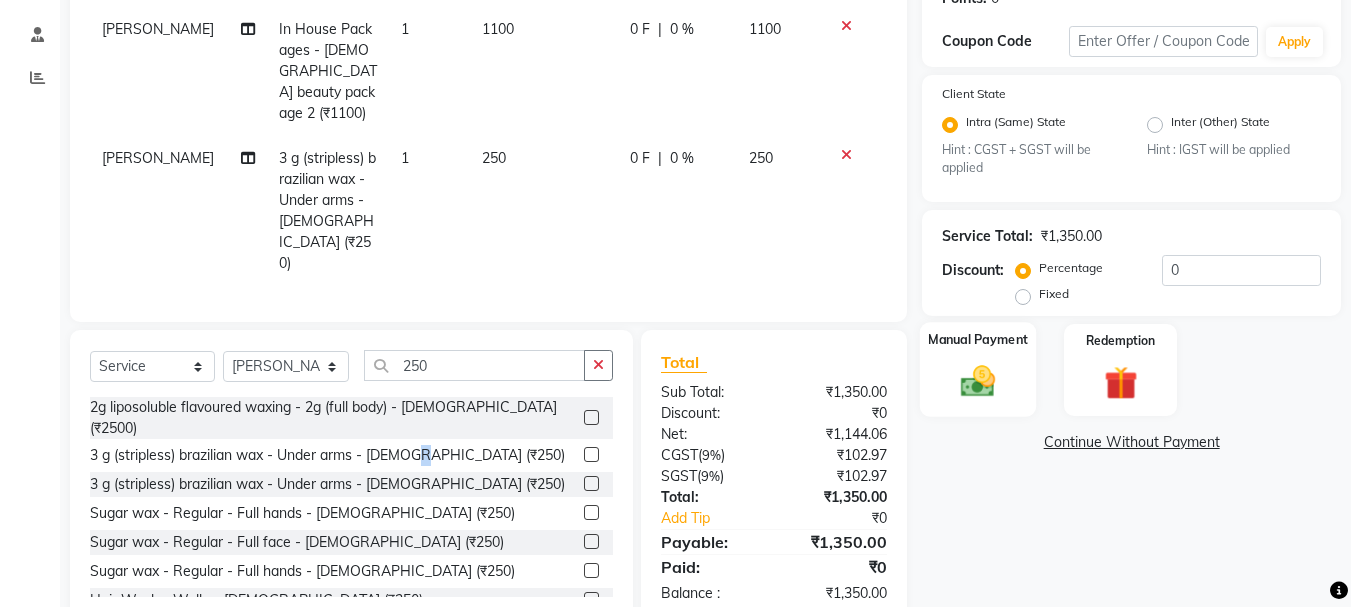 click 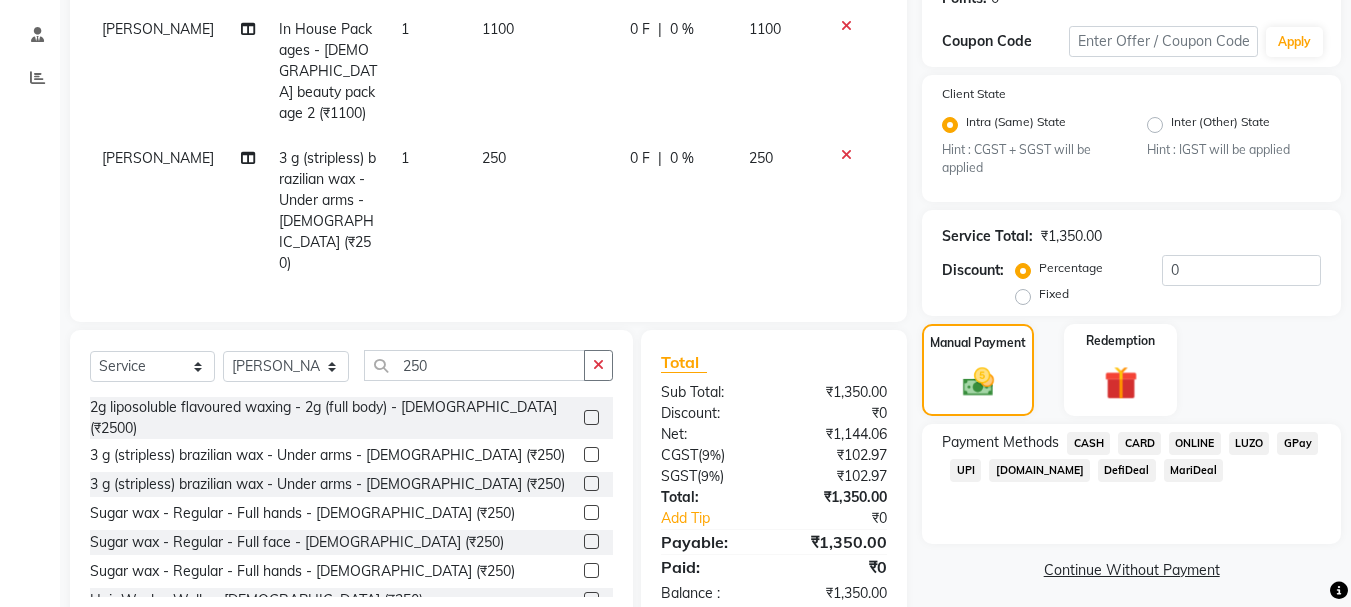 click on "UPI" 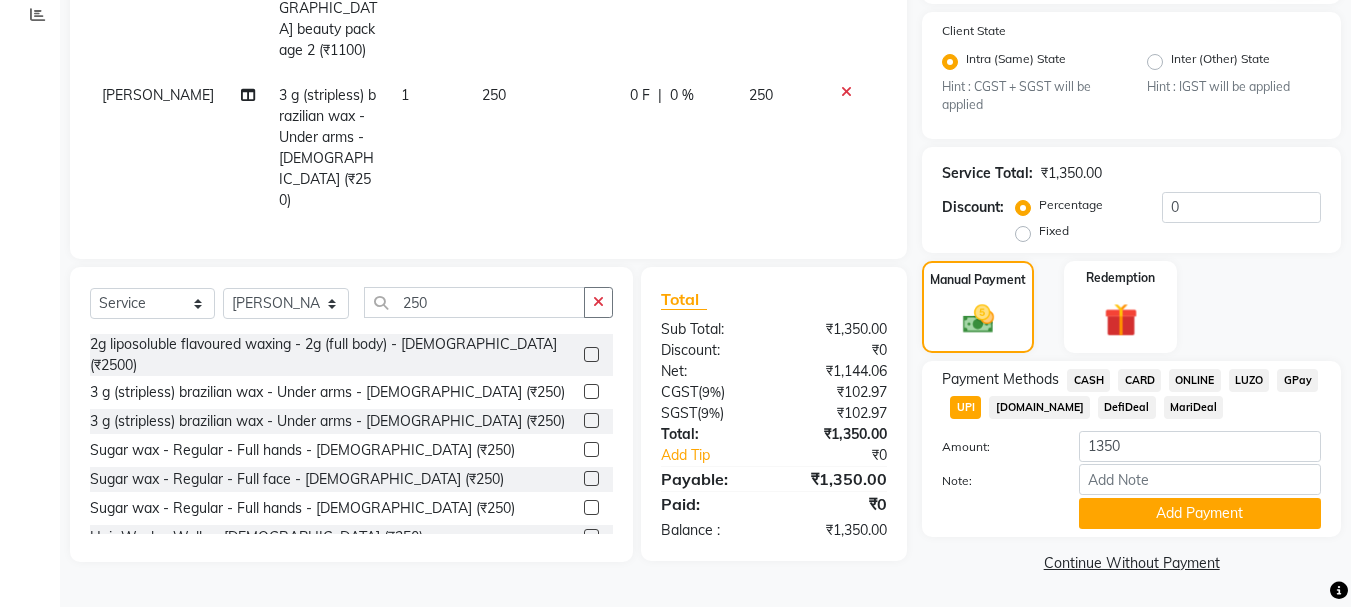 scroll, scrollTop: 387, scrollLeft: 0, axis: vertical 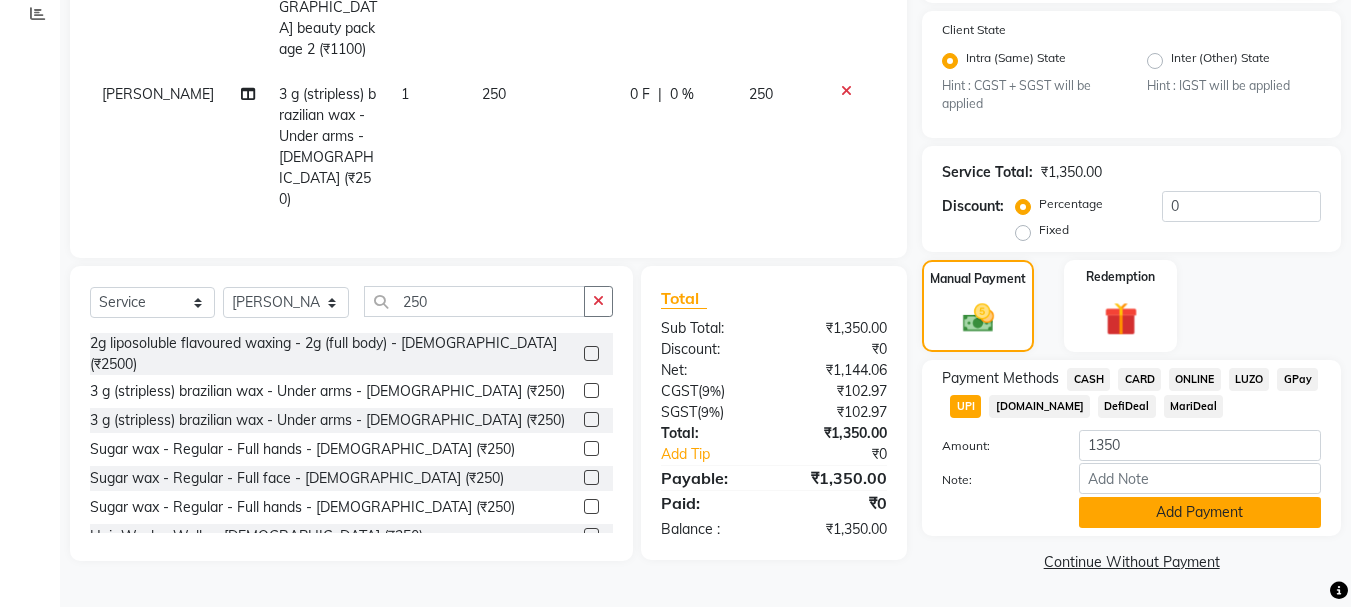 click on "Add Payment" 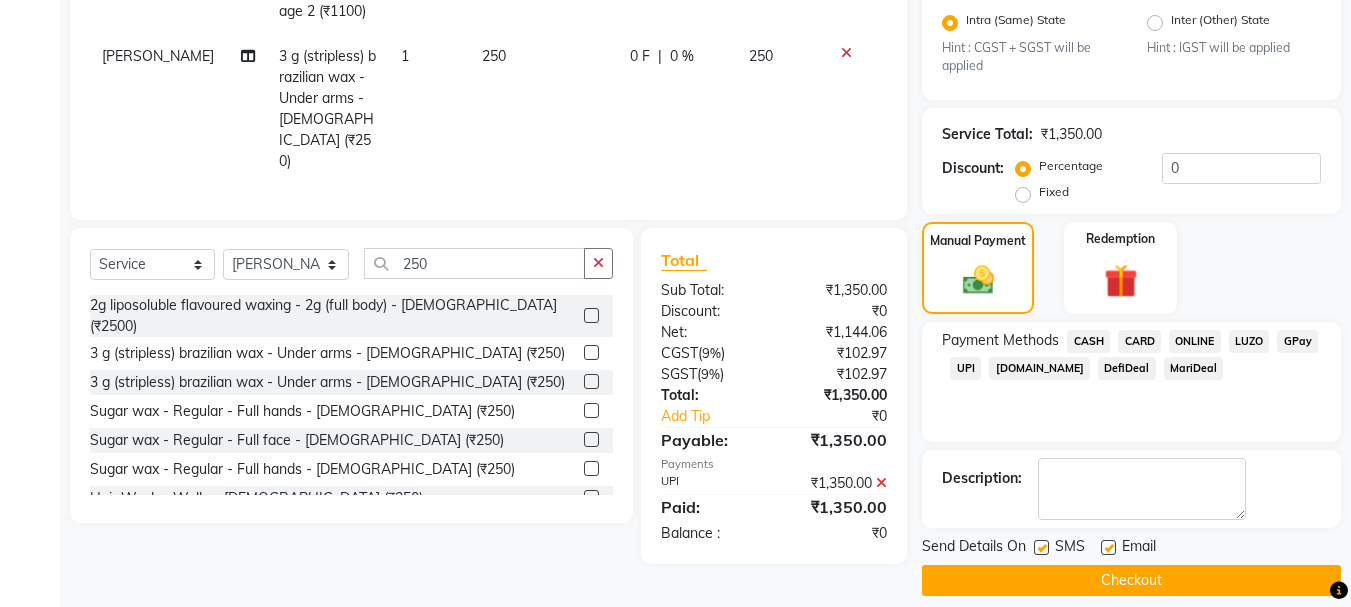 scroll, scrollTop: 444, scrollLeft: 0, axis: vertical 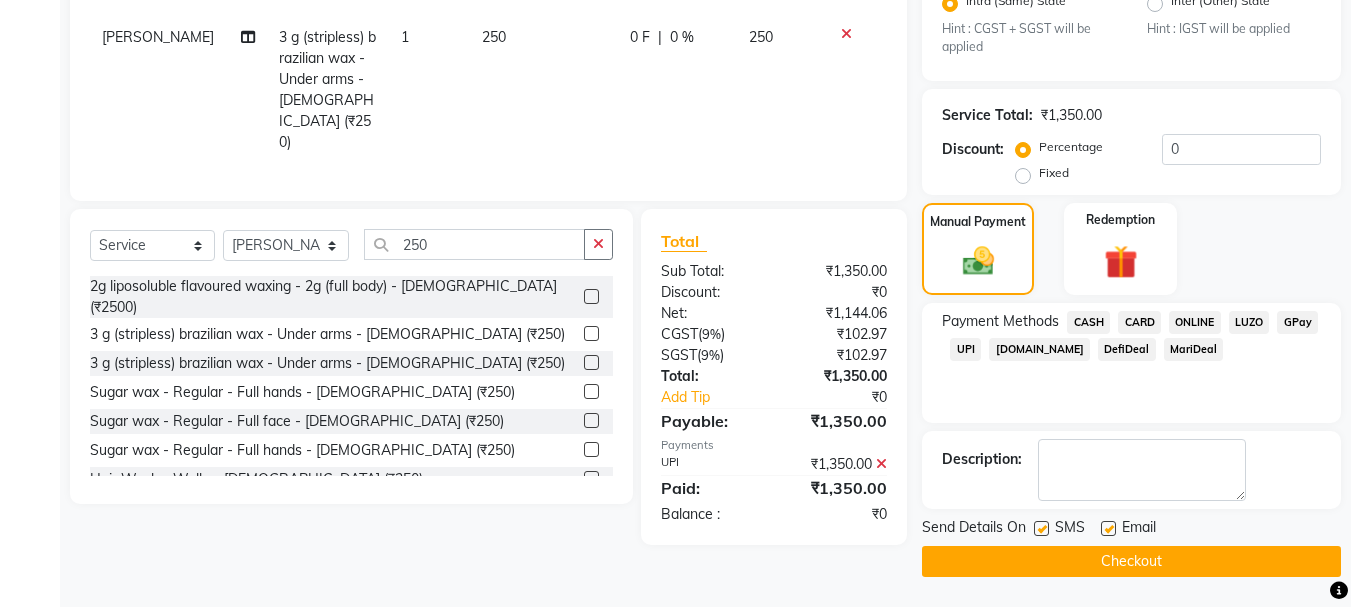 click 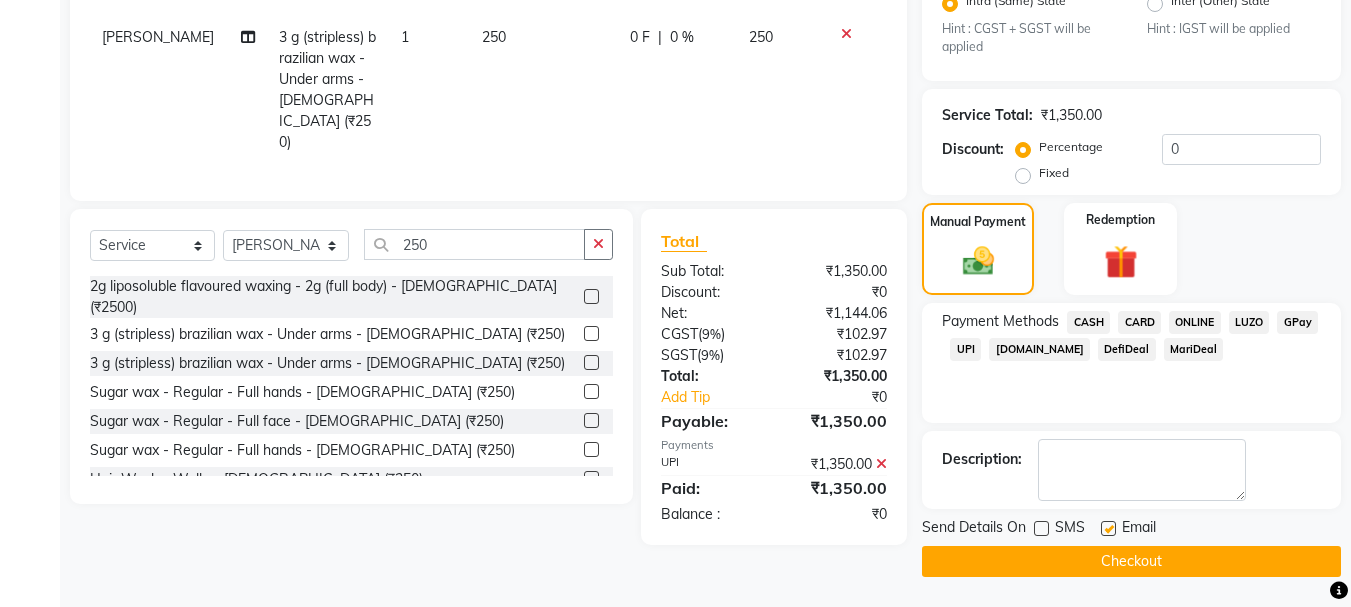 drag, startPoint x: 1111, startPoint y: 528, endPoint x: 1101, endPoint y: 534, distance: 11.661903 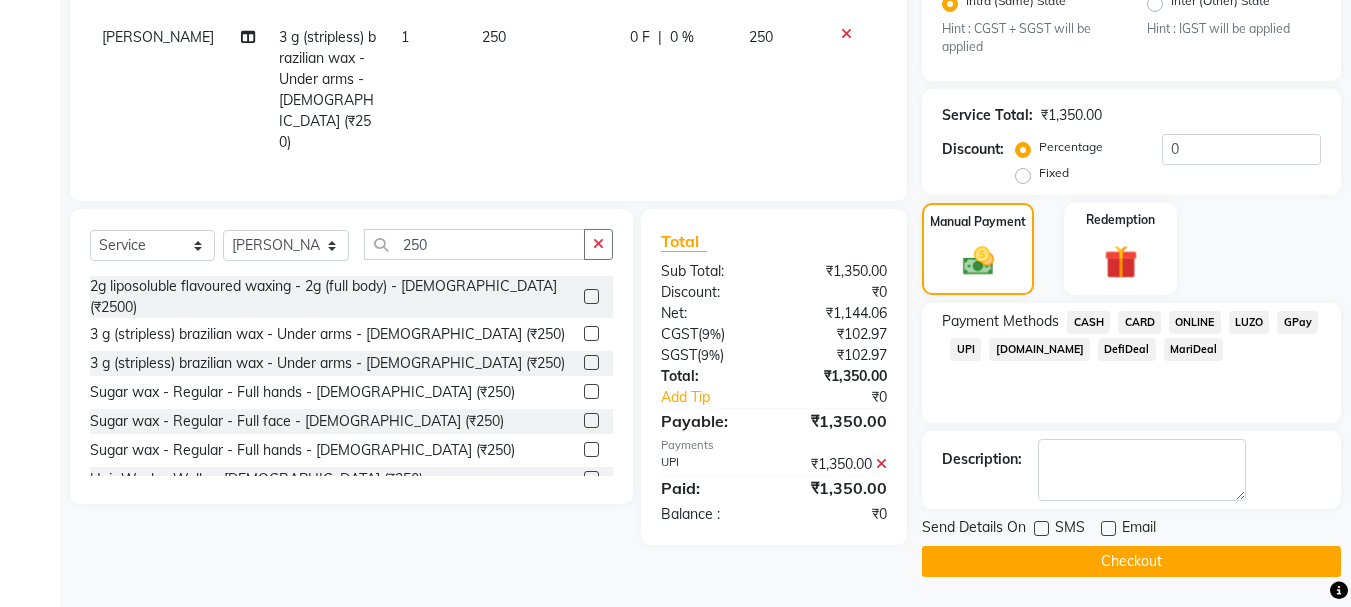 click on "Checkout" 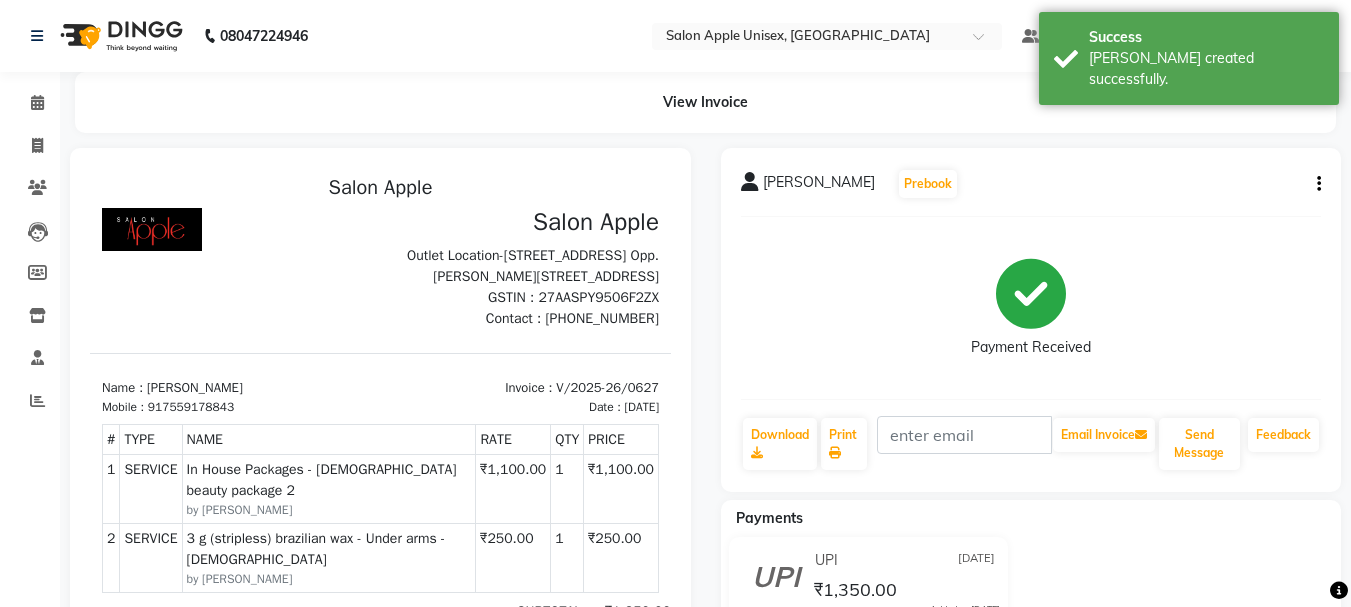 scroll, scrollTop: 0, scrollLeft: 0, axis: both 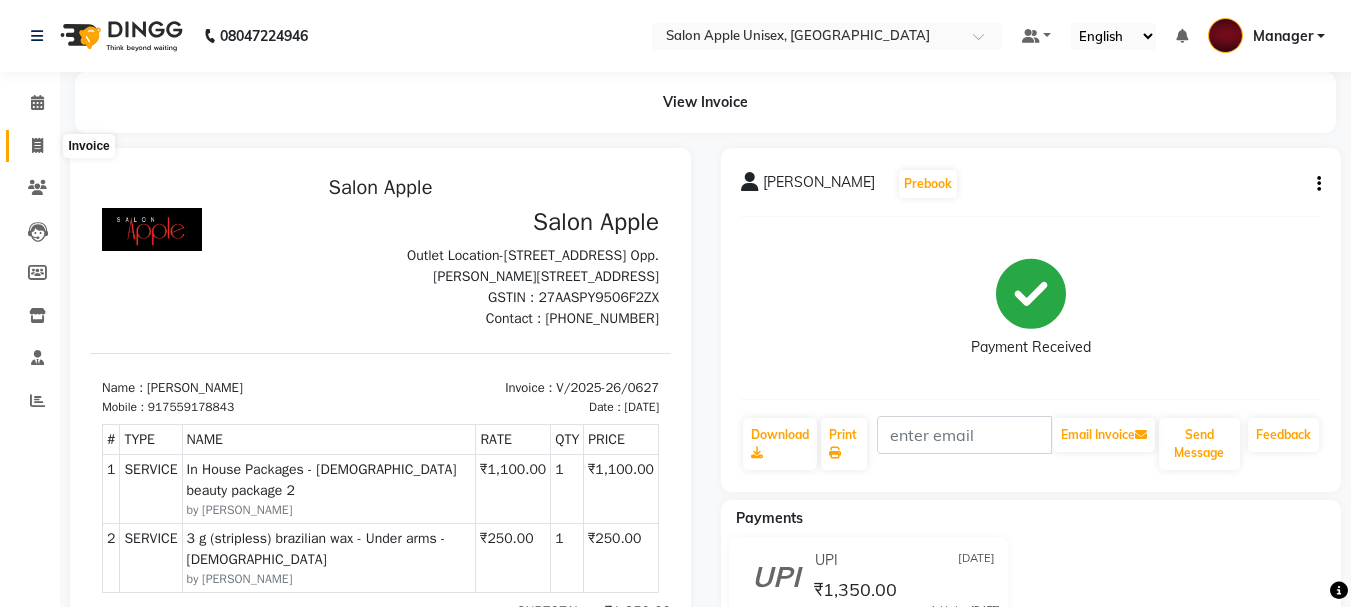 click 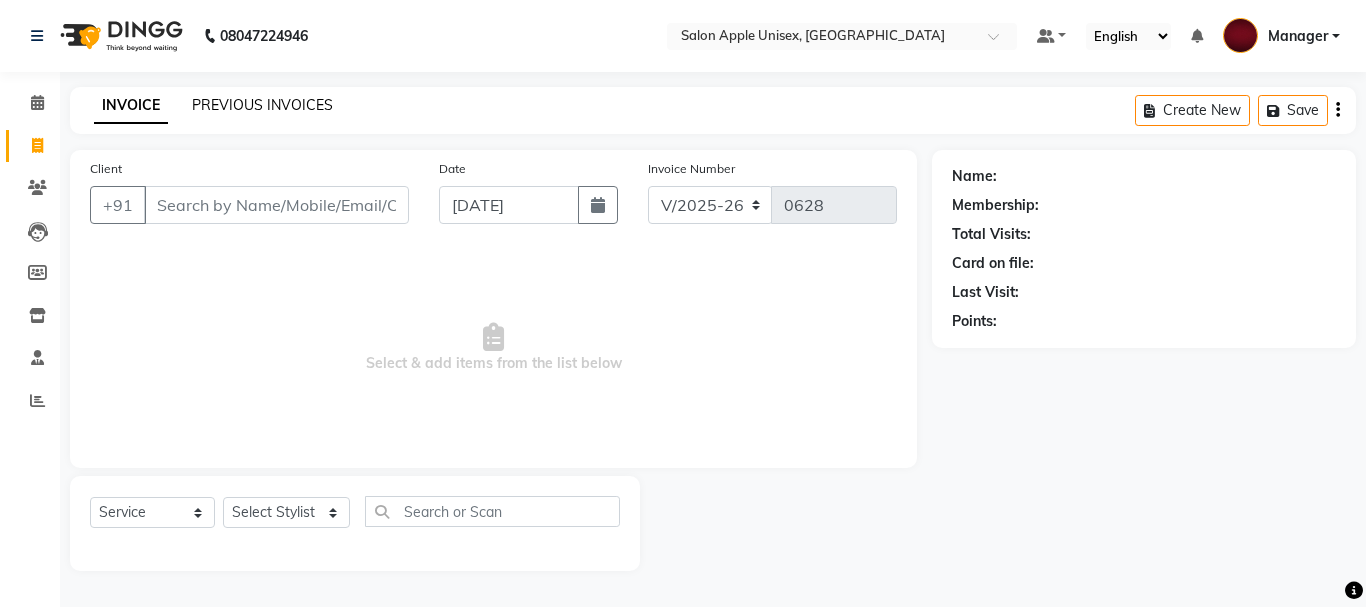 click on "PREVIOUS INVOICES" 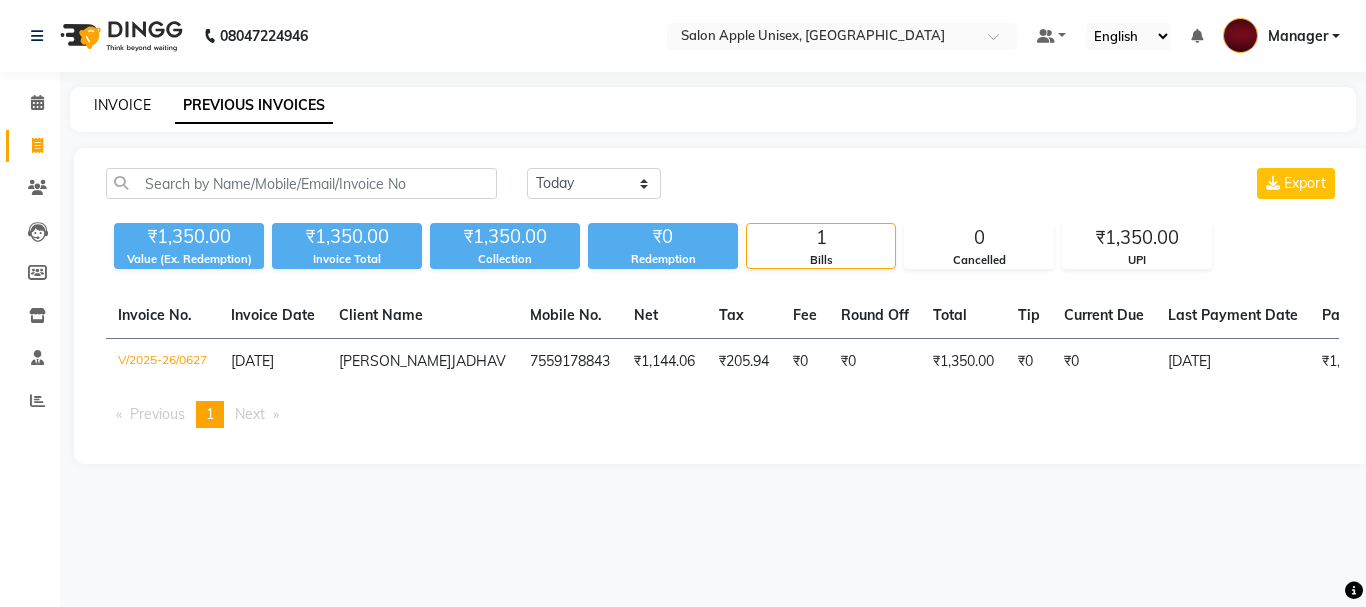 click on "INVOICE" 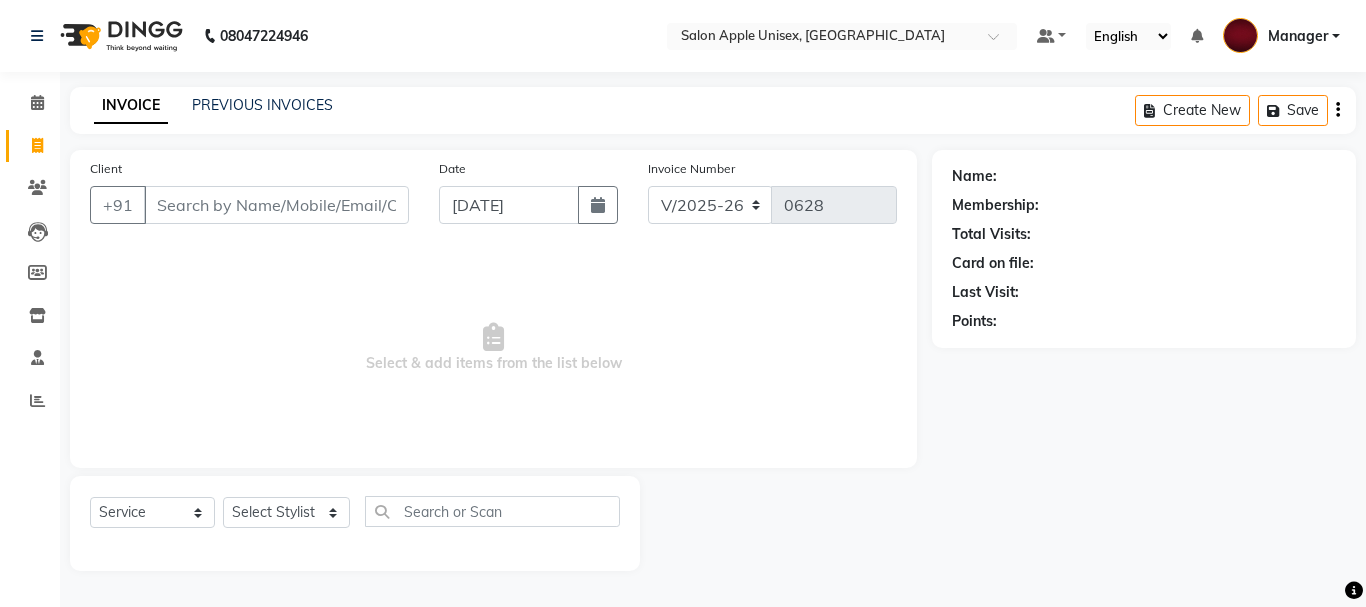 click on "Client" at bounding box center [276, 205] 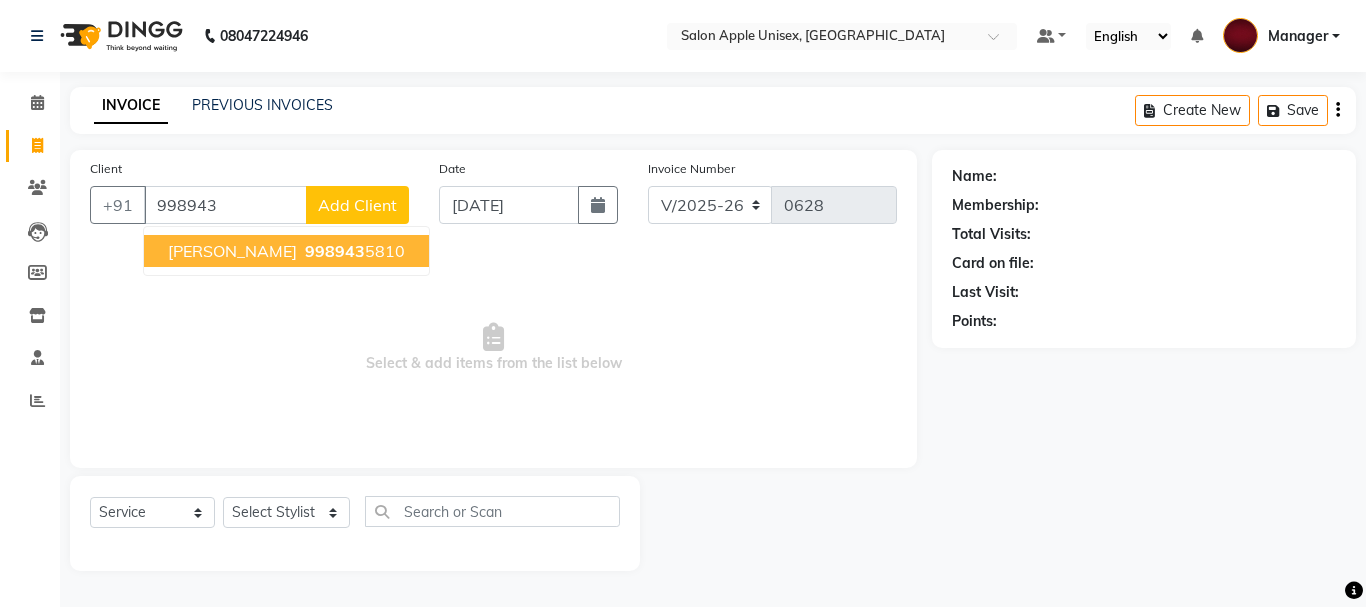 click on "998943" at bounding box center [335, 251] 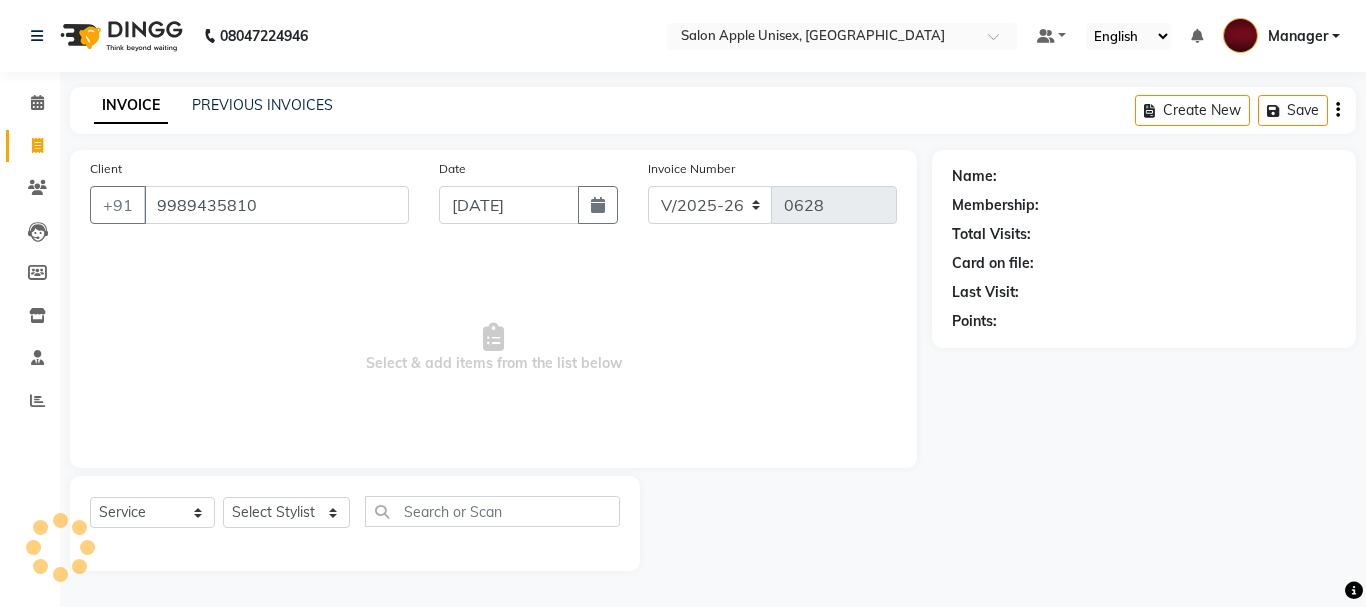 type on "9989435810" 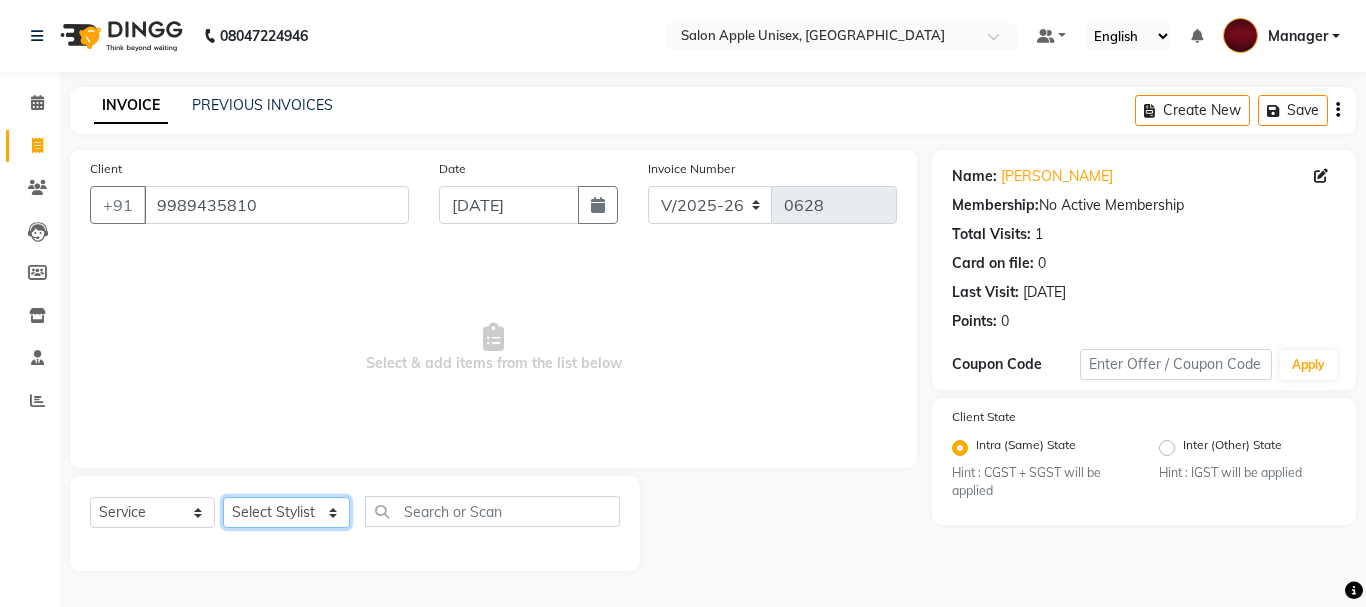 click on "Select Stylist Dilip(Owner) Manager [PERSON_NAME] (Owner) Nandini [PERSON_NAME] [PERSON_NAME]  Santosh [PERSON_NAME]" 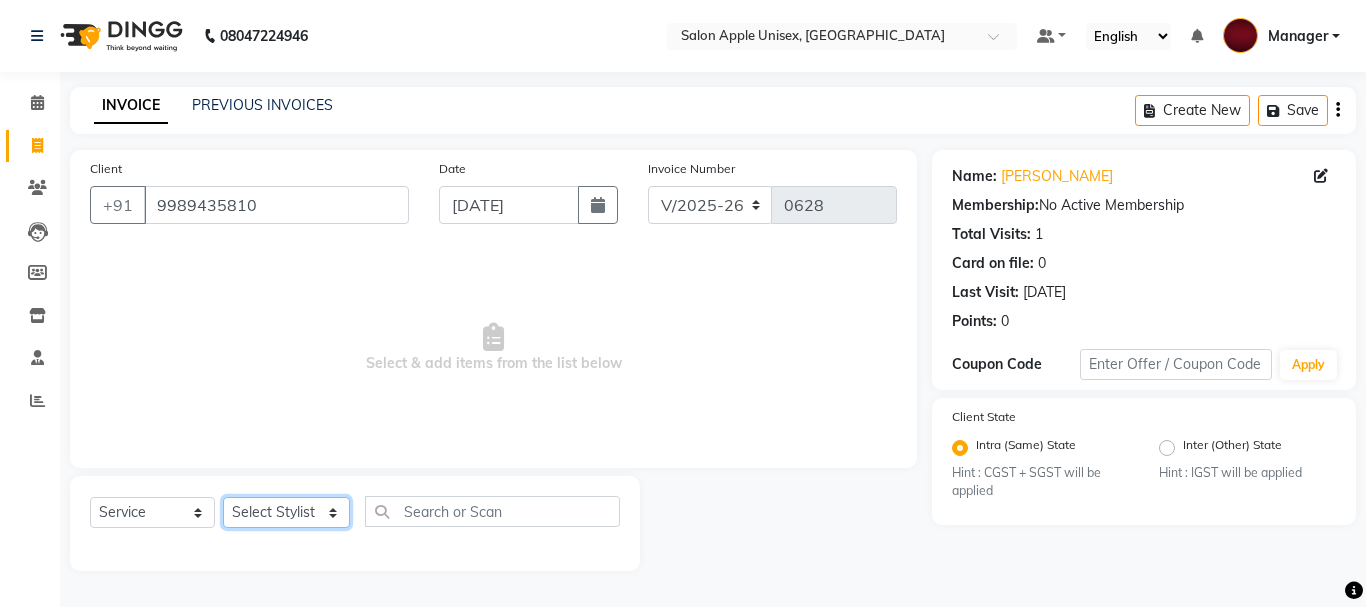 select on "85434" 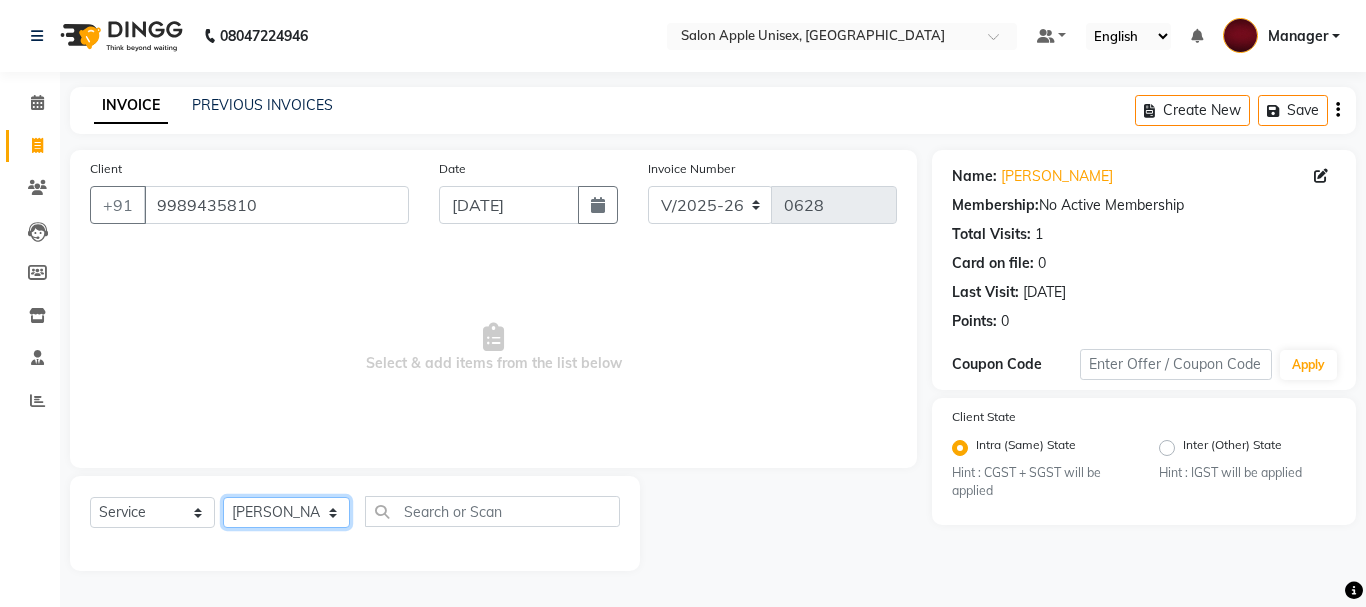 click on "Select Stylist Dilip(Owner) Manager [PERSON_NAME] (Owner) Nandini [PERSON_NAME] [PERSON_NAME]  Santosh [PERSON_NAME]" 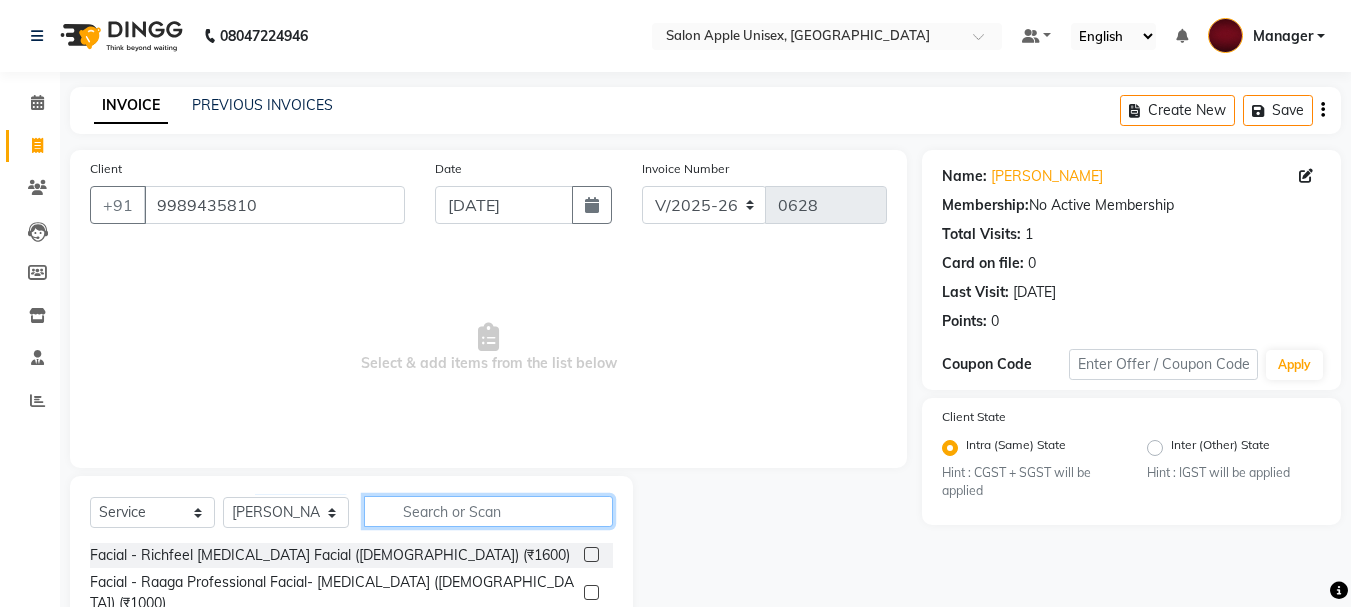 click 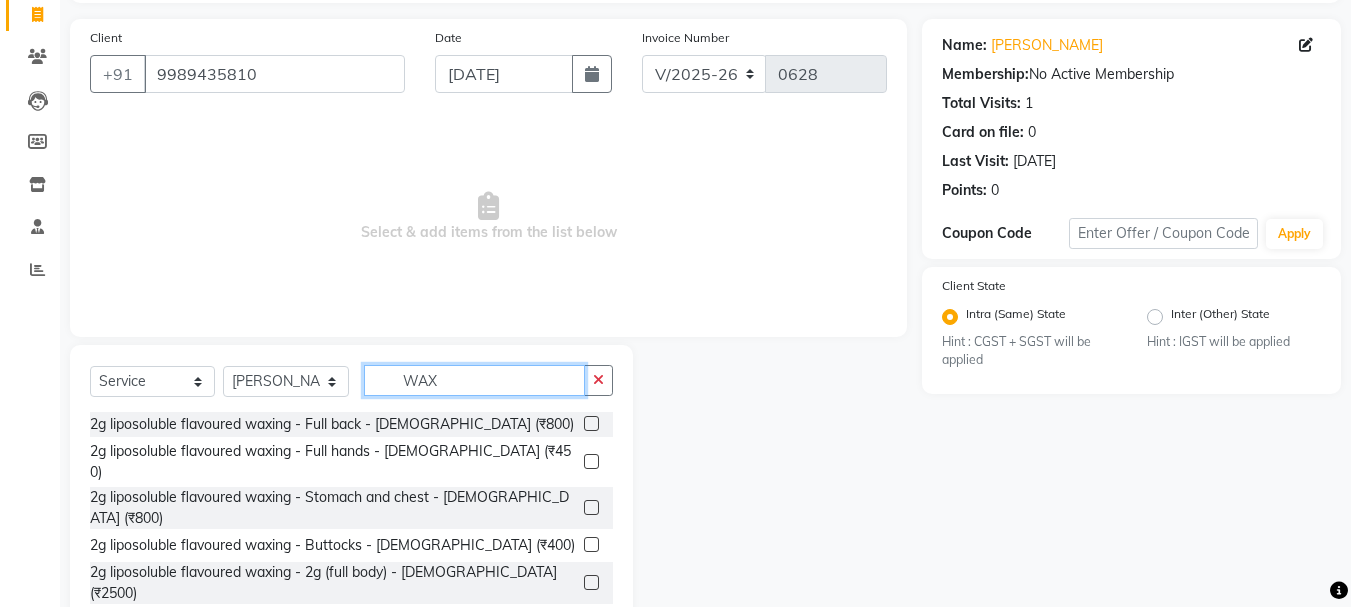 scroll, scrollTop: 194, scrollLeft: 0, axis: vertical 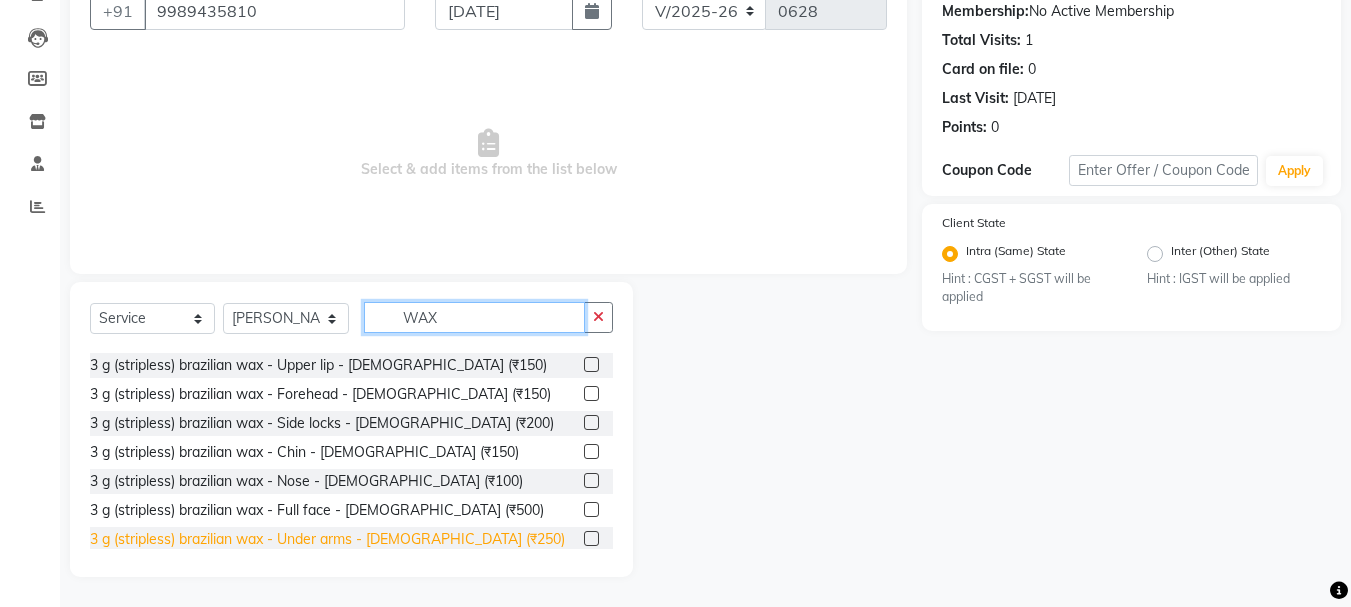 type on "WAX" 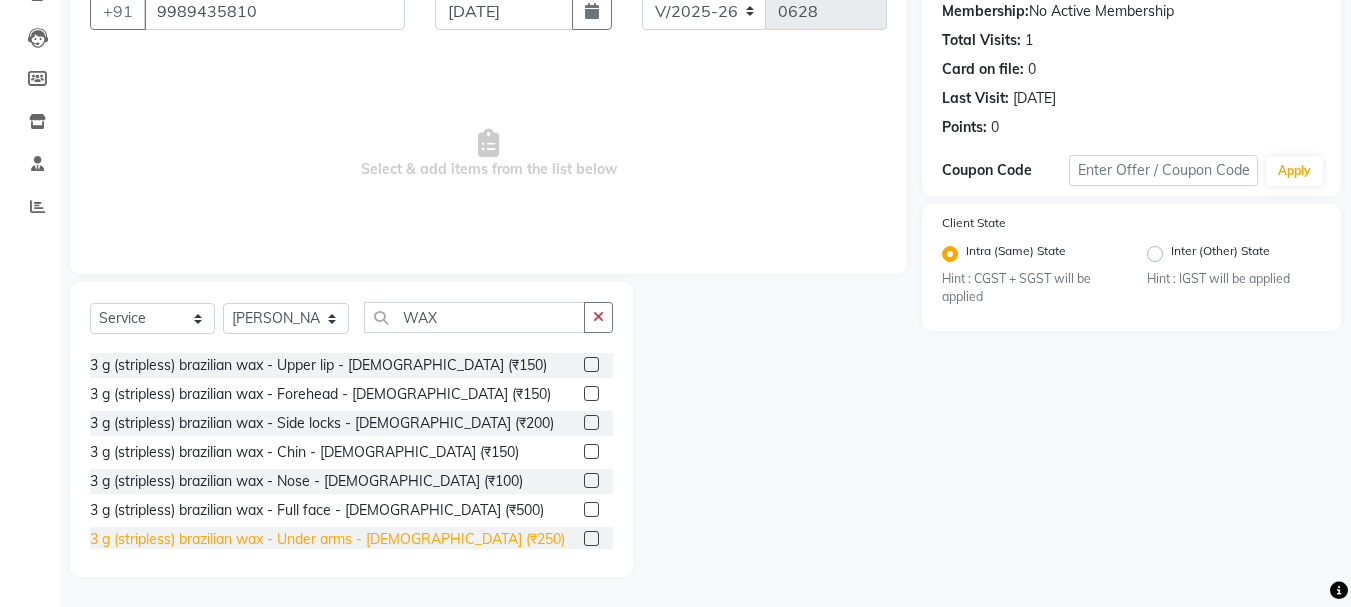 click on "3 g (stripless) brazilian wax - Under arms - [DEMOGRAPHIC_DATA] (₹250)" 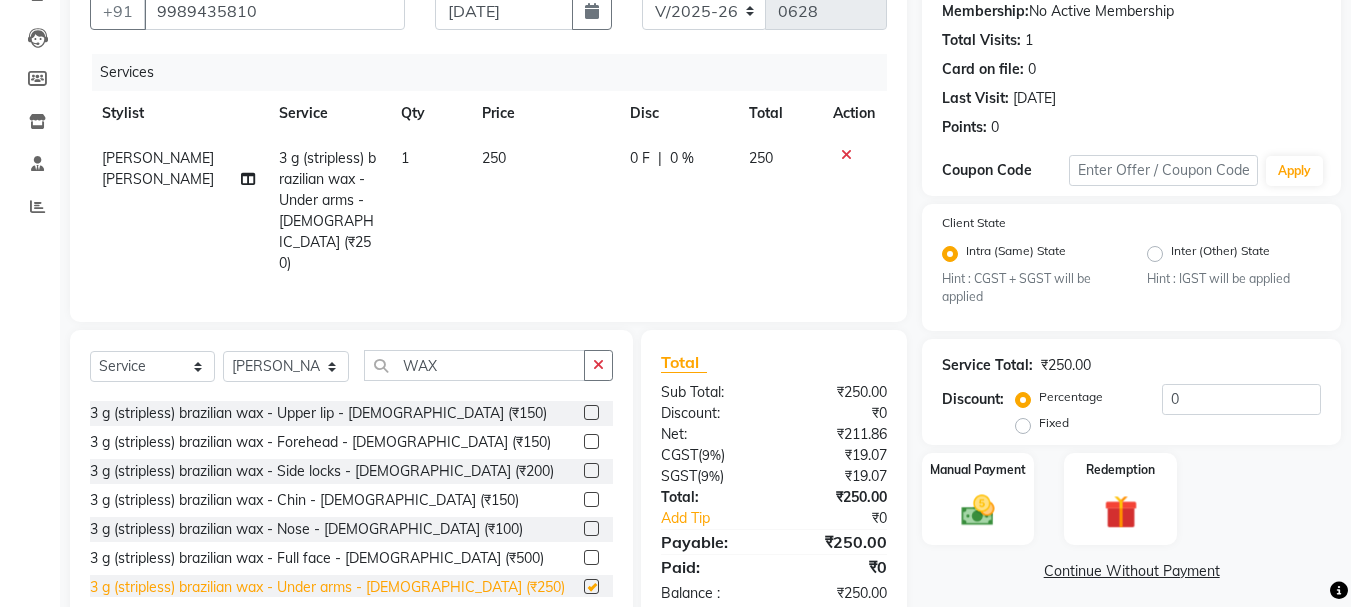 checkbox on "false" 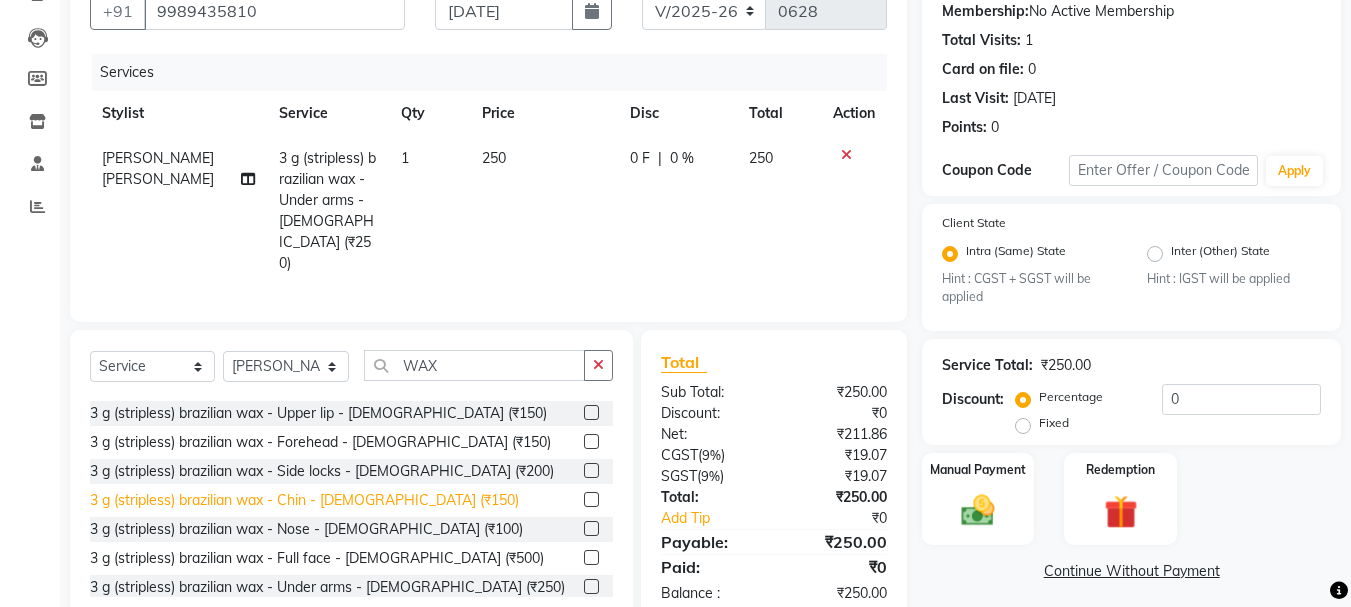 click on "3 g (stripless) brazilian wax - Chin - [DEMOGRAPHIC_DATA] (₹150)" 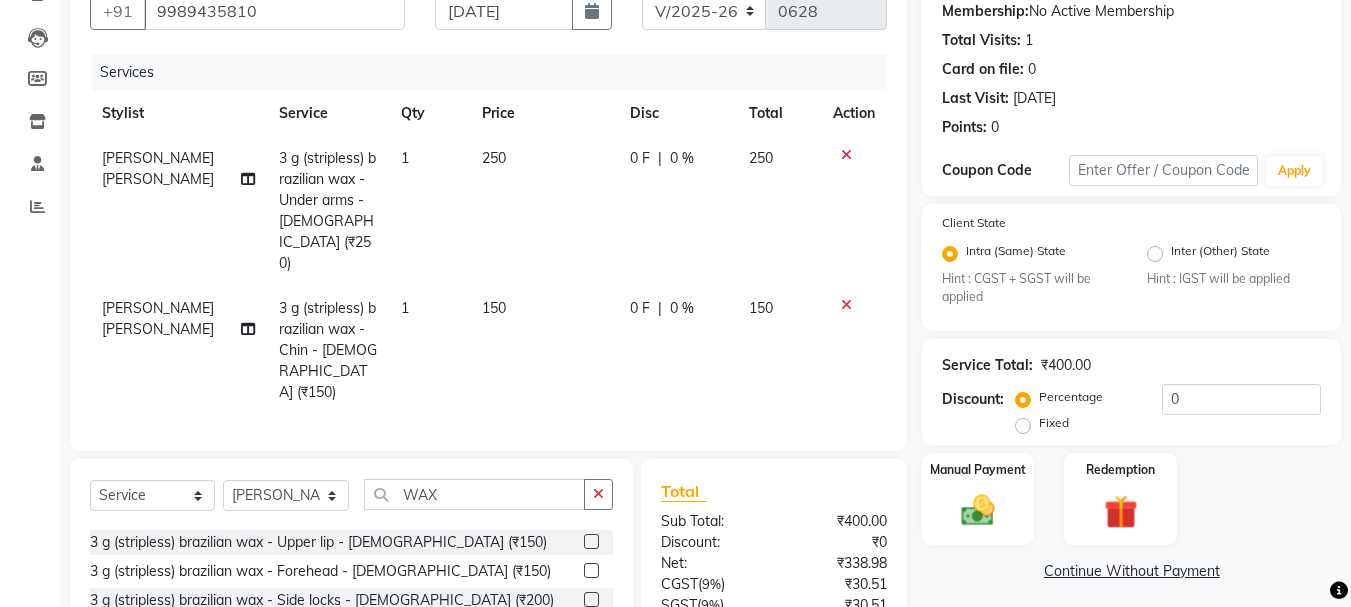 checkbox on "false" 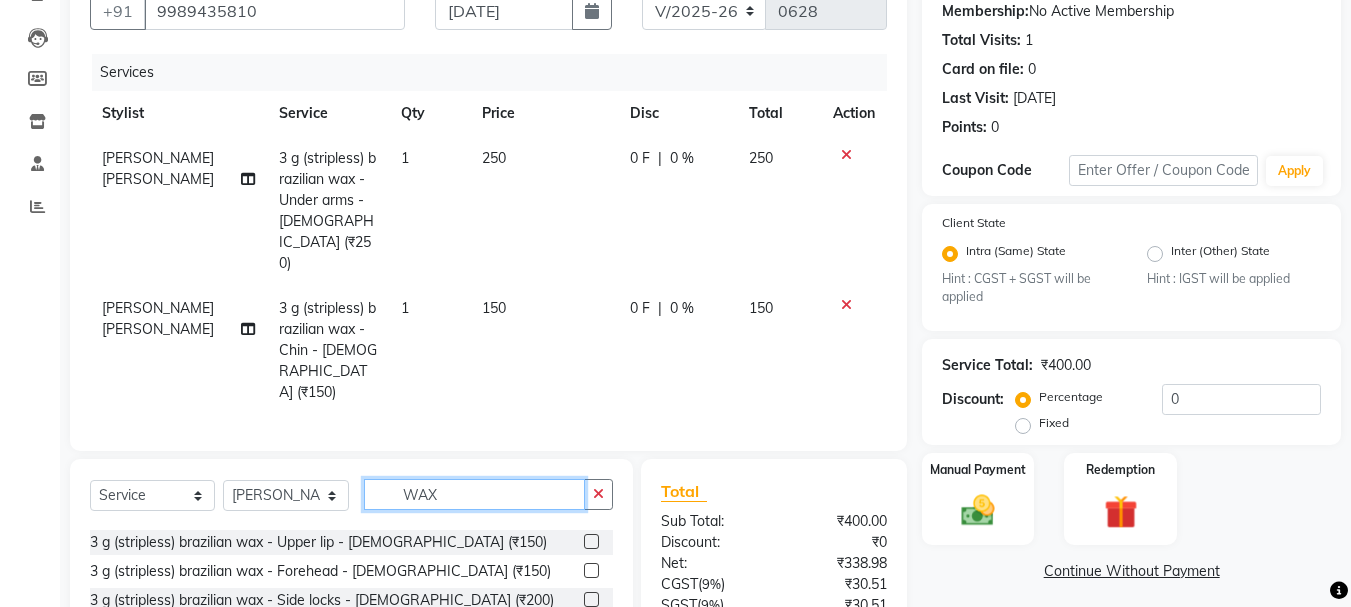 click on "WAX" 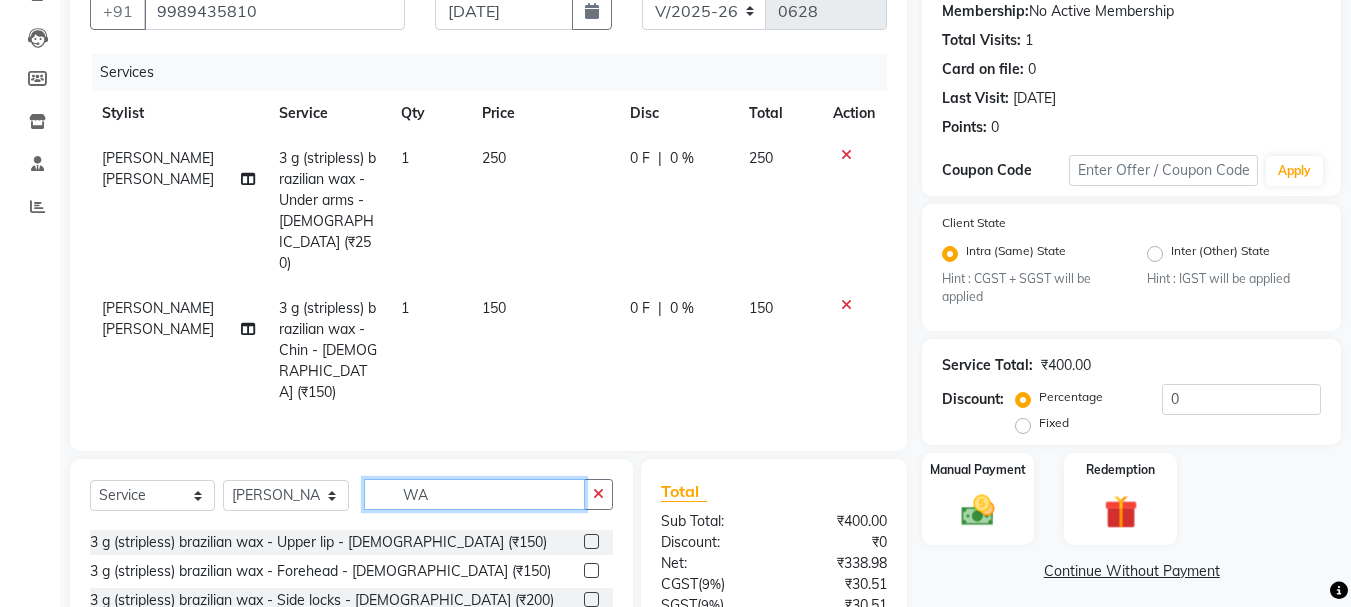 type on "W" 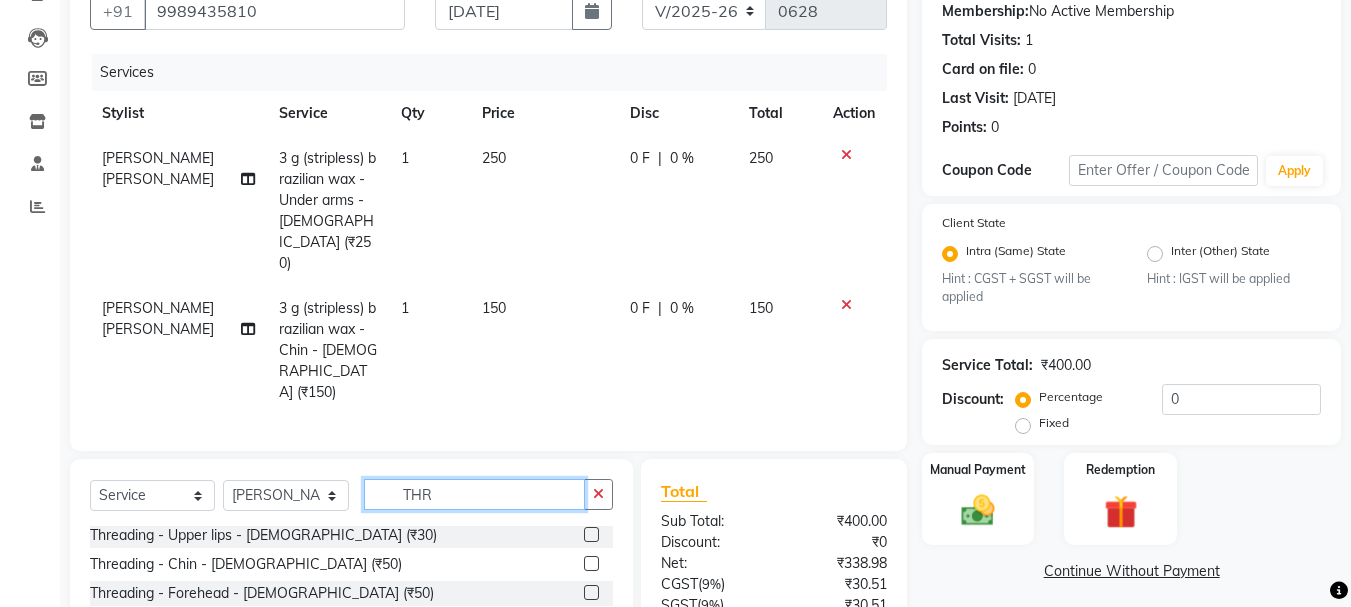 scroll, scrollTop: 61, scrollLeft: 0, axis: vertical 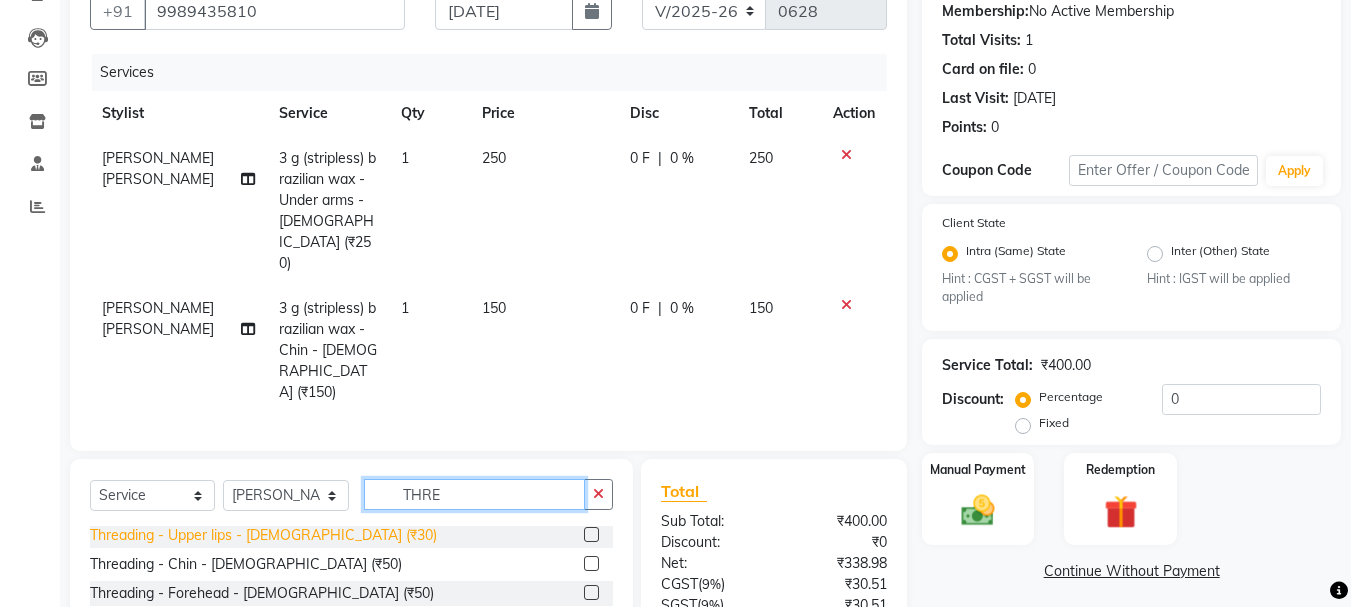 type on "THRE" 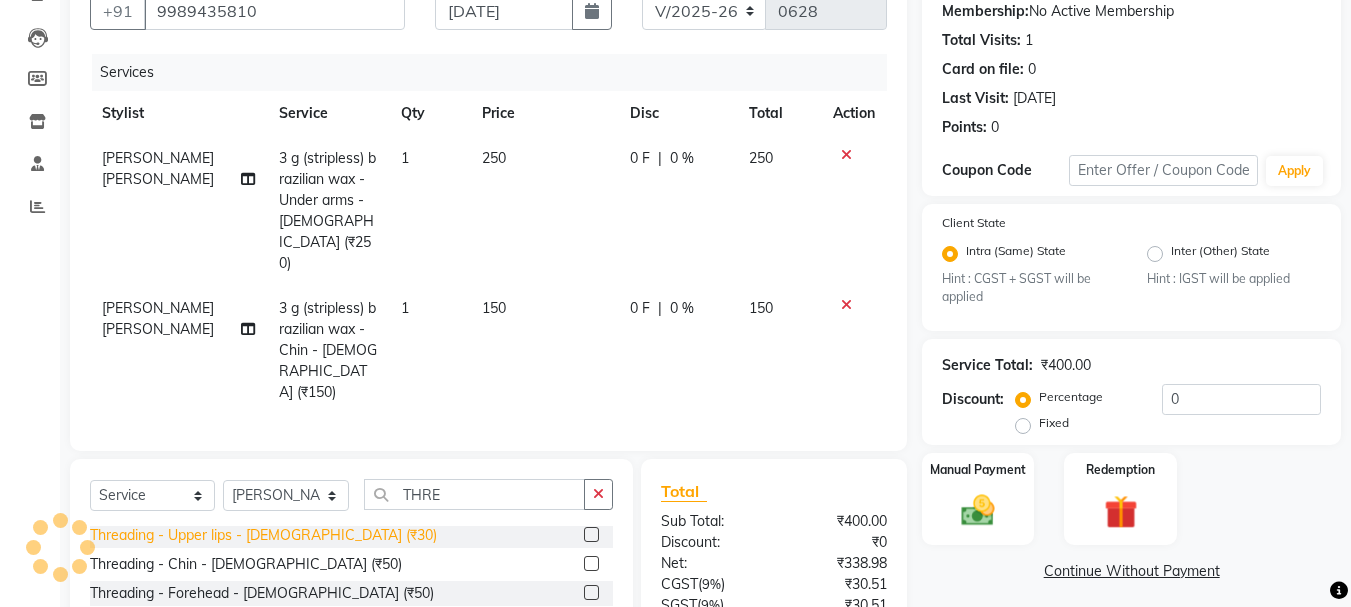 click on "Threading - Upper lips - [DEMOGRAPHIC_DATA] (₹30)" 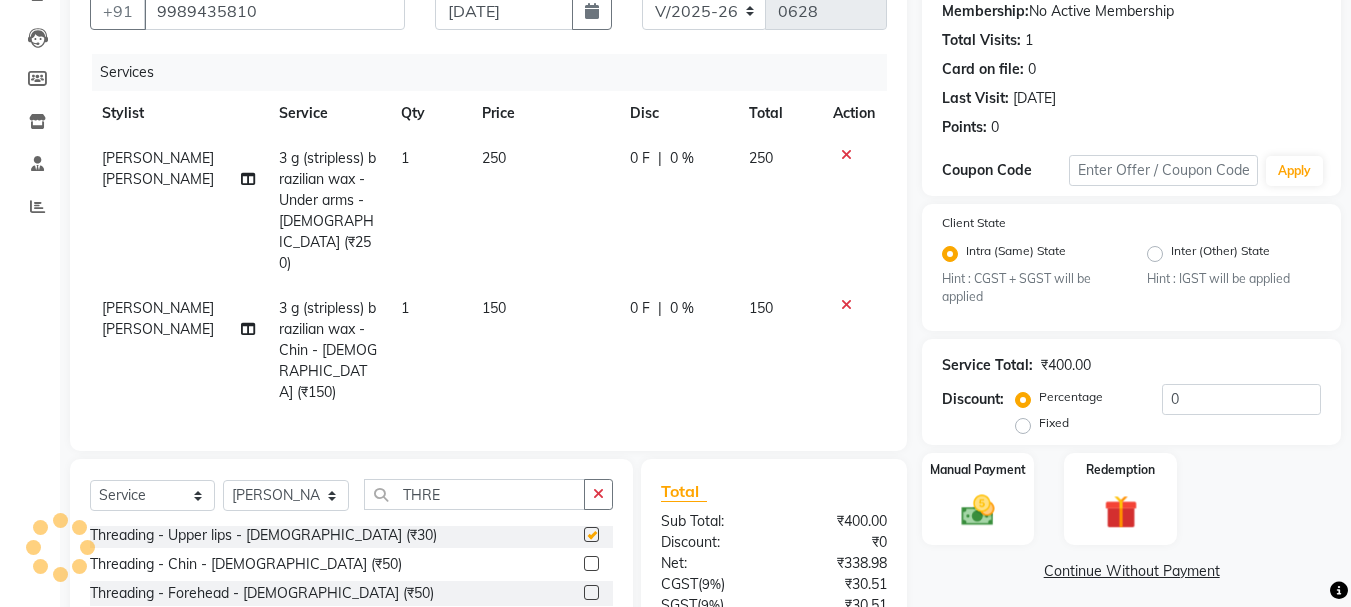 checkbox on "false" 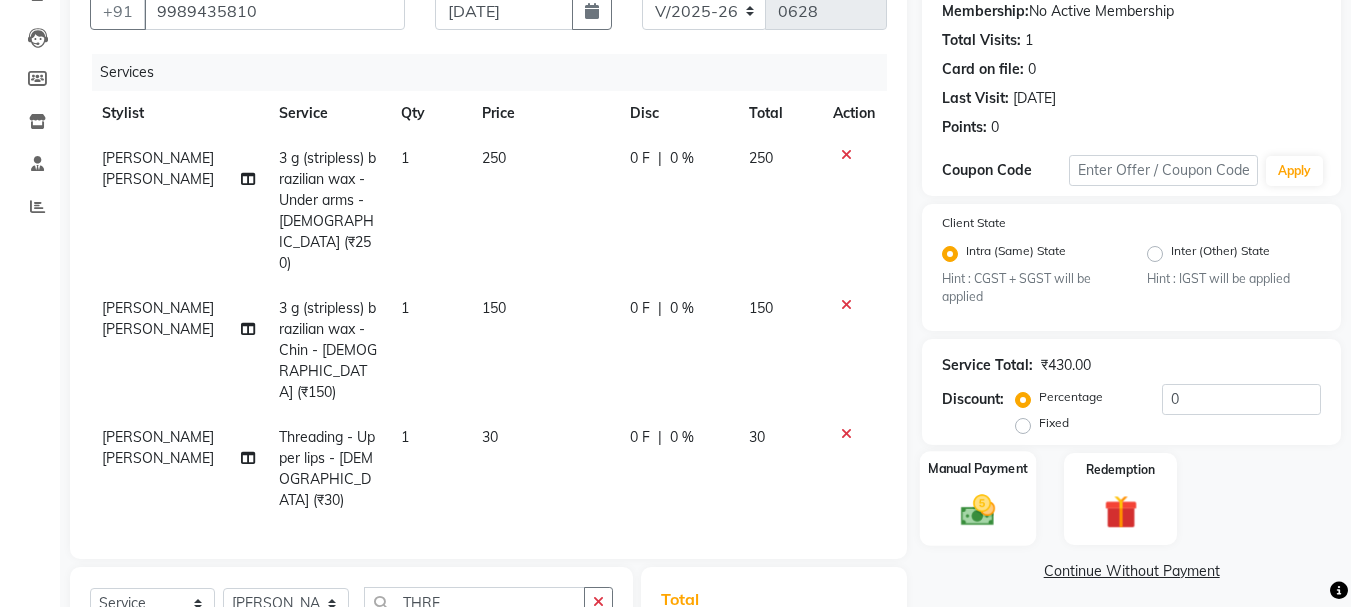 click 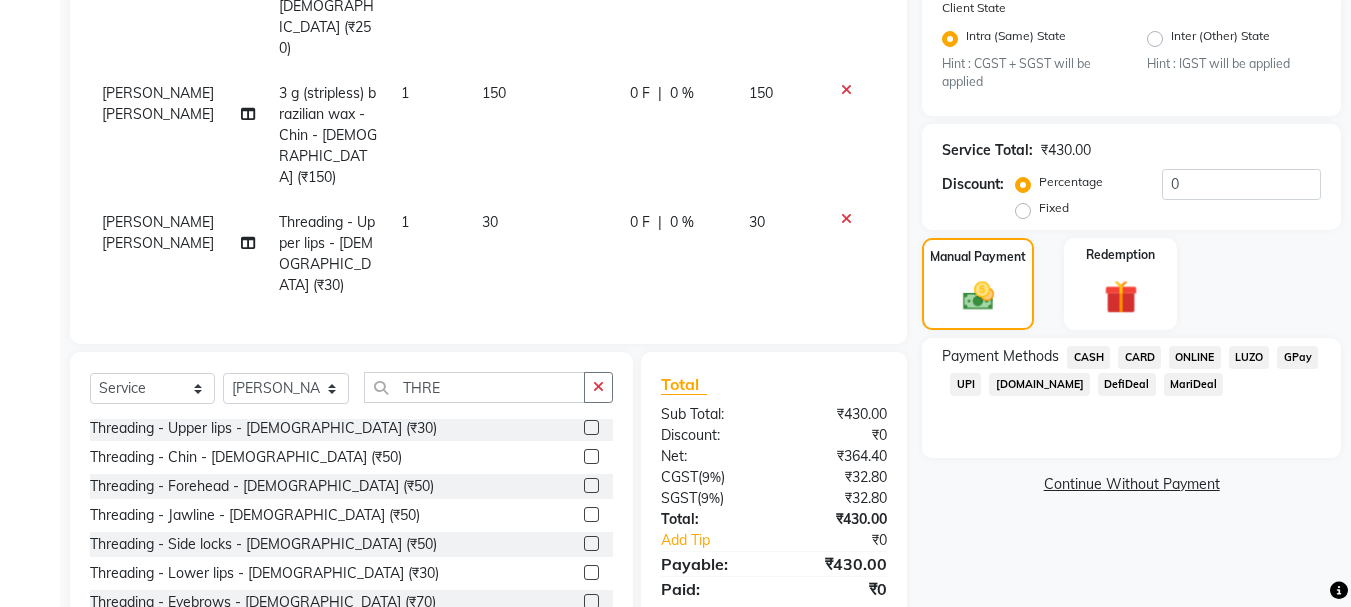 scroll, scrollTop: 410, scrollLeft: 0, axis: vertical 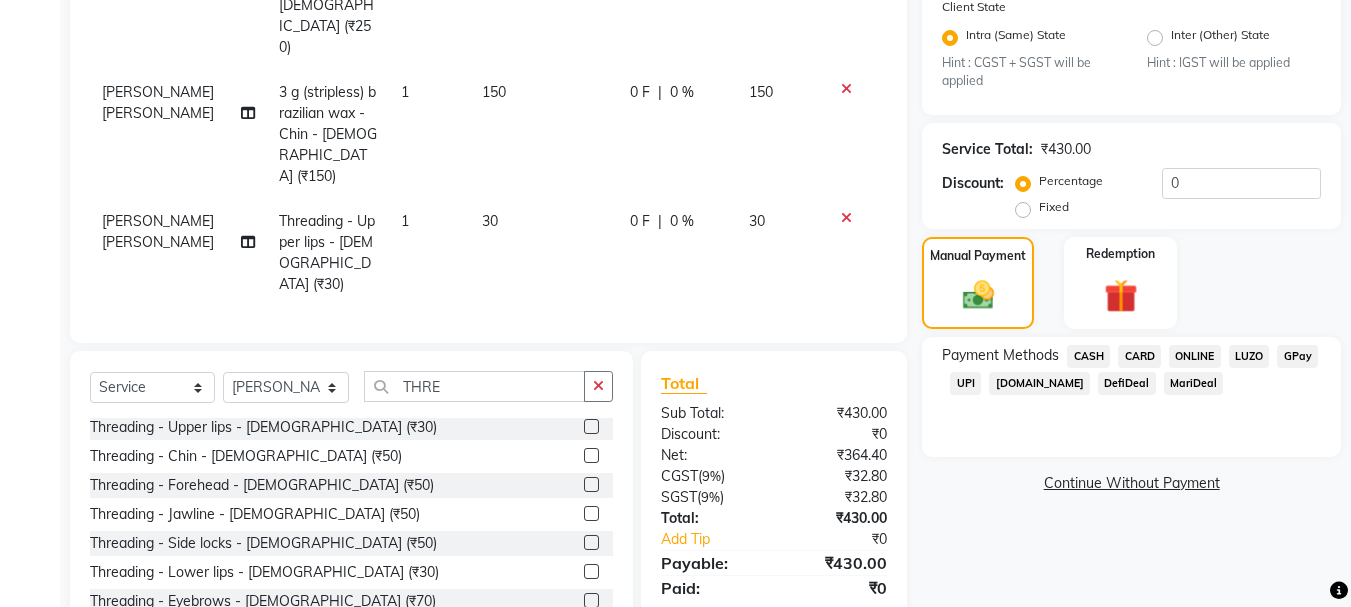 click on "UPI" 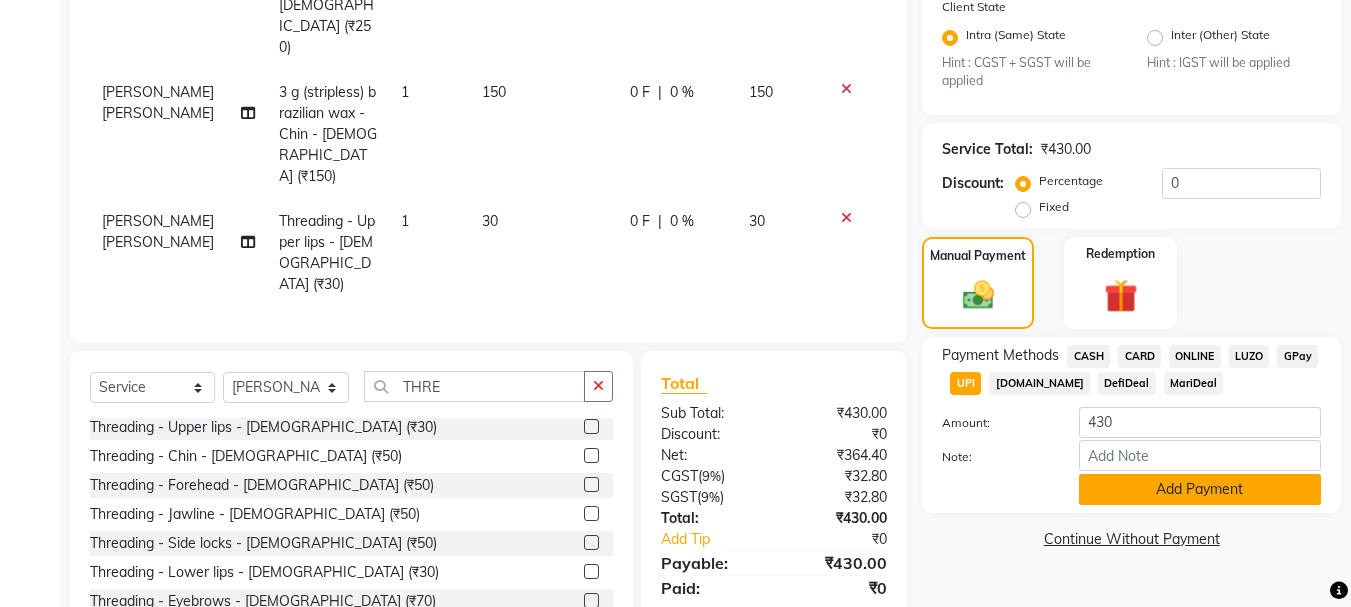 click on "Add Payment" 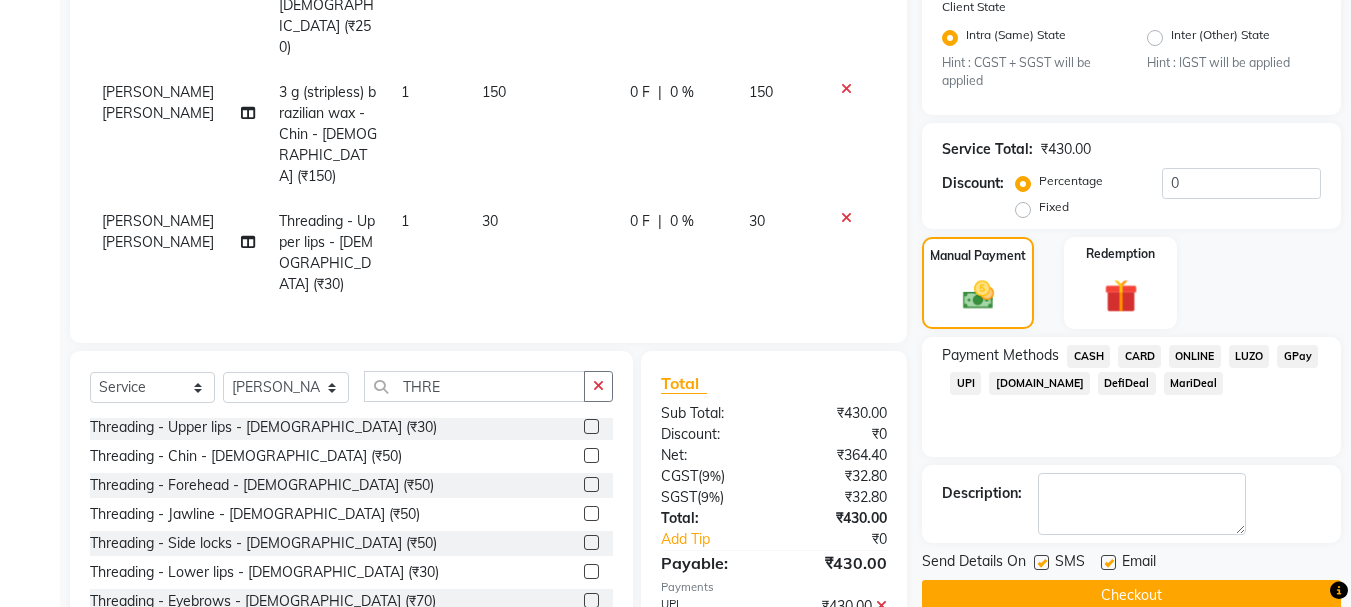 scroll, scrollTop: 451, scrollLeft: 0, axis: vertical 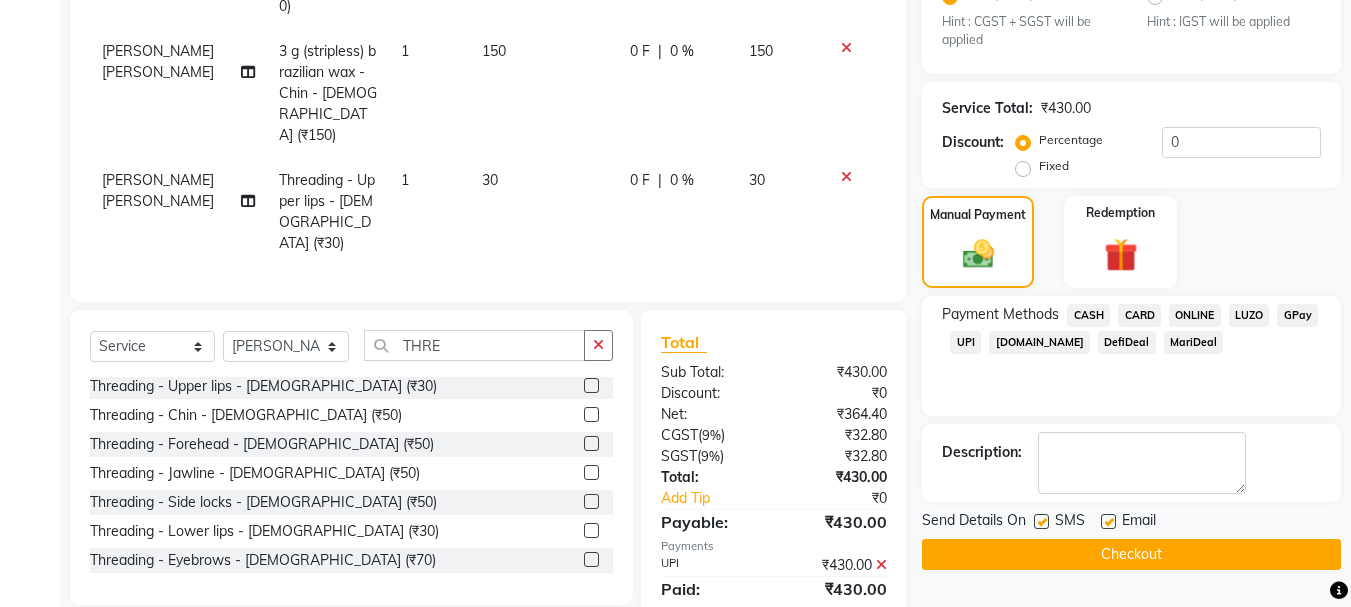 click 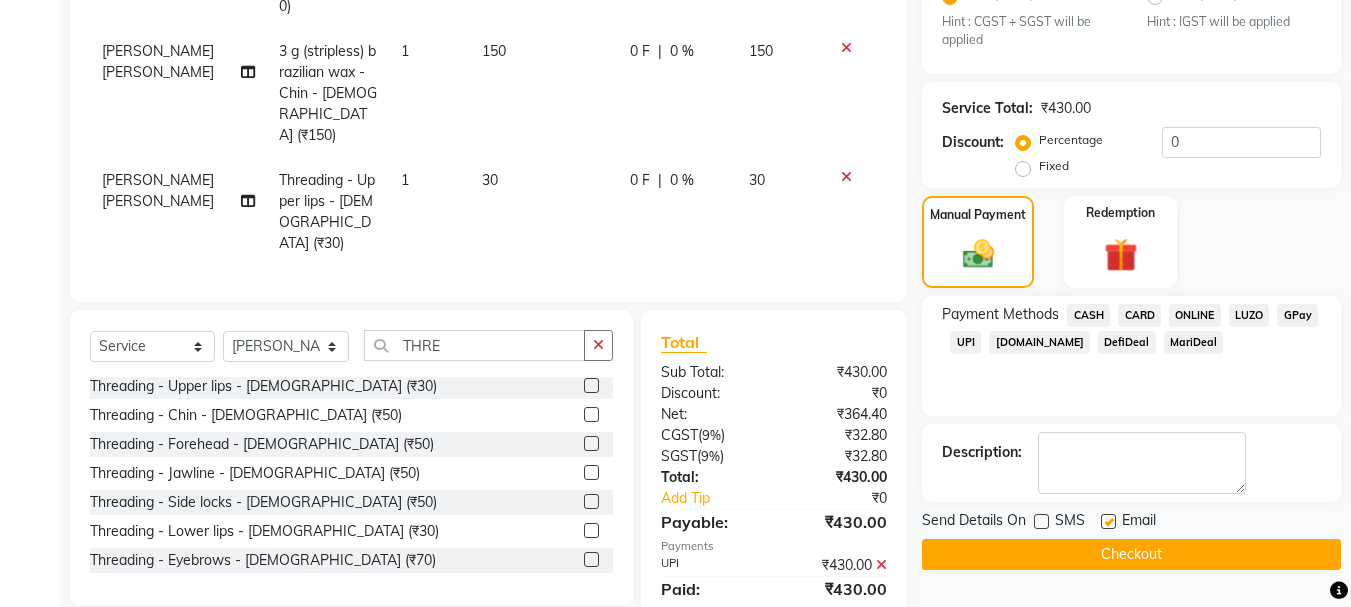 click 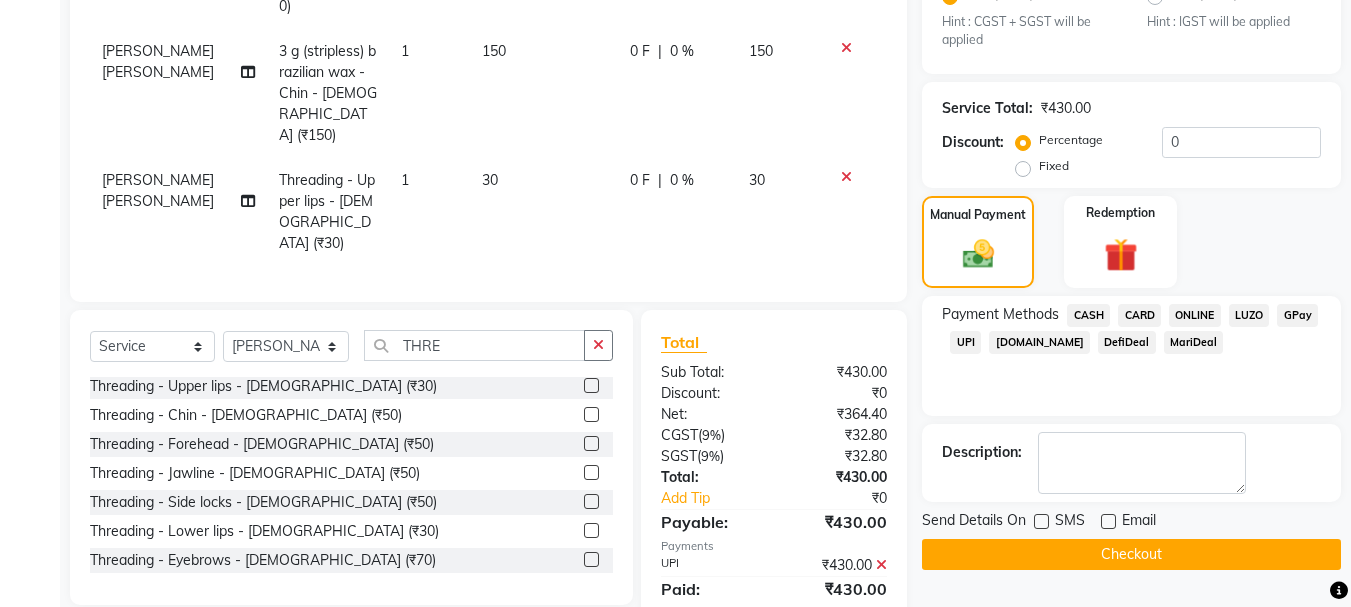 click on "Checkout" 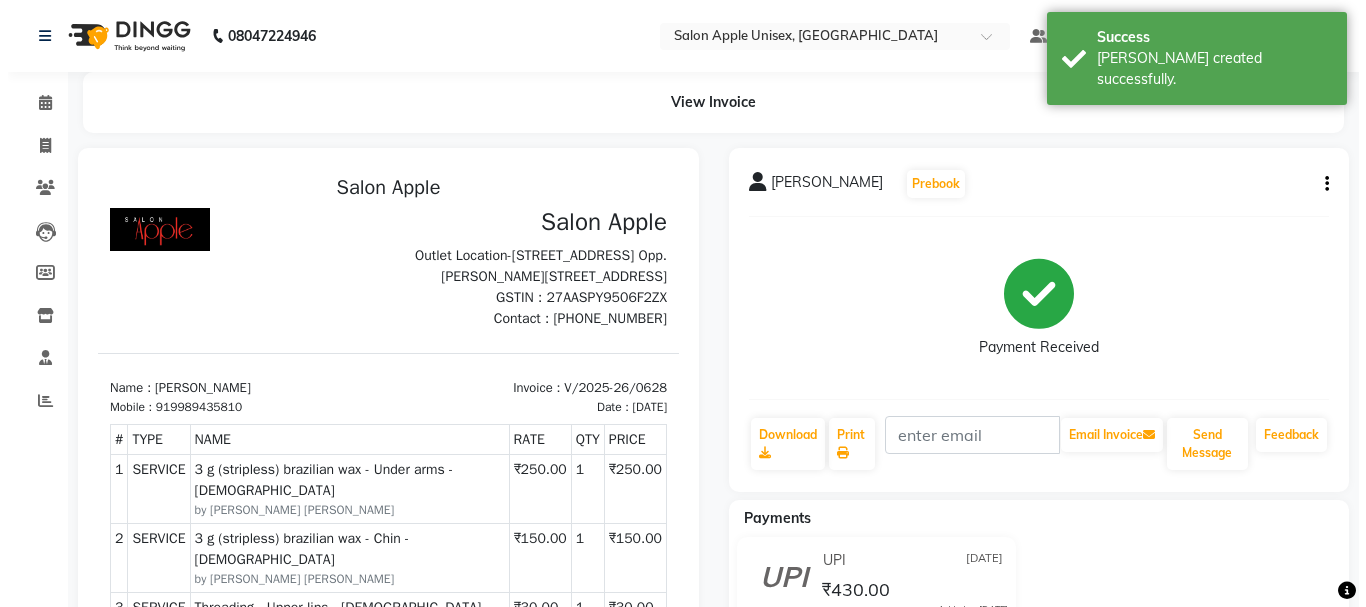 scroll, scrollTop: 0, scrollLeft: 0, axis: both 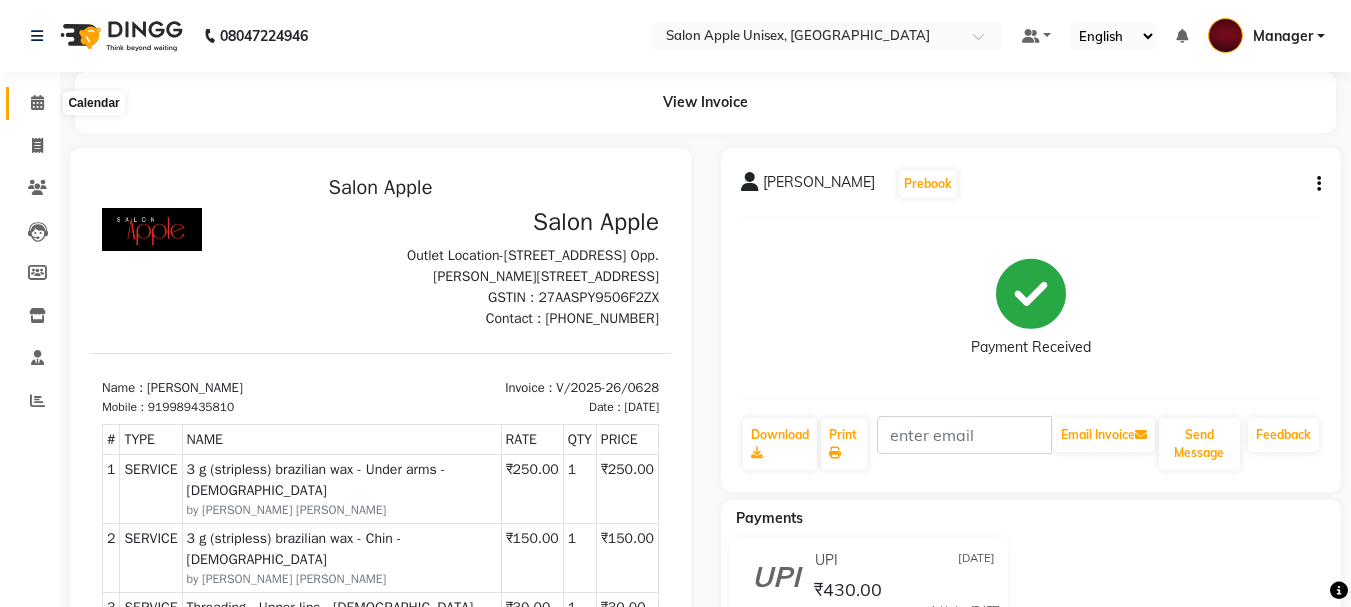 click 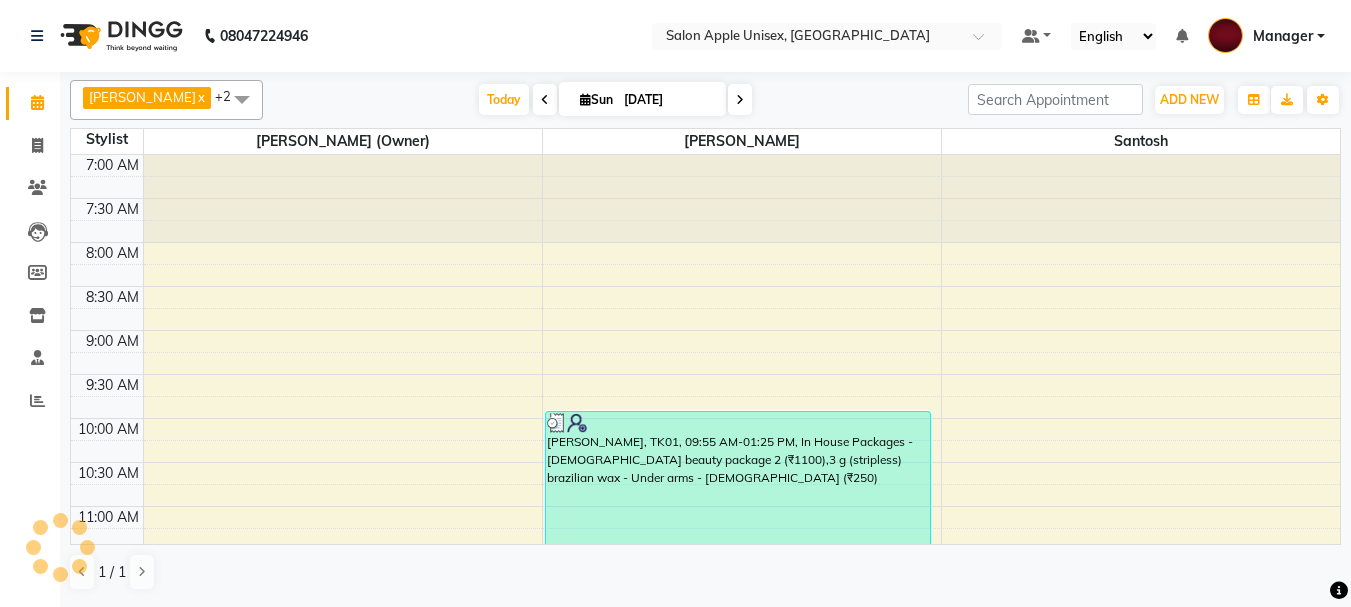 scroll, scrollTop: 529, scrollLeft: 0, axis: vertical 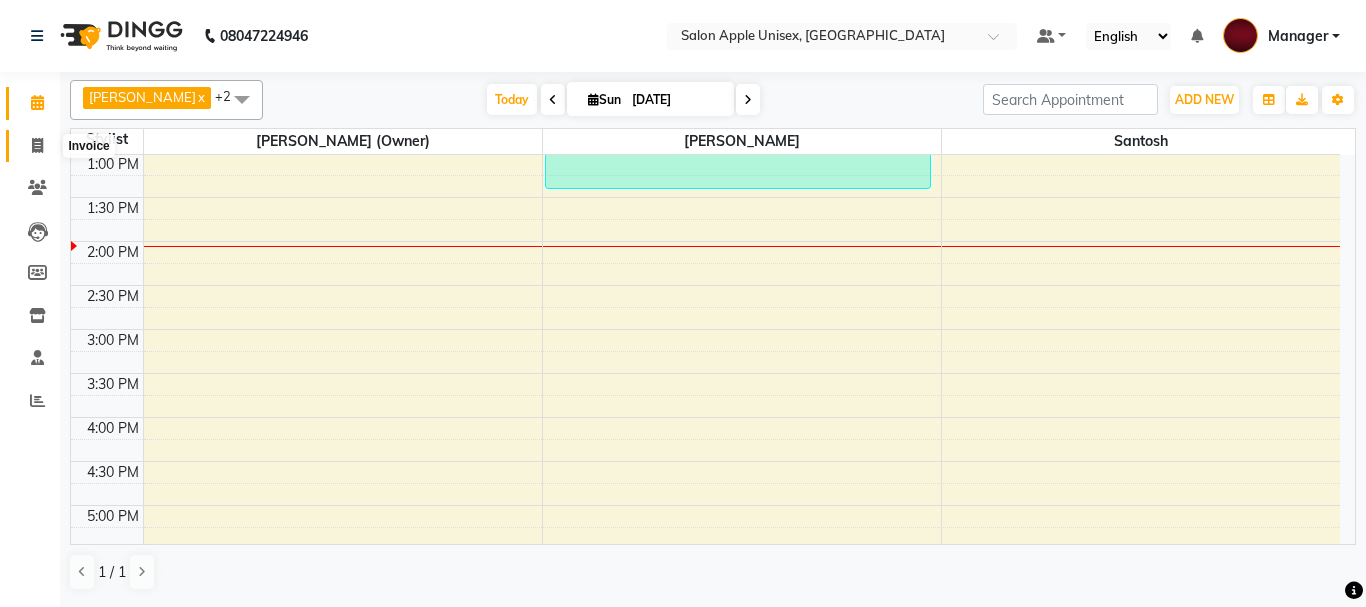 click 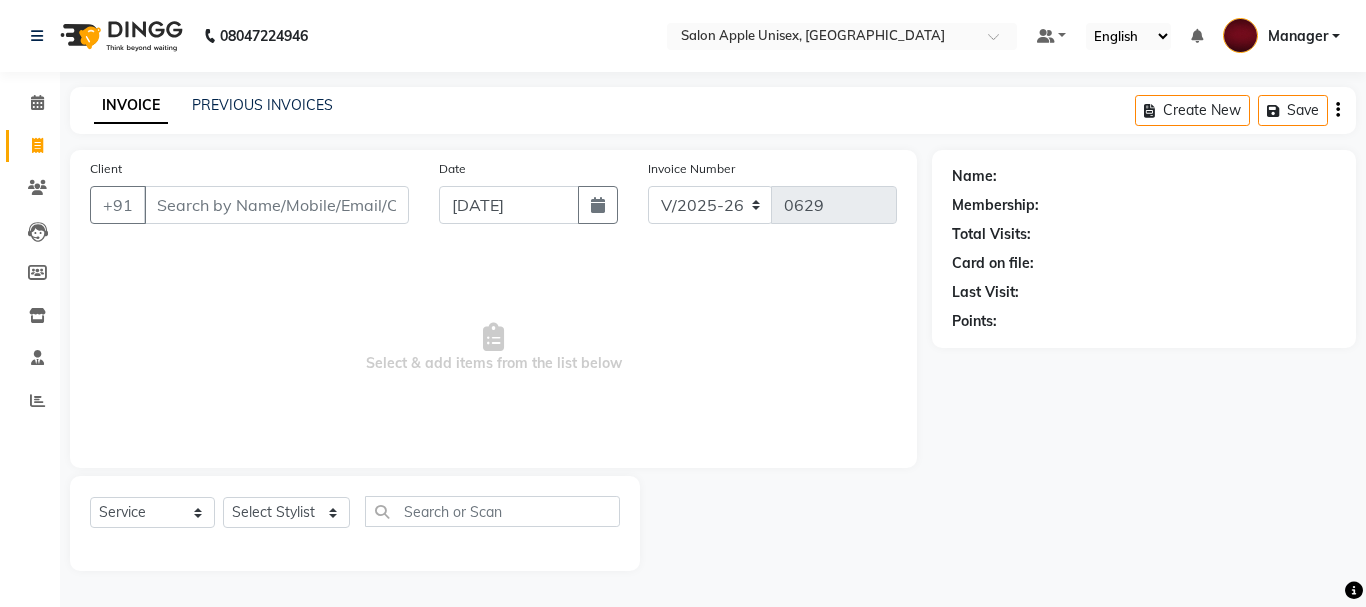 click on "Client" at bounding box center (276, 205) 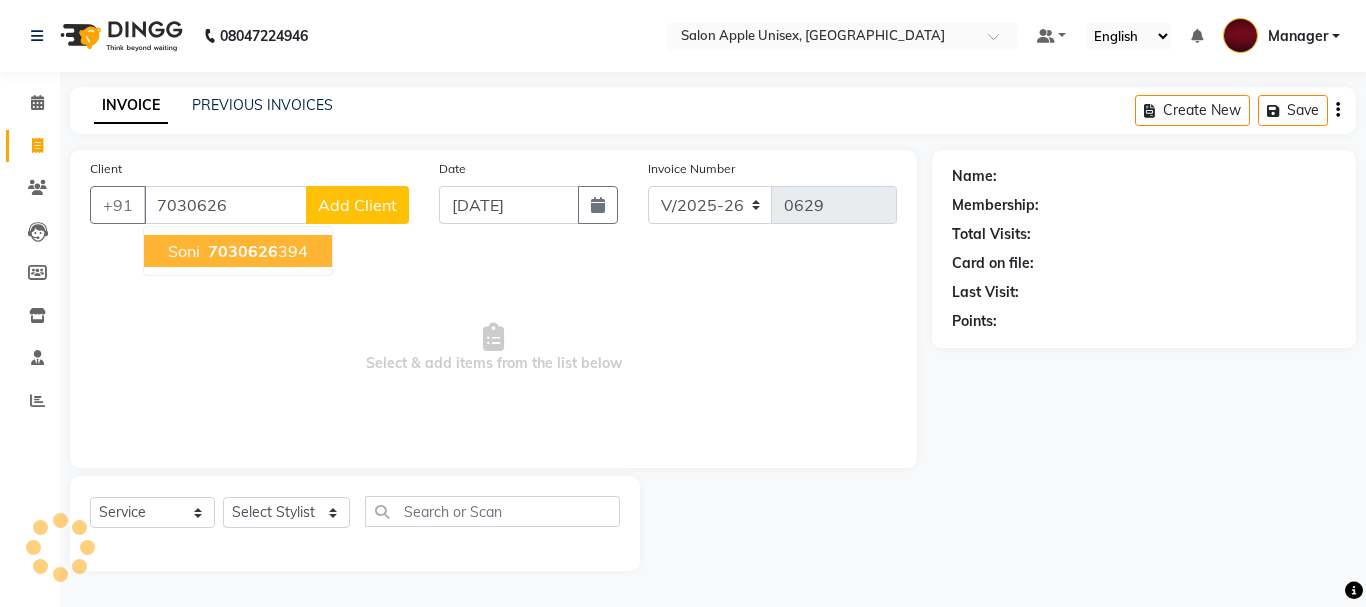 click on "soni   7030626 394" at bounding box center (238, 251) 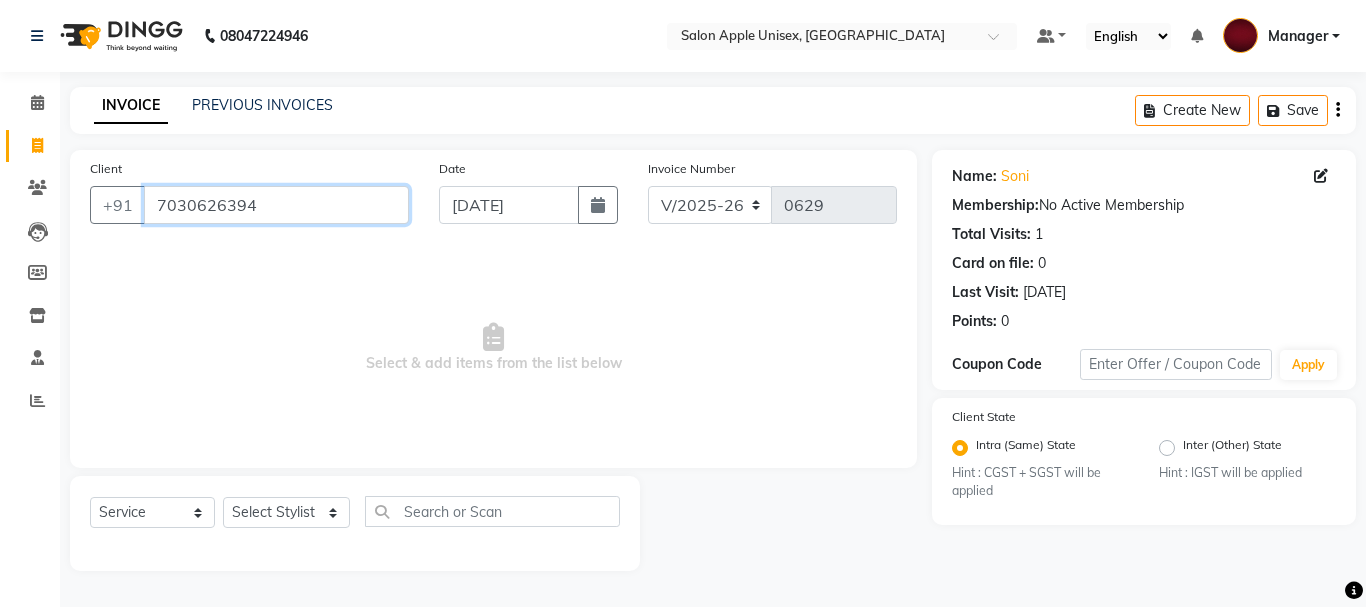 click on "7030626394" at bounding box center [276, 205] 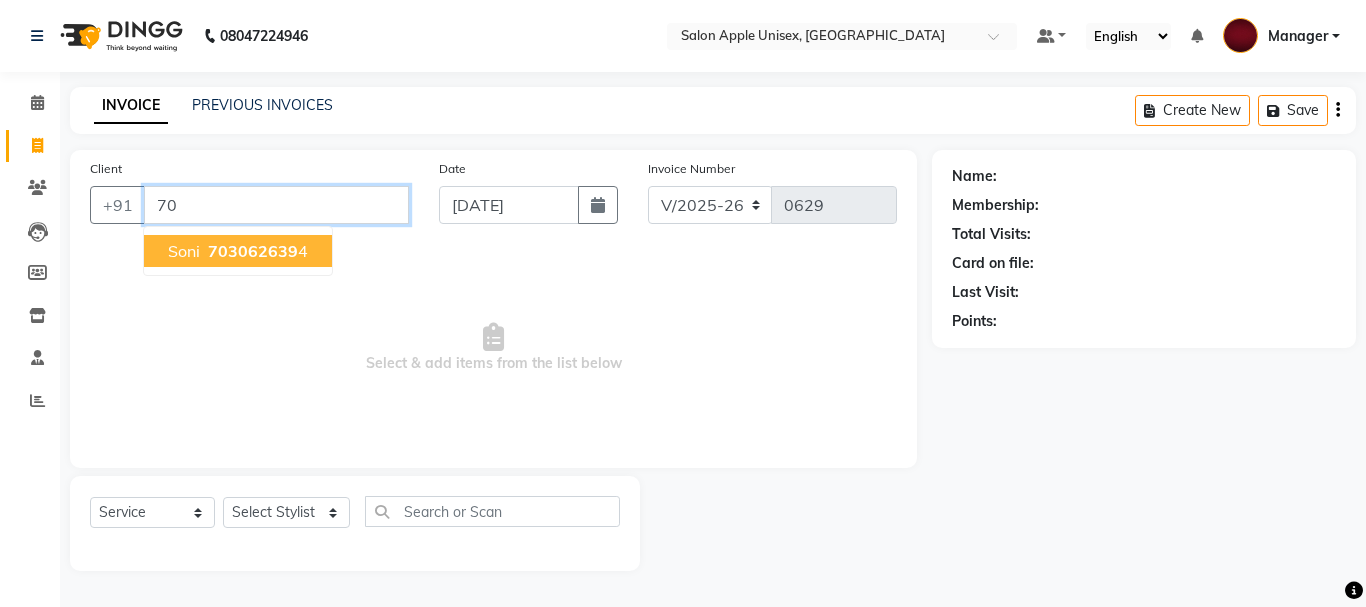 type on "7" 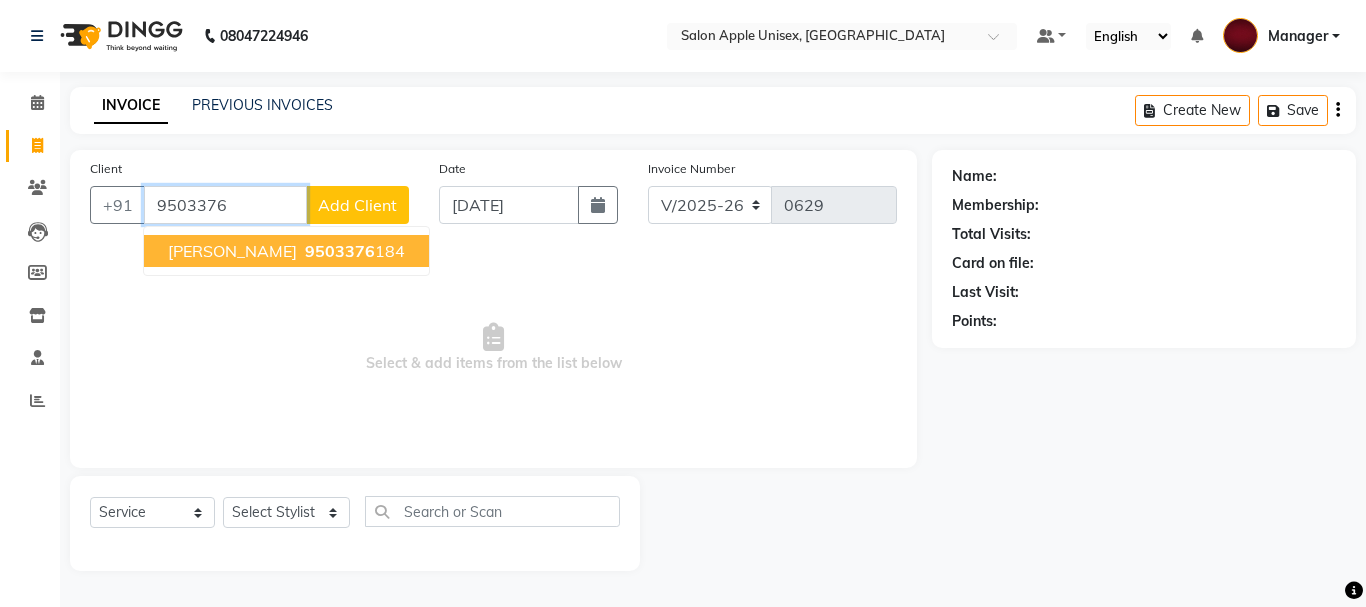 click on "9503376" at bounding box center (340, 251) 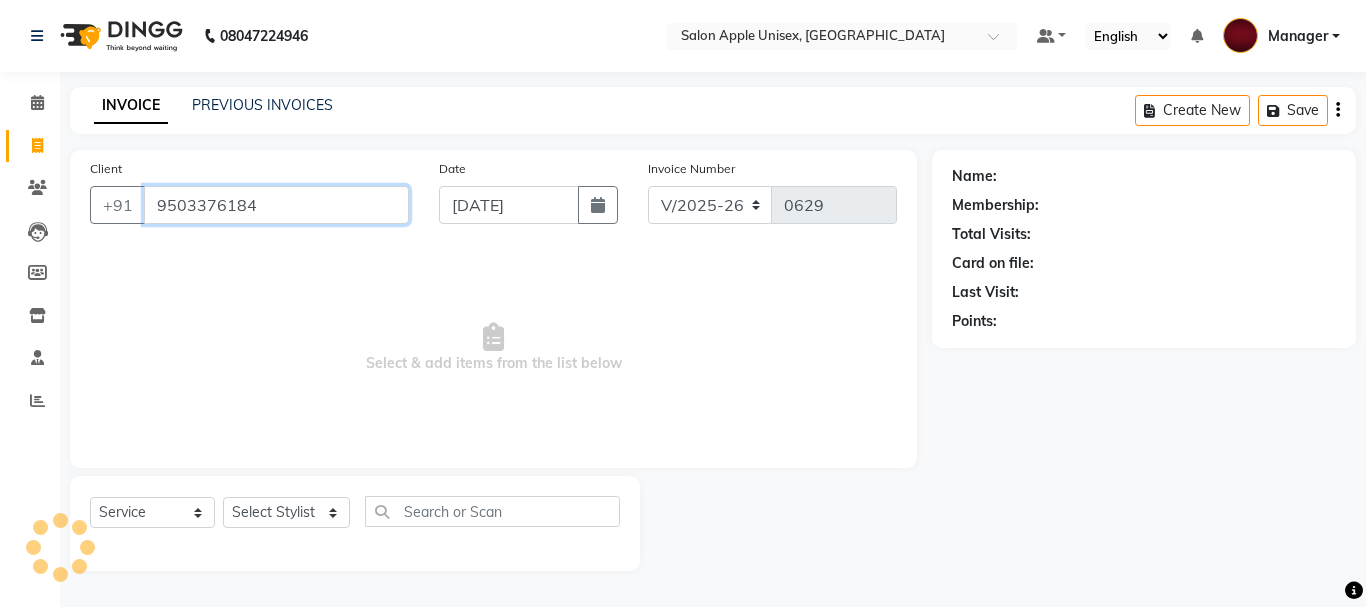 type on "9503376184" 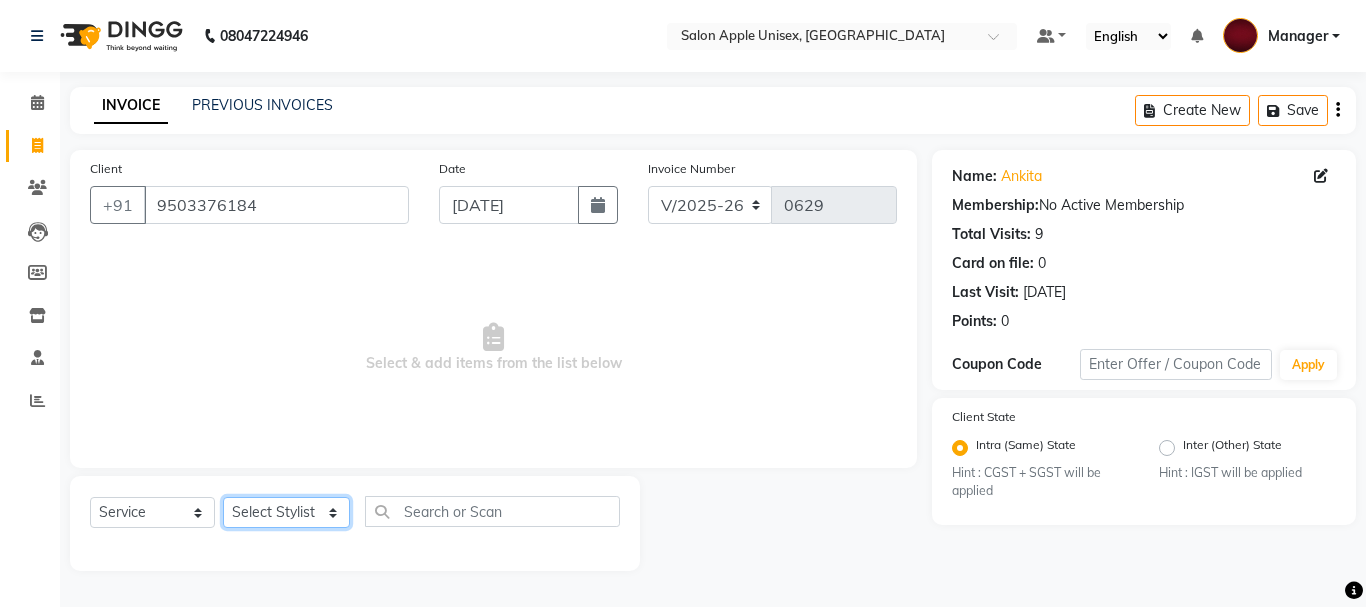 click on "Select Stylist Dilip(Owner) Manager [PERSON_NAME] (Owner) Nandini [PERSON_NAME] [PERSON_NAME]  Santosh [PERSON_NAME]" 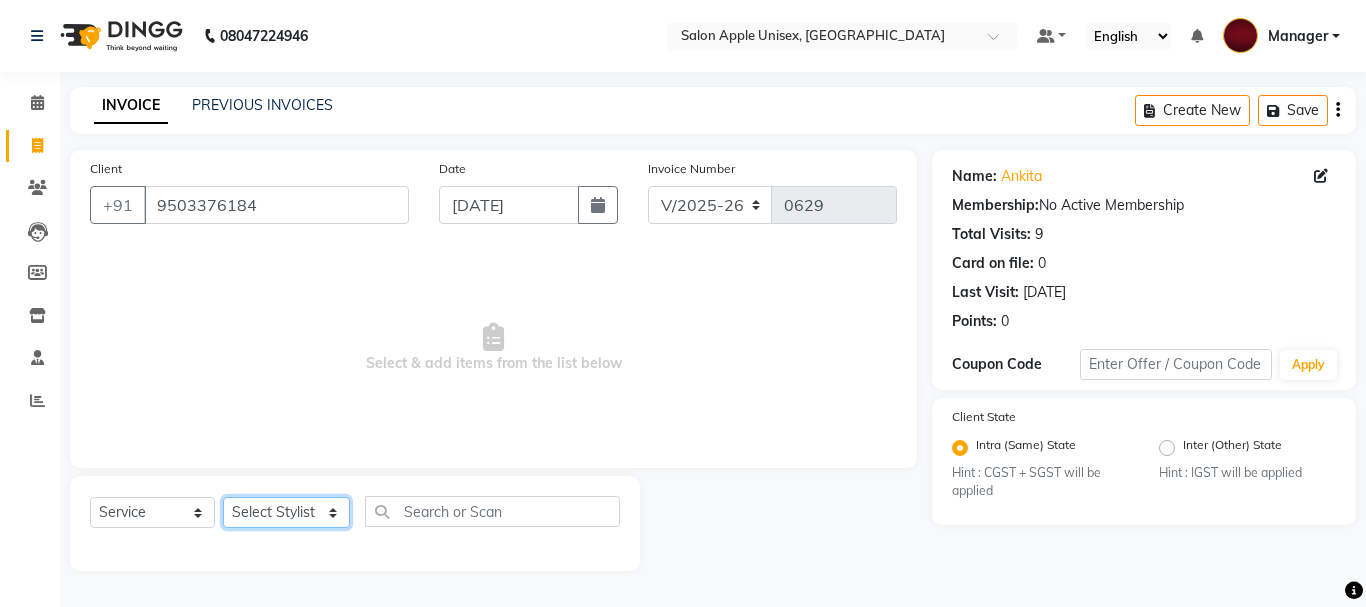 select on "85434" 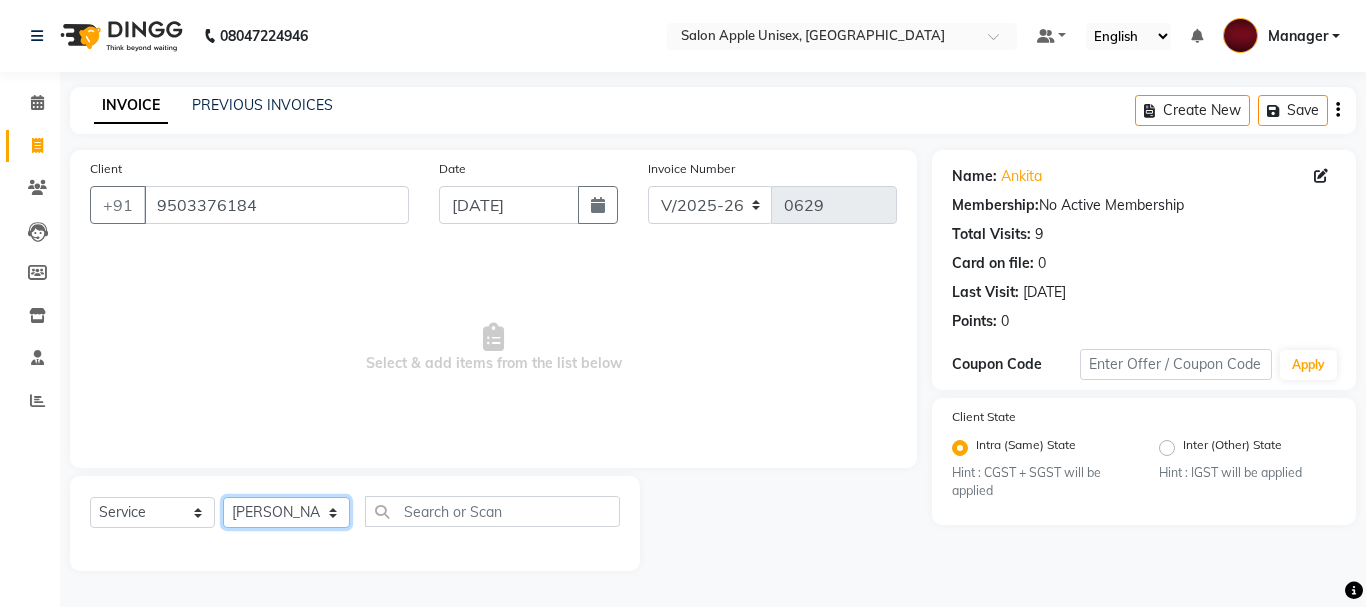 click on "Select Stylist Dilip(Owner) Manager [PERSON_NAME] (Owner) Nandini [PERSON_NAME] [PERSON_NAME]  Santosh [PERSON_NAME]" 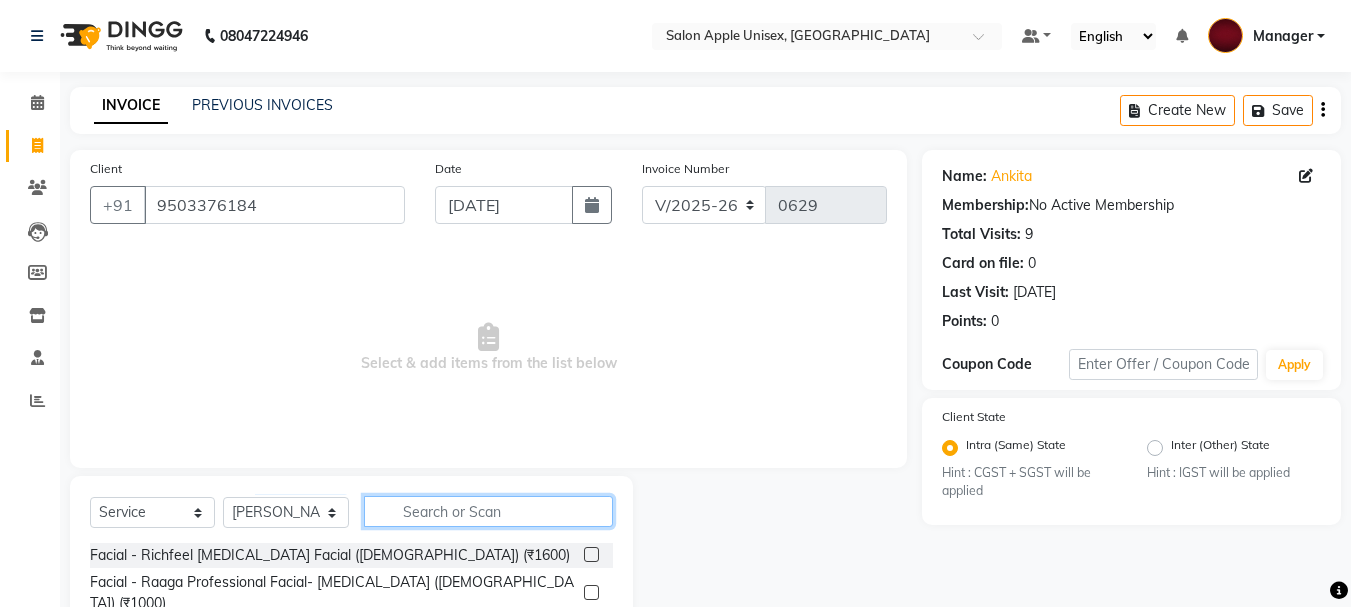click 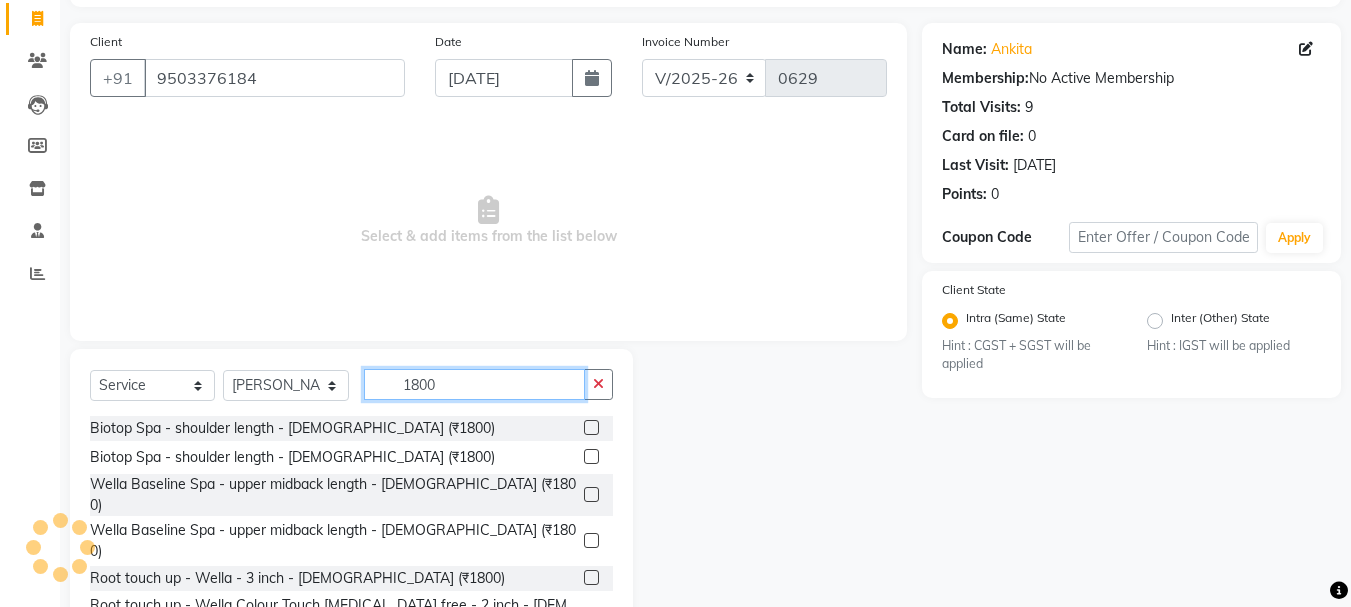 scroll, scrollTop: 194, scrollLeft: 0, axis: vertical 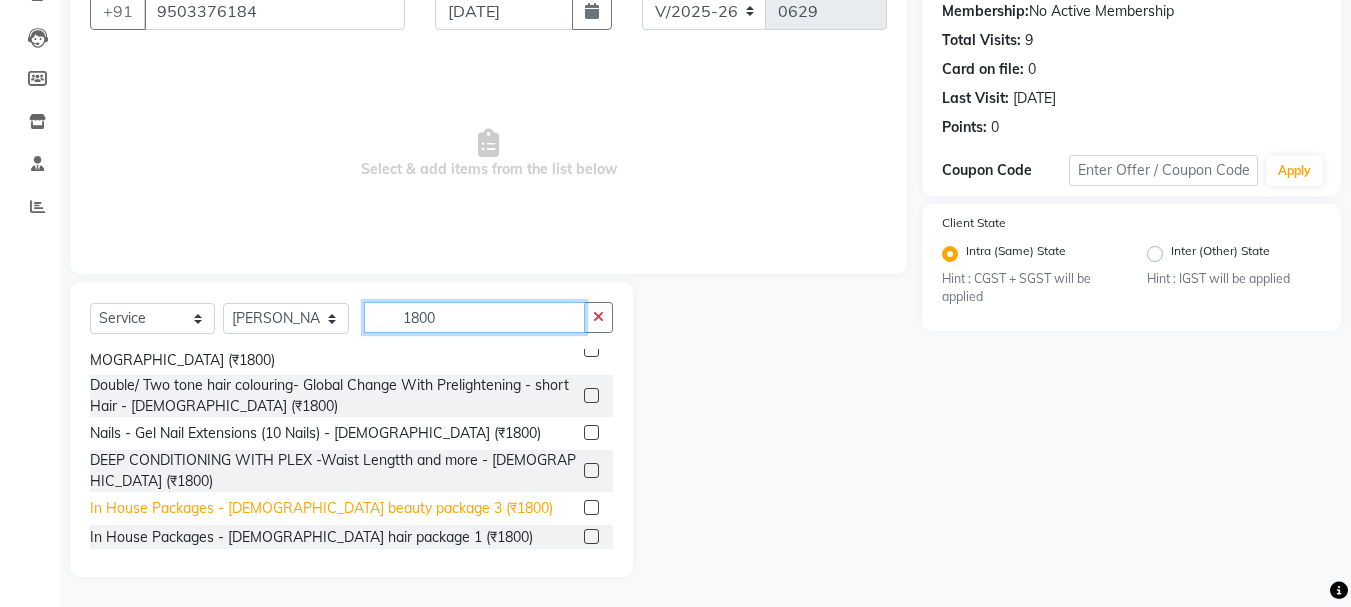 type on "1800" 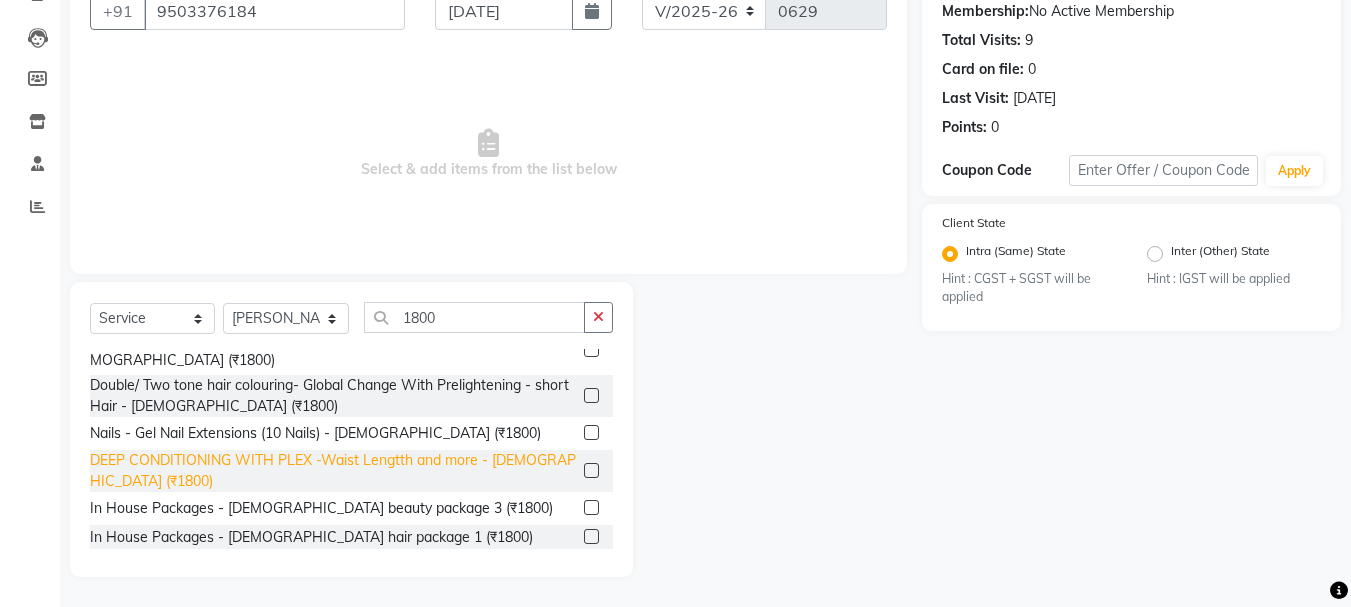 click on "In House Packages - [DEMOGRAPHIC_DATA] beauty package 3 (₹1800)" 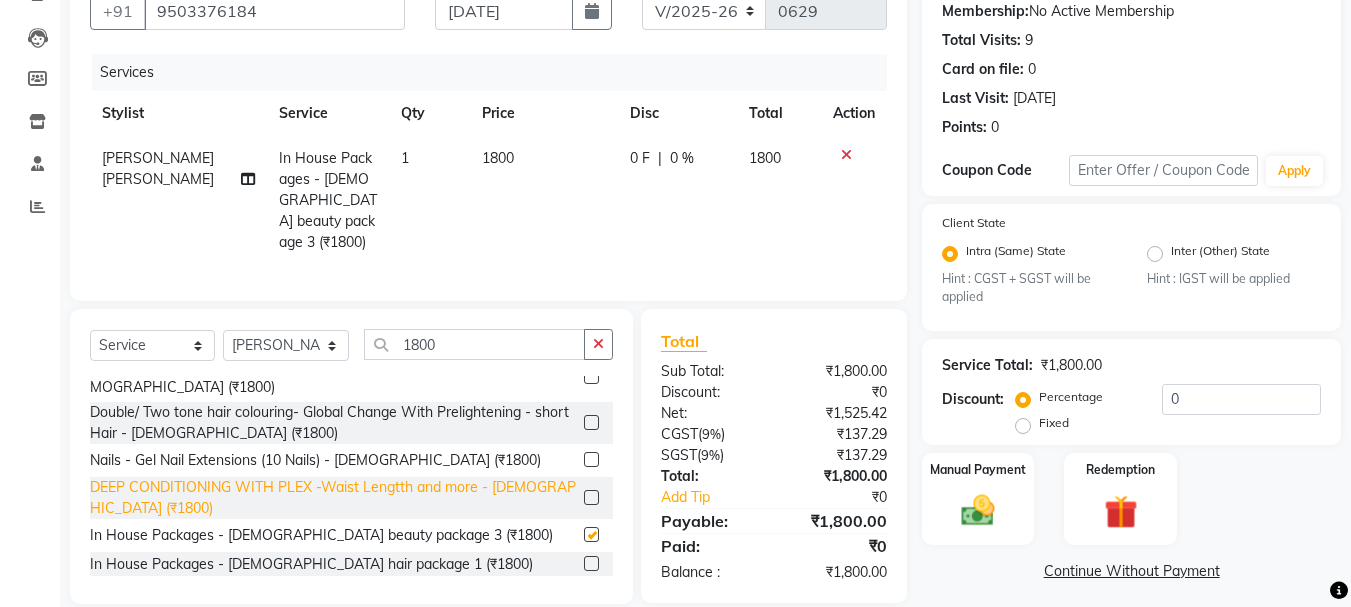 checkbox on "false" 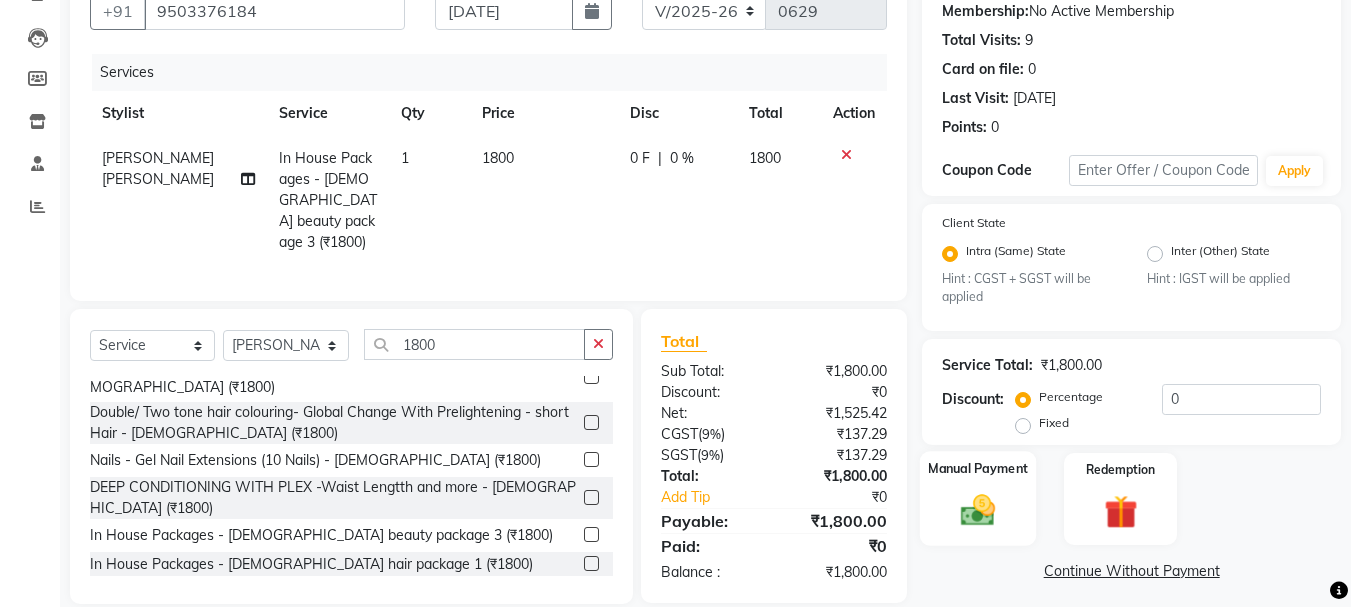 click 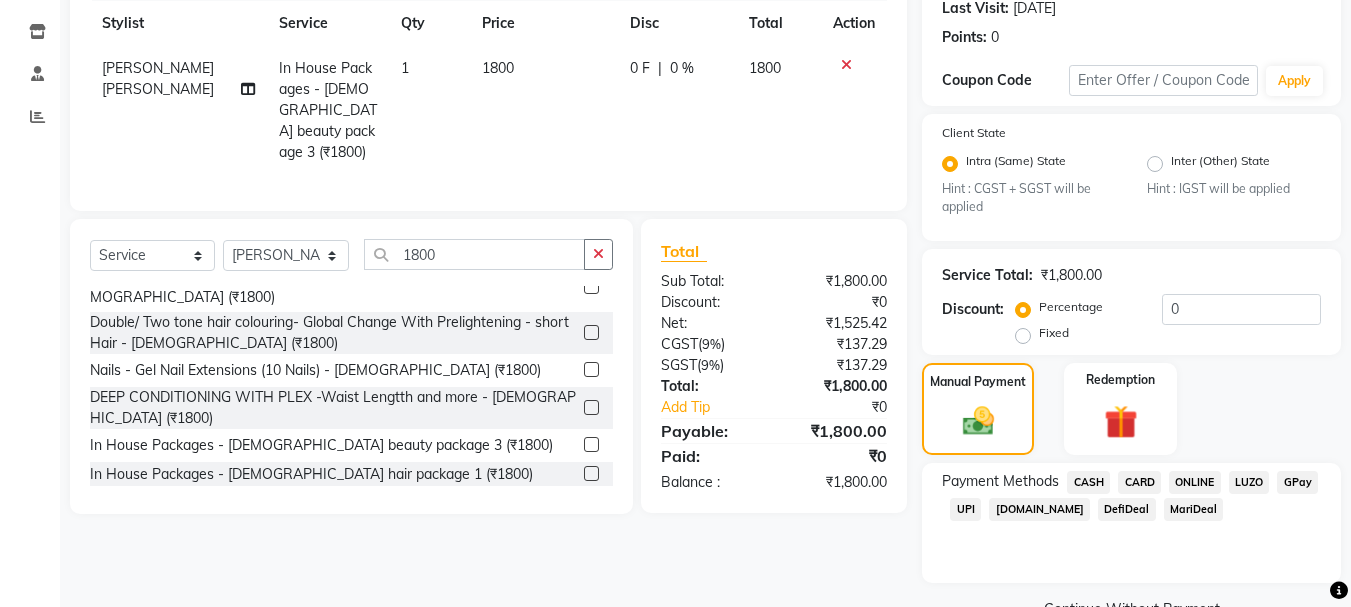 scroll, scrollTop: 331, scrollLeft: 0, axis: vertical 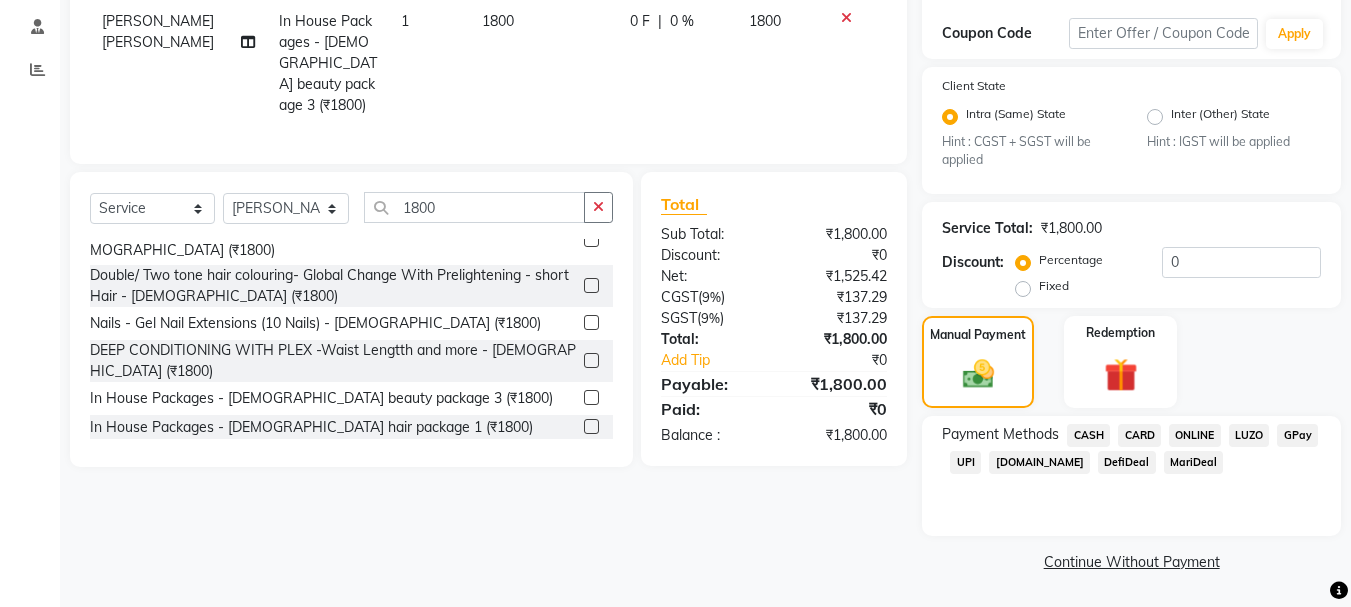 click on "UPI" 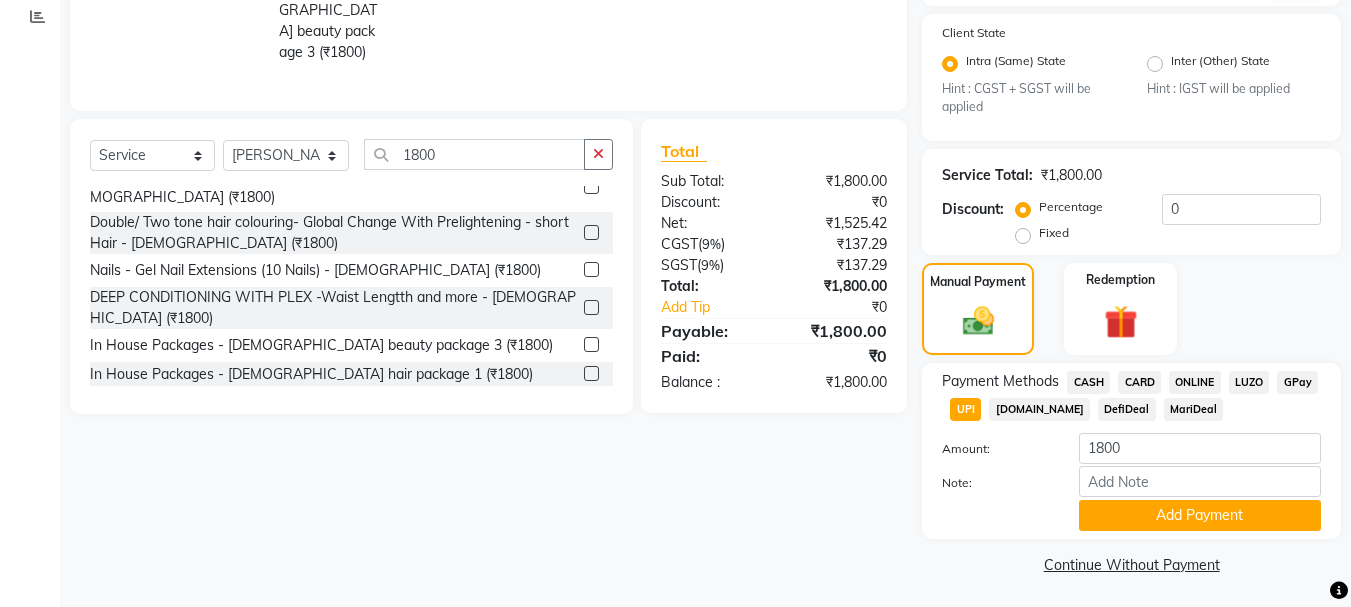scroll, scrollTop: 387, scrollLeft: 0, axis: vertical 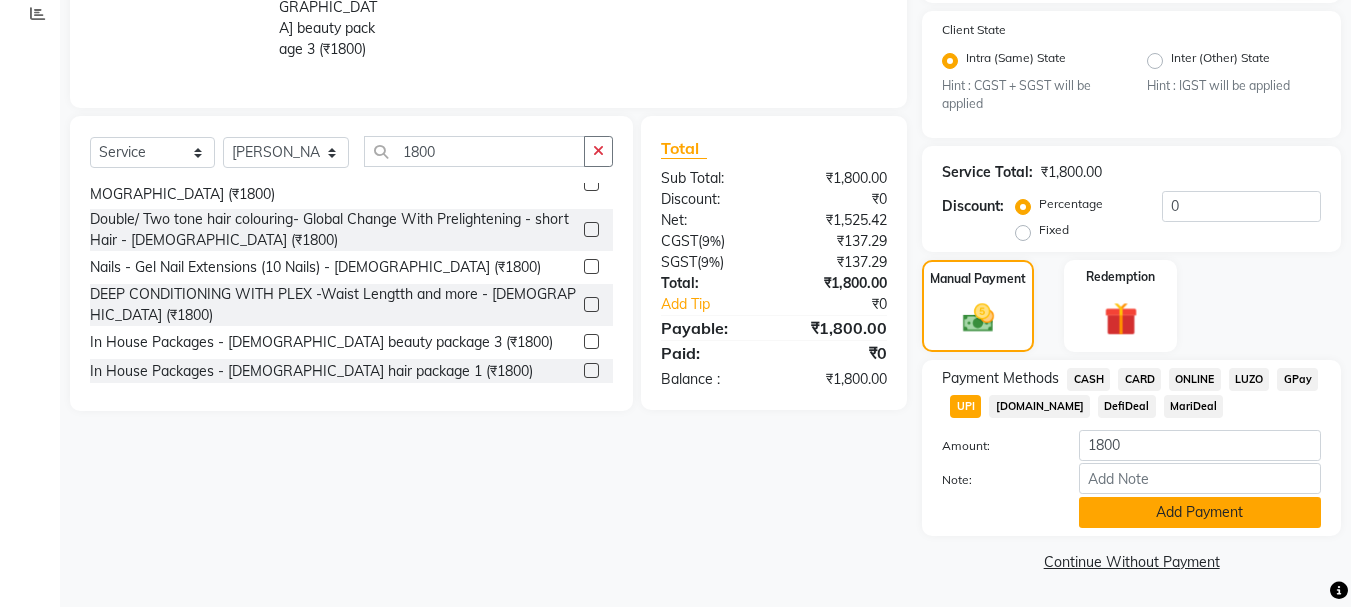 click on "Add Payment" 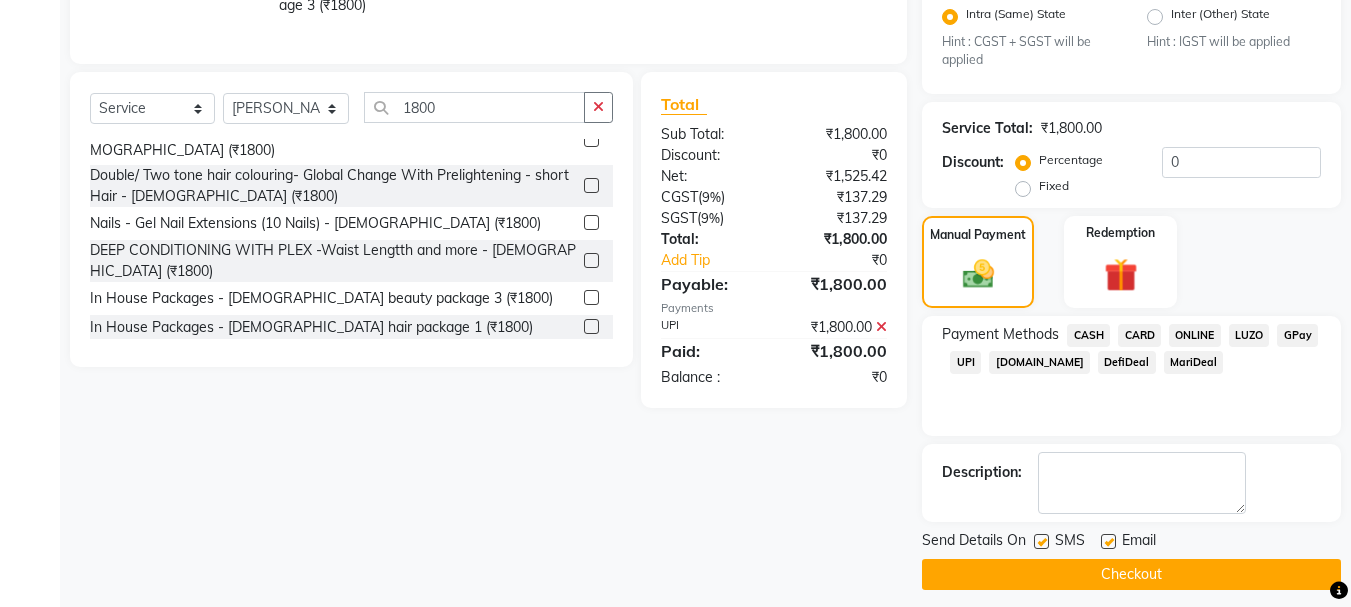 scroll, scrollTop: 444, scrollLeft: 0, axis: vertical 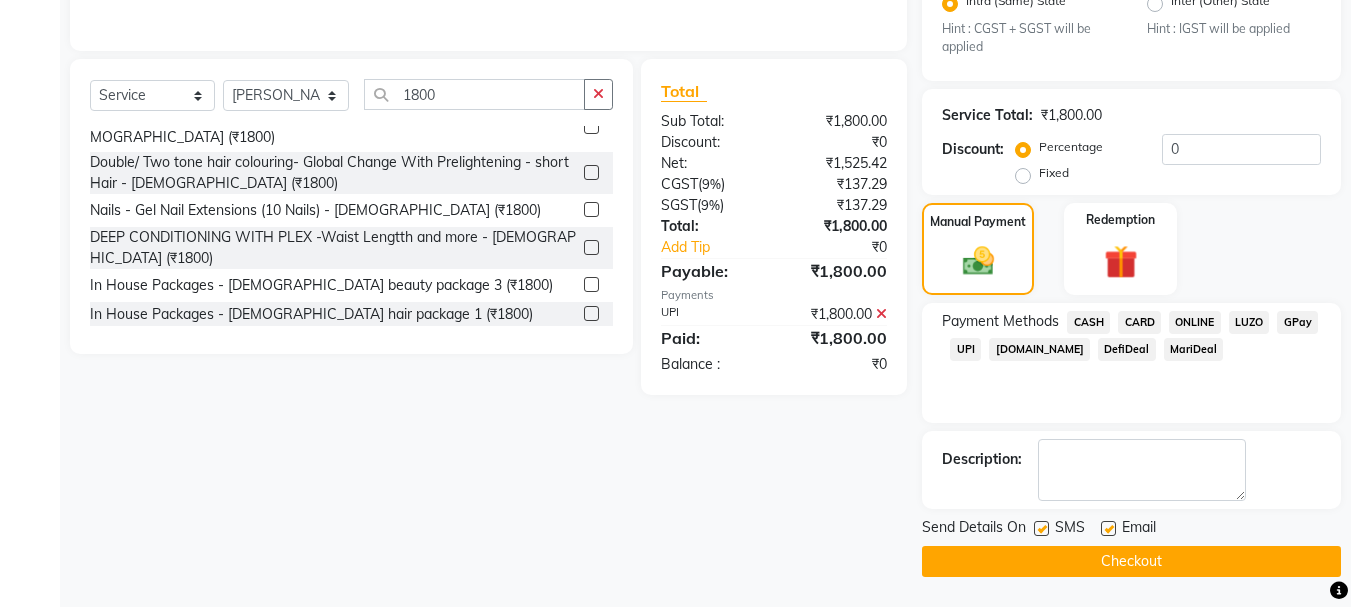 click on "Checkout" 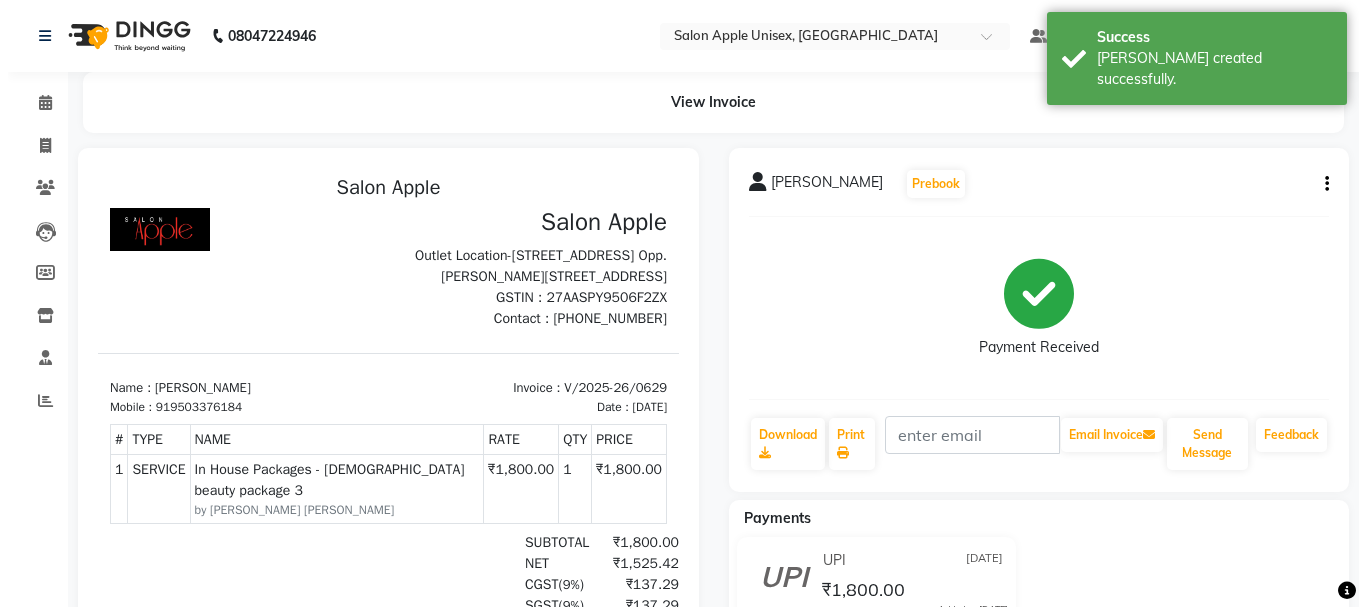 scroll, scrollTop: 0, scrollLeft: 0, axis: both 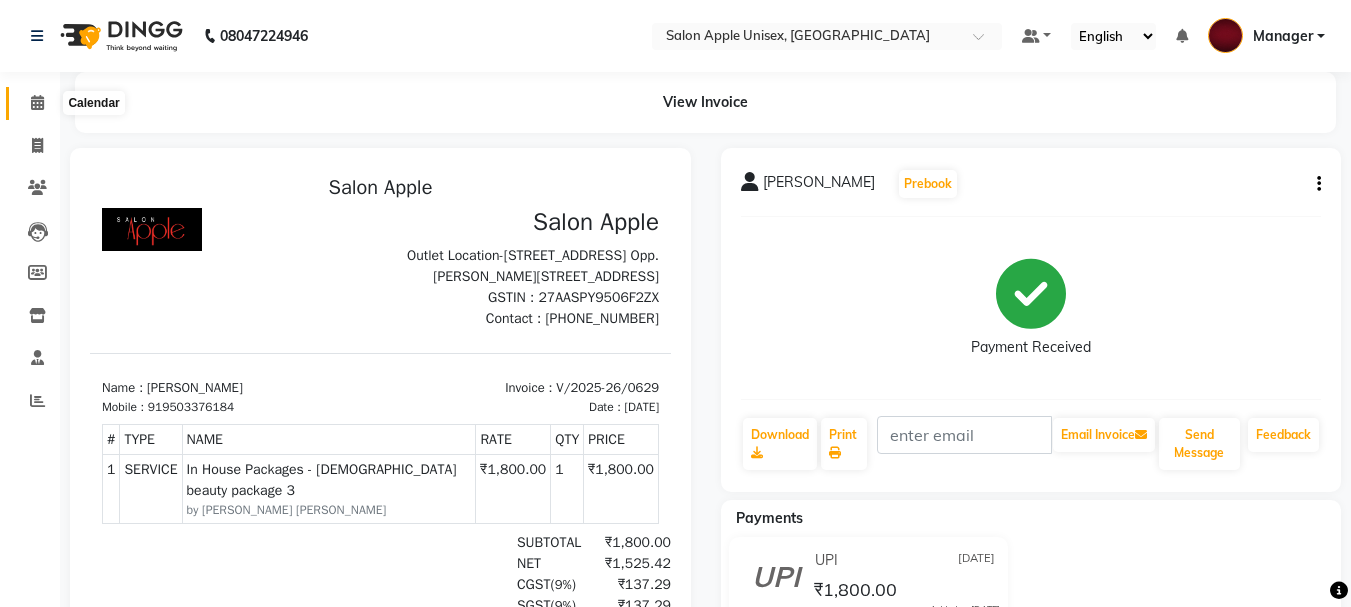 click 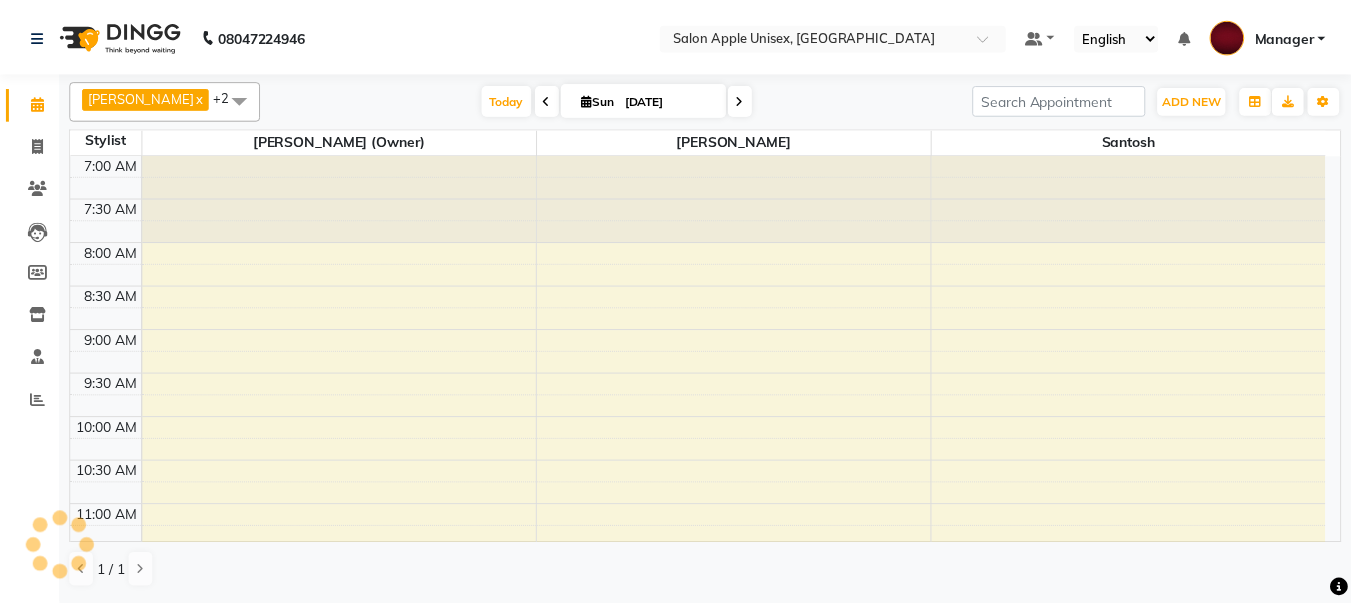 scroll, scrollTop: 617, scrollLeft: 0, axis: vertical 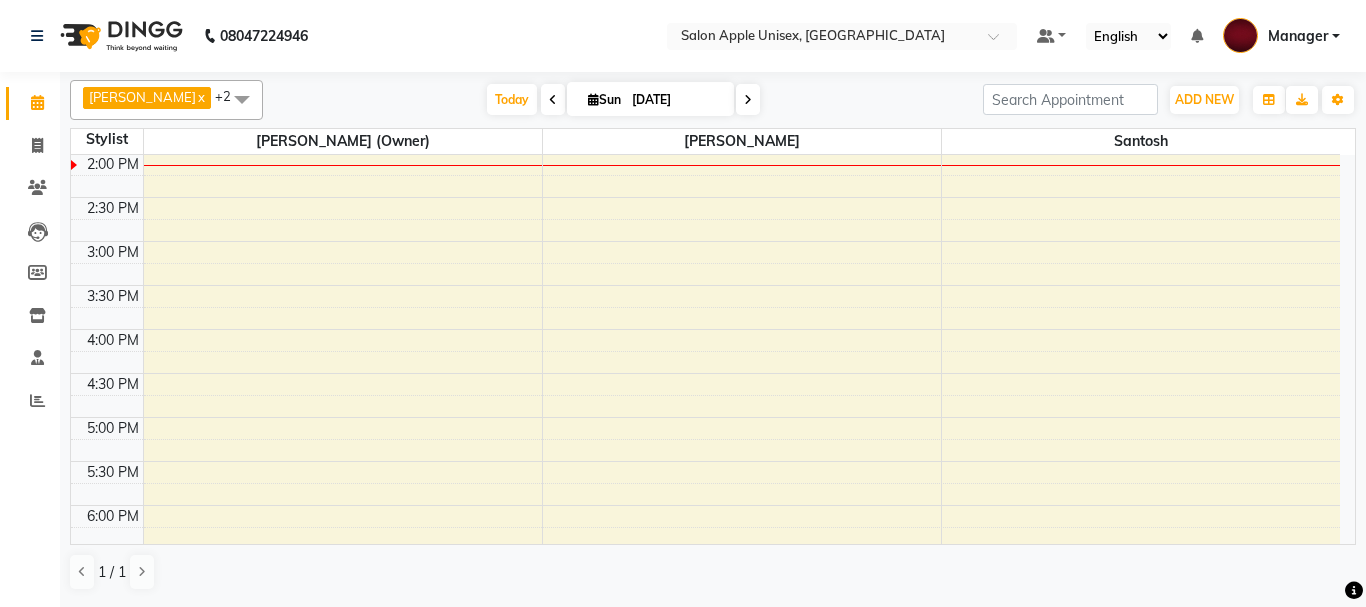 click at bounding box center (242, 99) 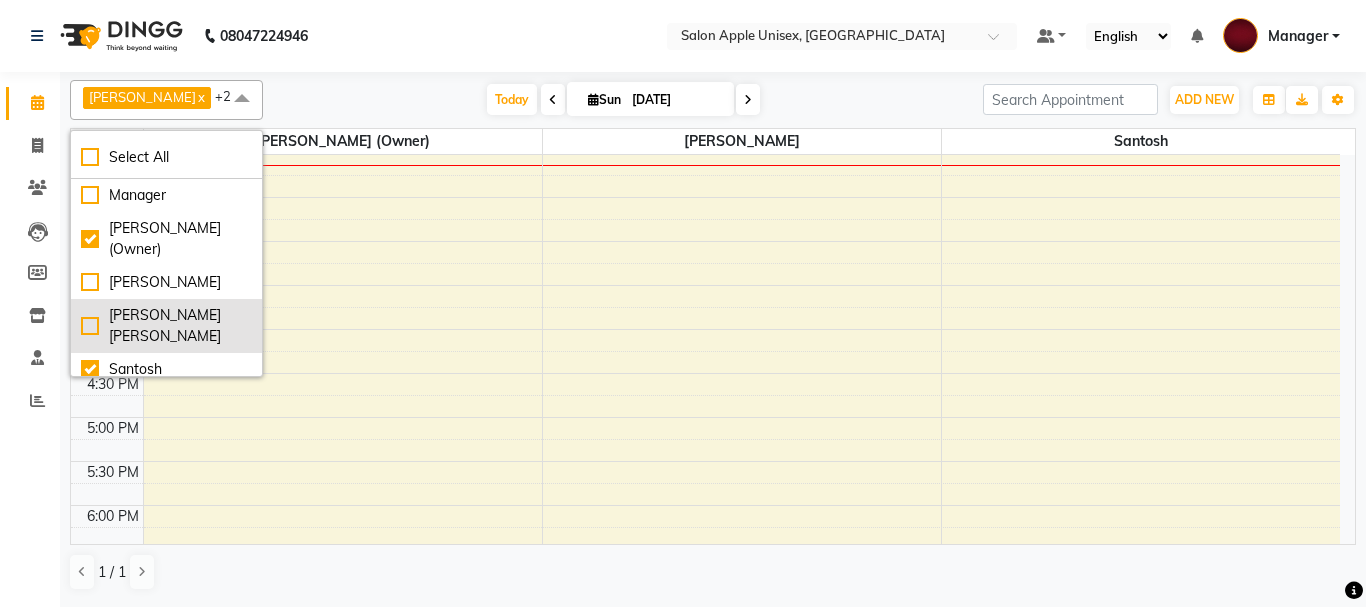 click on "[PERSON_NAME] [PERSON_NAME]" at bounding box center (166, 326) 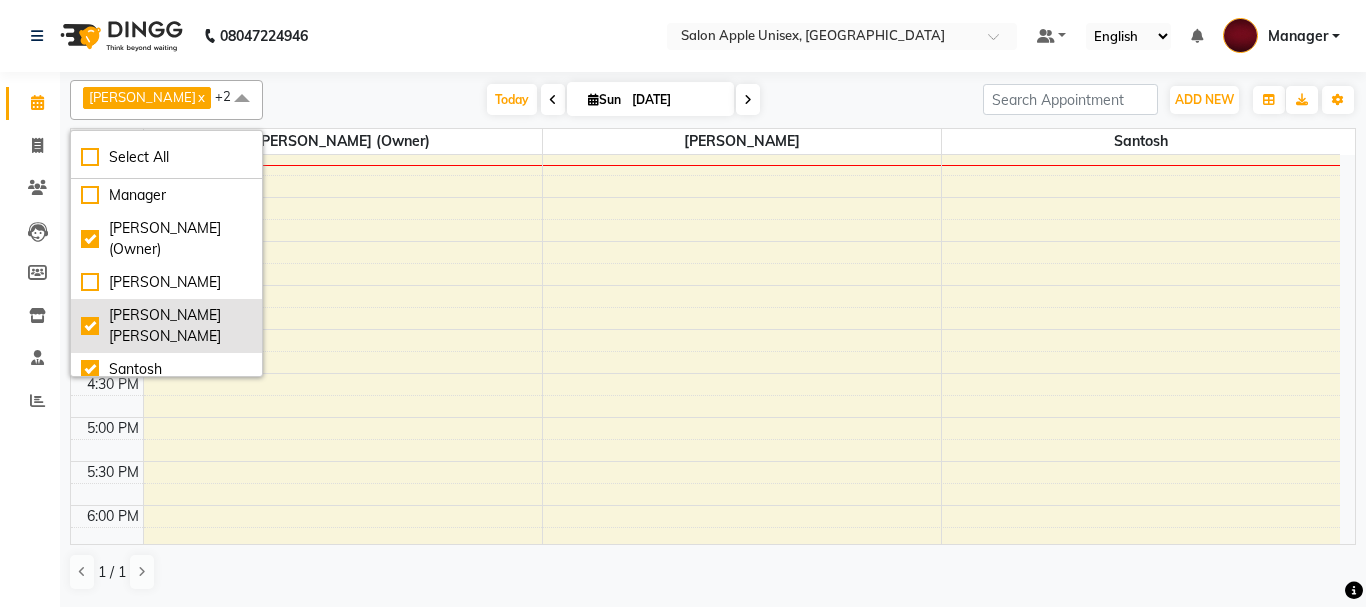 checkbox on "true" 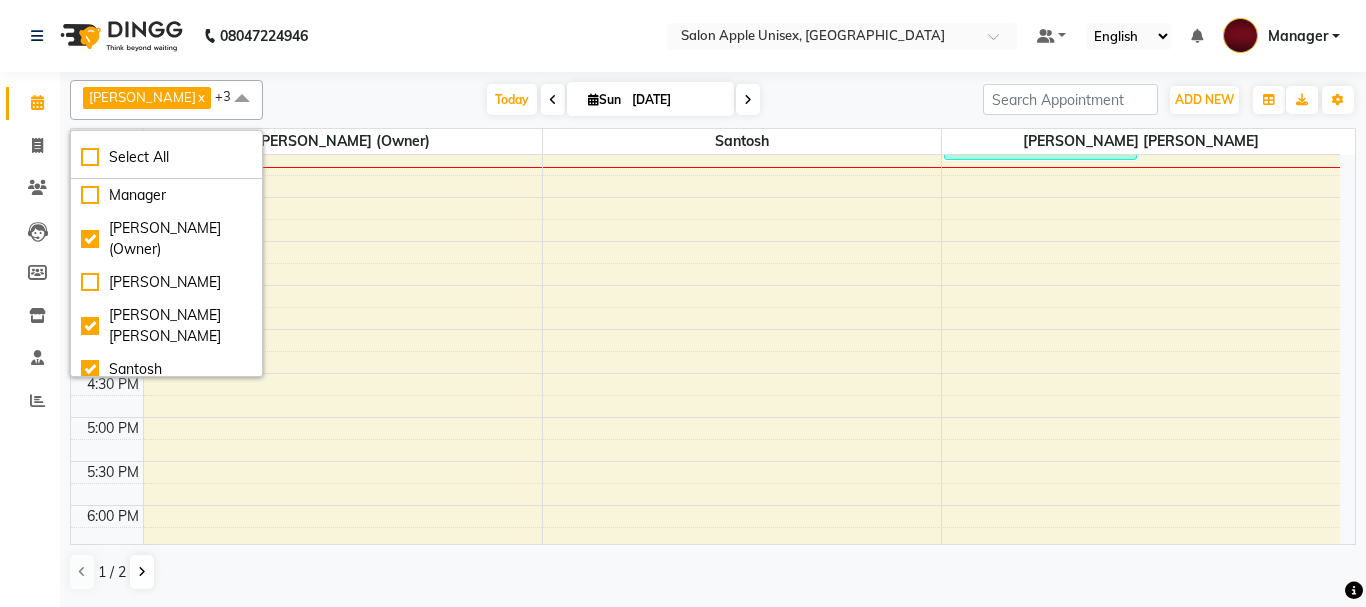 click on "Calendar  Invoice  Clients  Leads   Members  Inventory  Staff  Reports Completed InProgress Upcoming Dropped Tentative Check-In Confirm Bookings Generate Report Segments Page Builder" 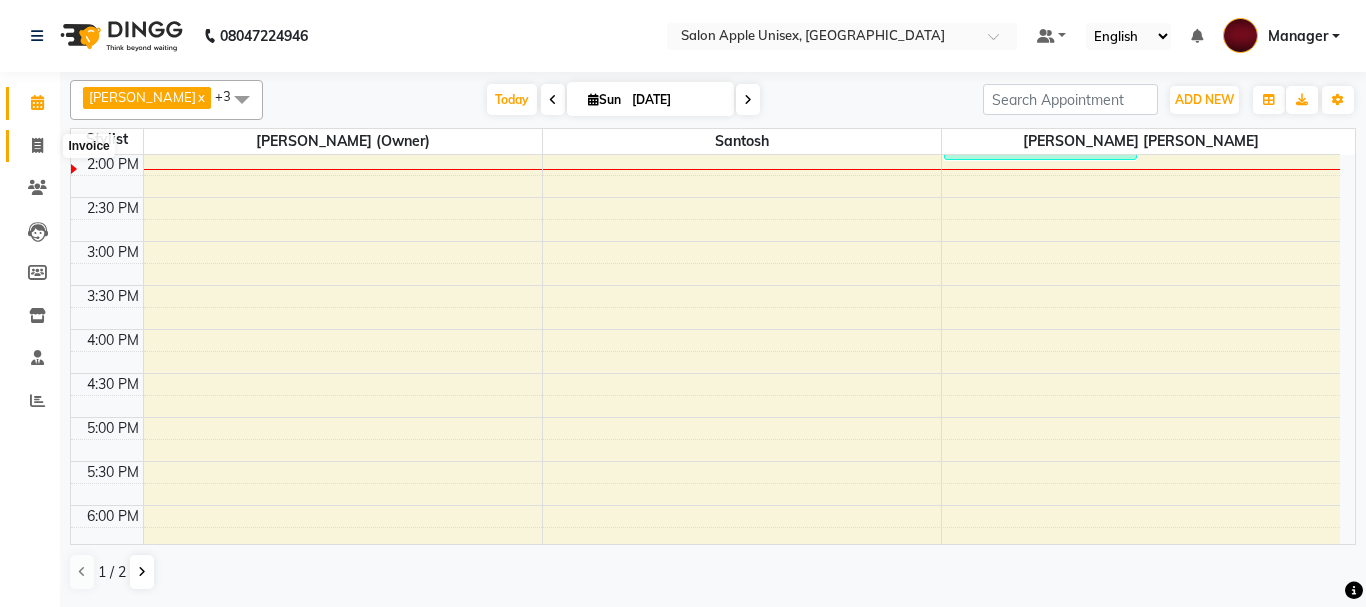 click 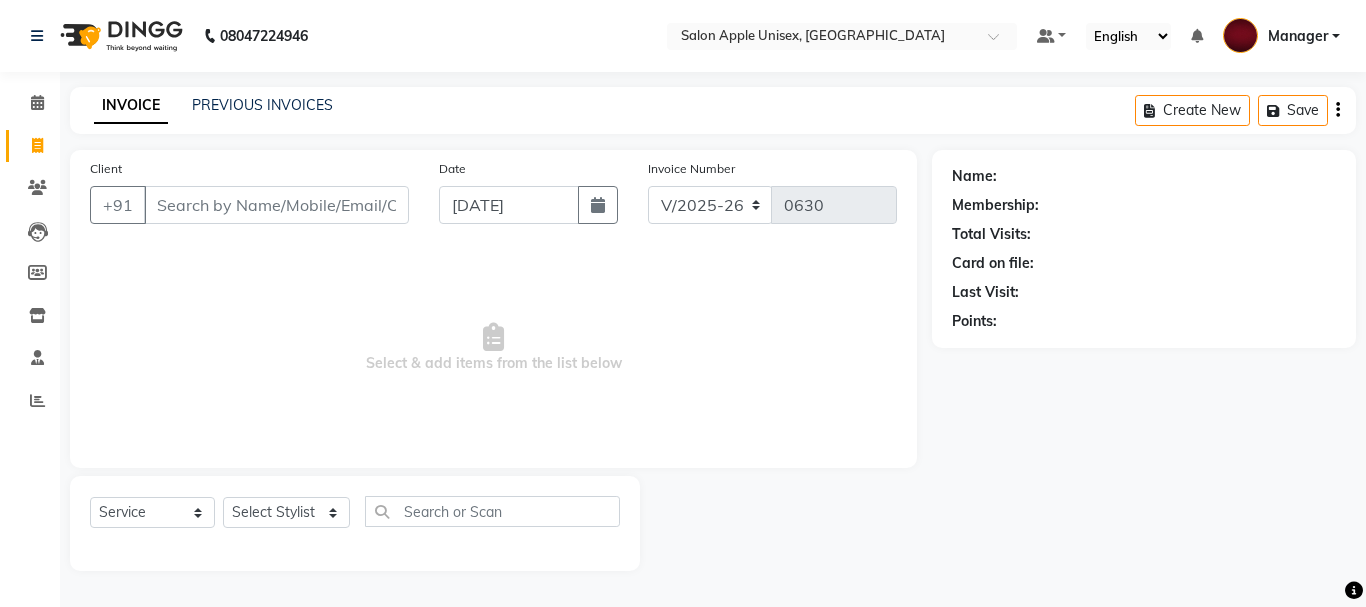 click on "Client" at bounding box center [276, 205] 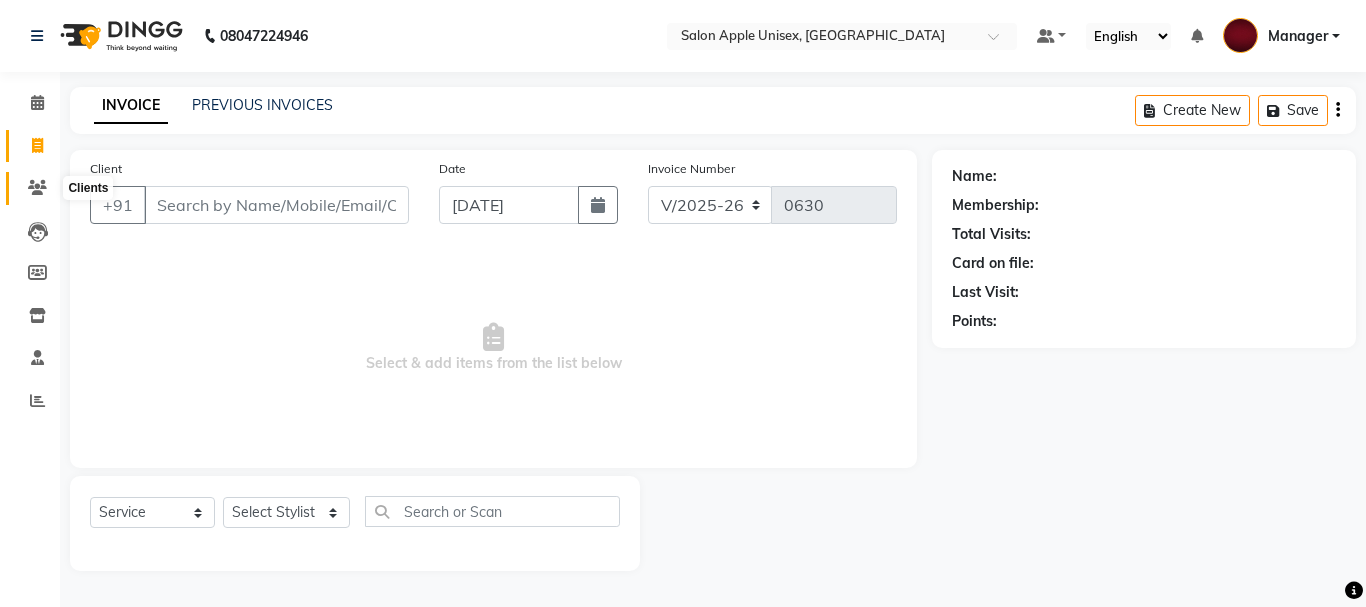 click 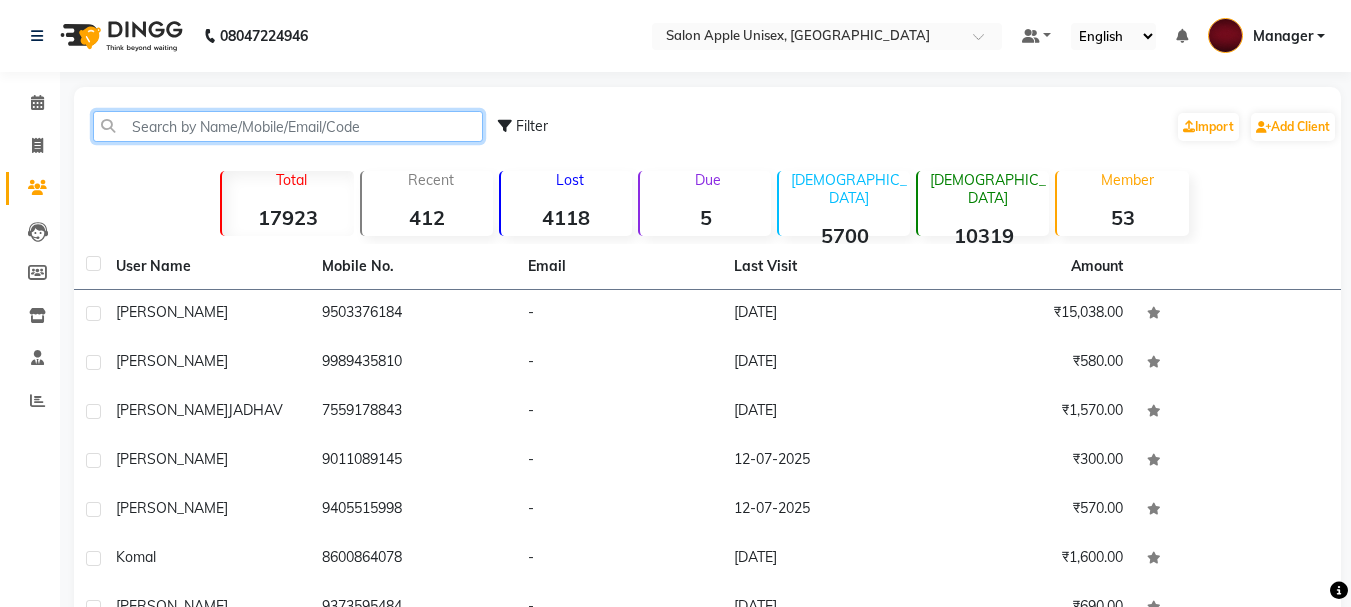 click 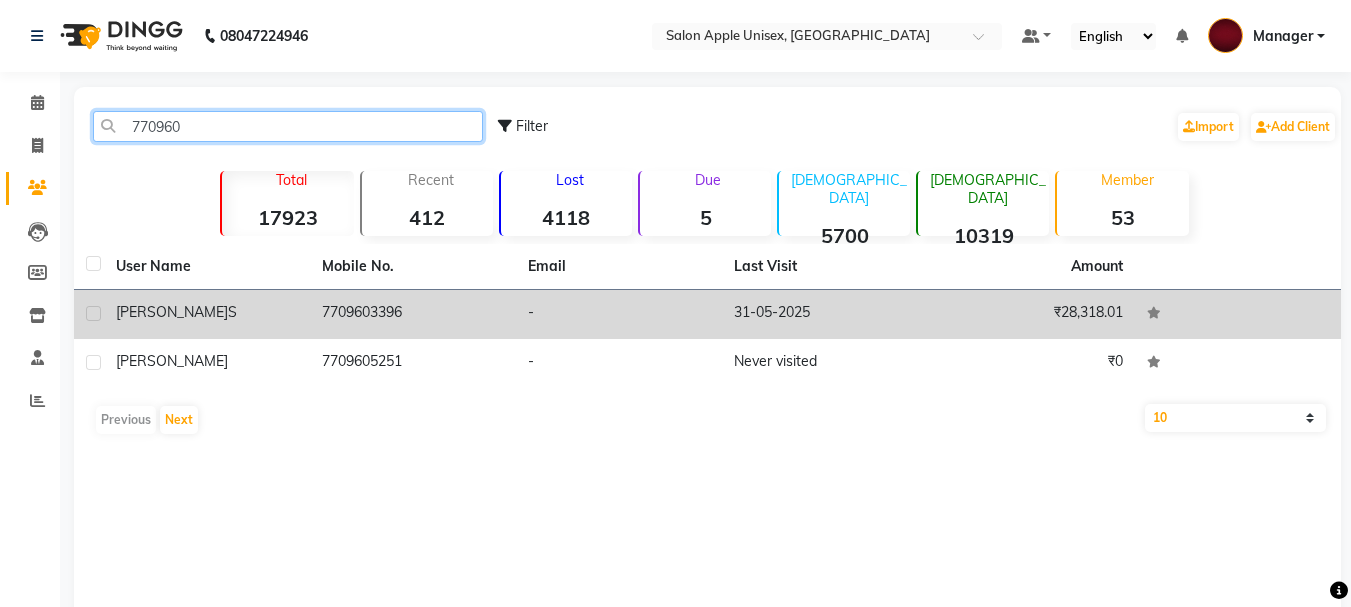 type on "770960" 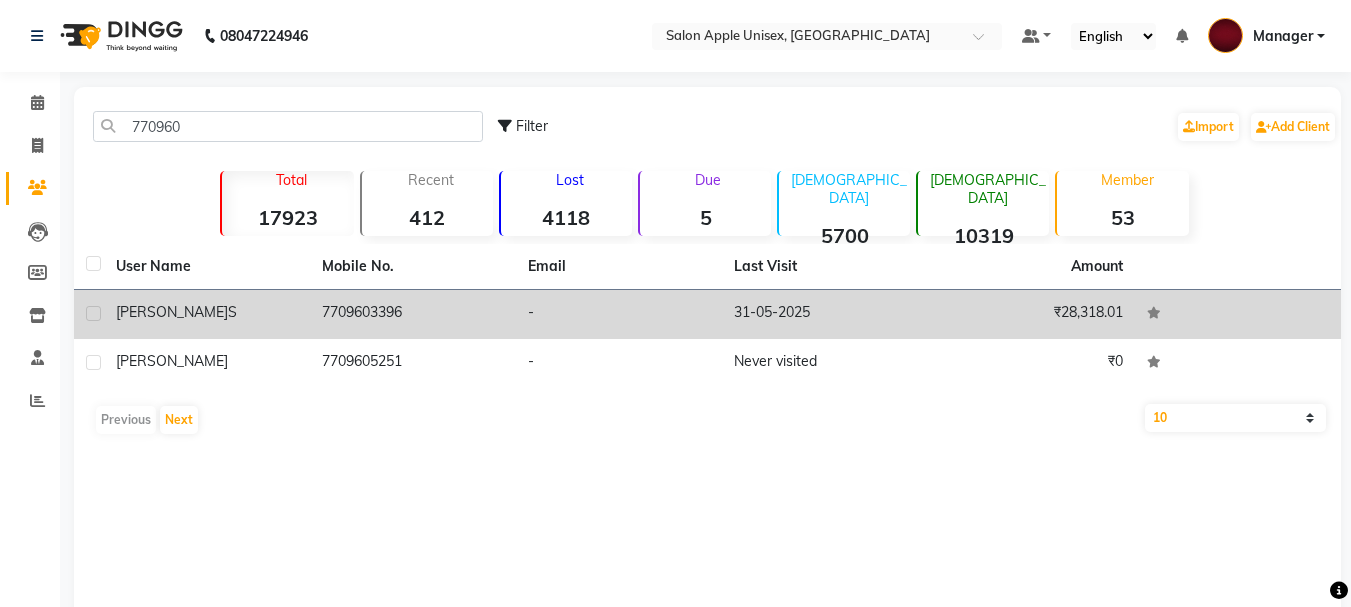 click on "-" 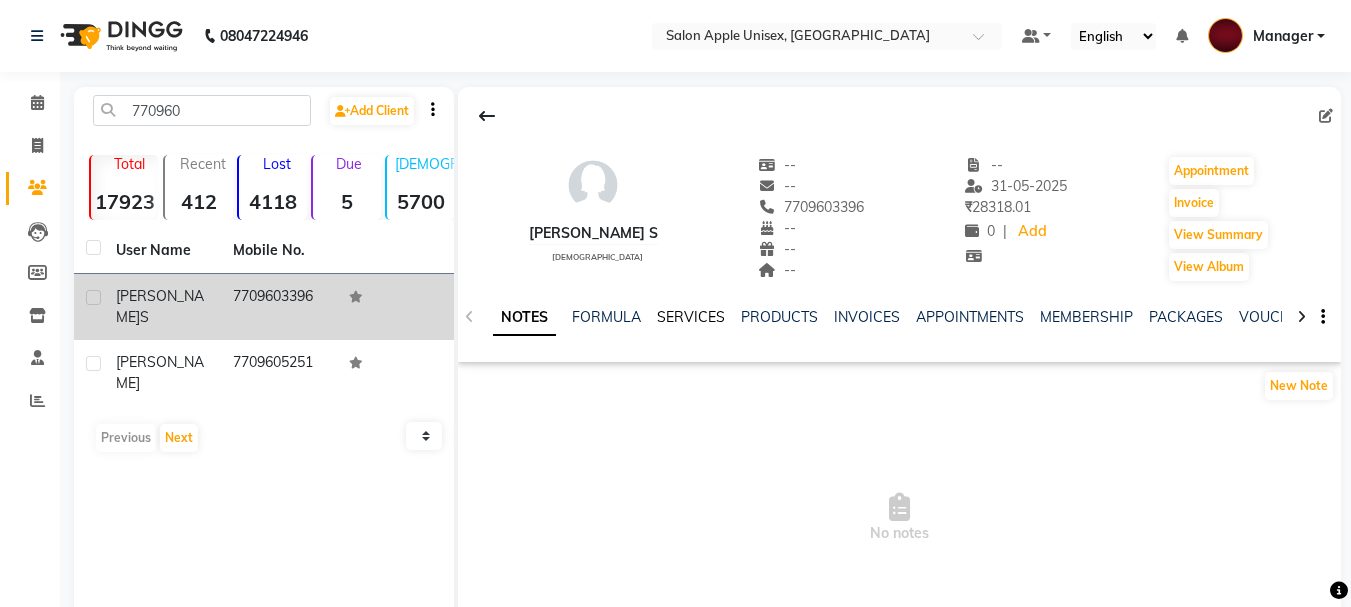 click on "SERVICES" 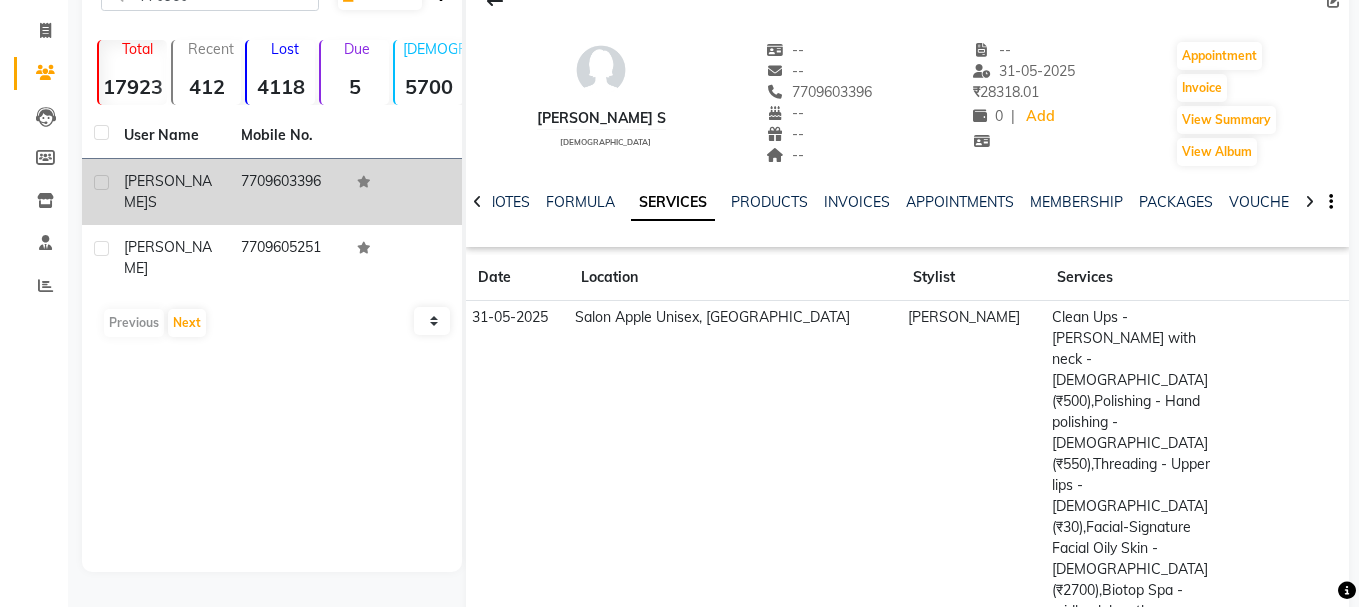 scroll, scrollTop: 0, scrollLeft: 0, axis: both 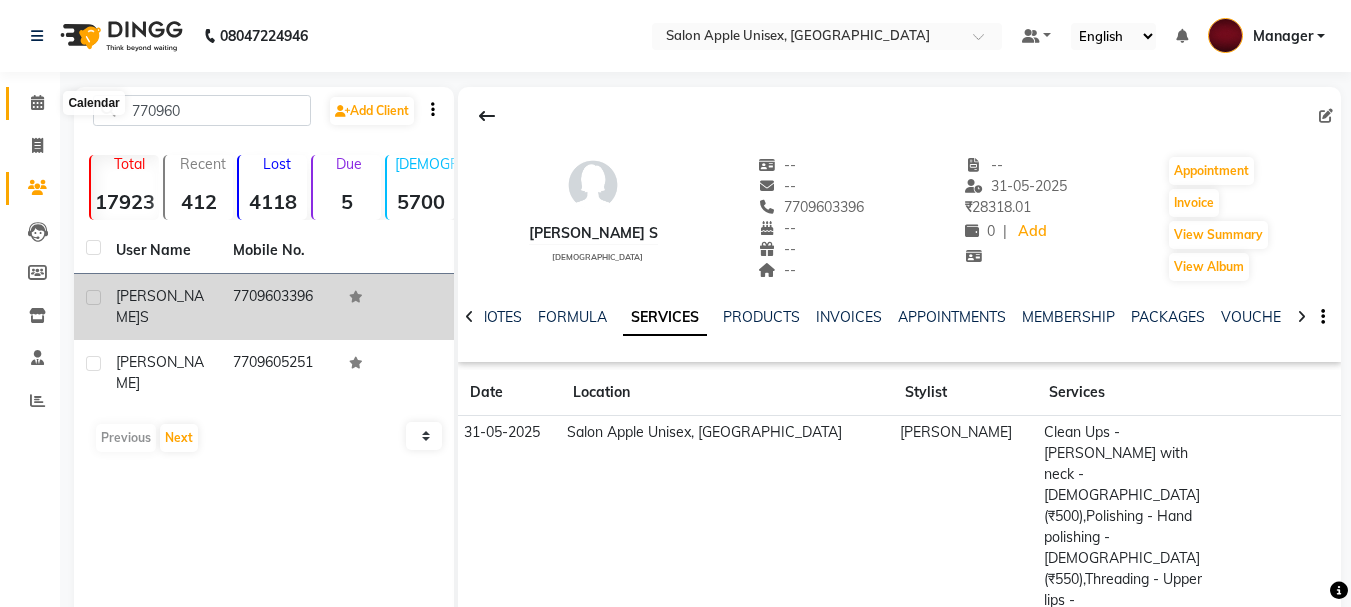 click 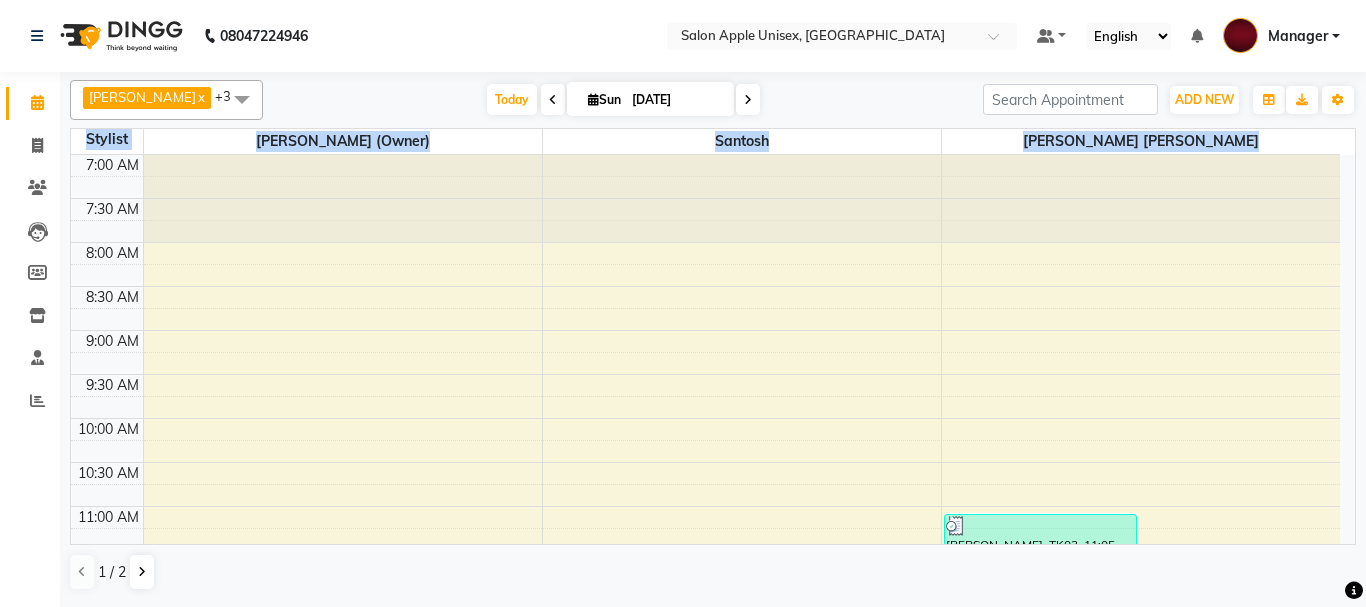 drag, startPoint x: 1356, startPoint y: 222, endPoint x: 1352, endPoint y: 287, distance: 65.12296 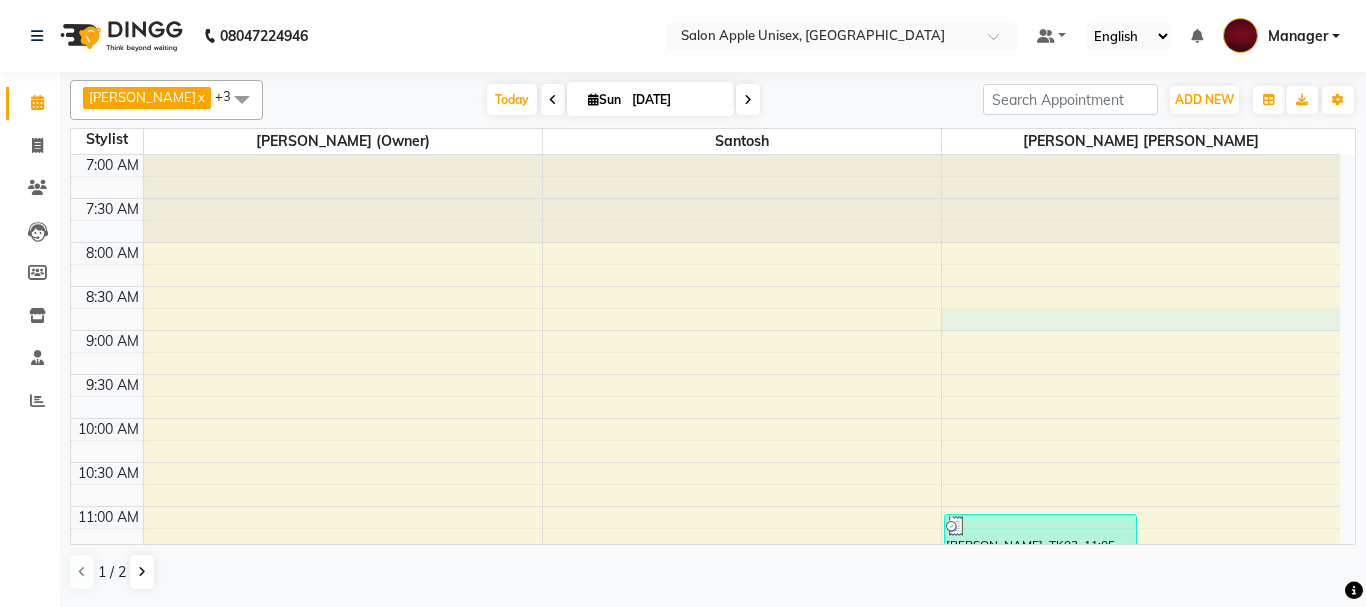 click on "7:00 AM 7:30 AM 8:00 AM 8:30 AM 9:00 AM 9:30 AM 10:00 AM 10:30 AM 11:00 AM 11:30 AM 12:00 PM 12:30 PM 1:00 PM 1:30 PM 2:00 PM 2:30 PM 3:00 PM 3:30 PM 4:00 PM 4:30 PM 5:00 PM 5:30 PM 6:00 PM 6:30 PM 7:00 PM 7:30 PM 8:00 PM 8:30 PM 9:00 PM 9:30 PM     [PERSON_NAME], TK03, 11:05 AM-02:05 PM, In House Packages - [DEMOGRAPHIC_DATA] beauty package 3 (₹1800)     [PERSON_NAME], TK02, 12:15 PM-01:25 PM, 3 g (stripless) brazilian wax - Under arms - [DEMOGRAPHIC_DATA] (₹250),3 g (stripless) brazilian wax - Chin - [DEMOGRAPHIC_DATA] (₹150),Threading - Upper lips - [DEMOGRAPHIC_DATA] (₹30)" at bounding box center (705, 814) 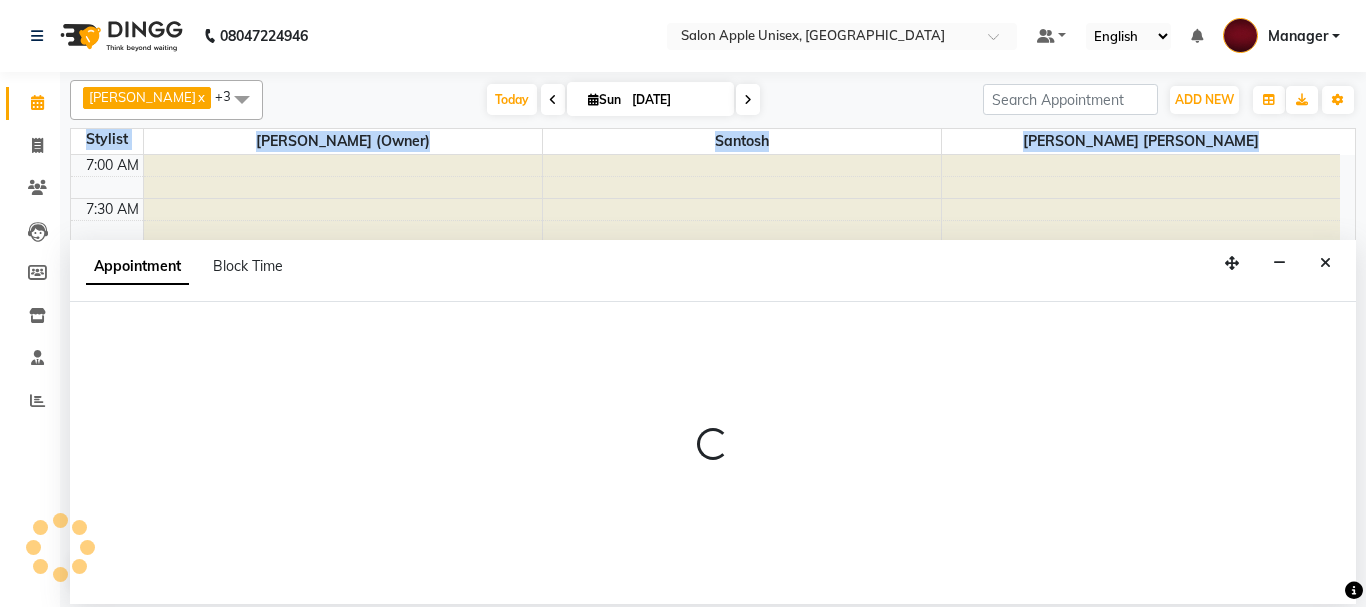 select on "85434" 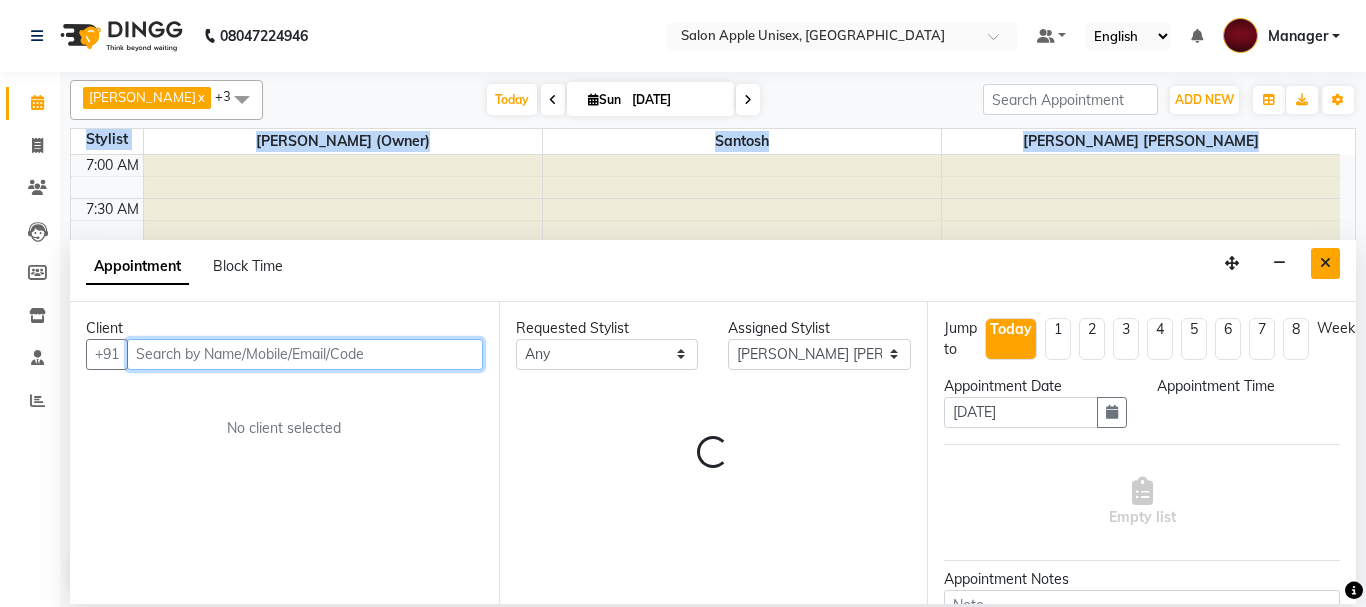 select on "525" 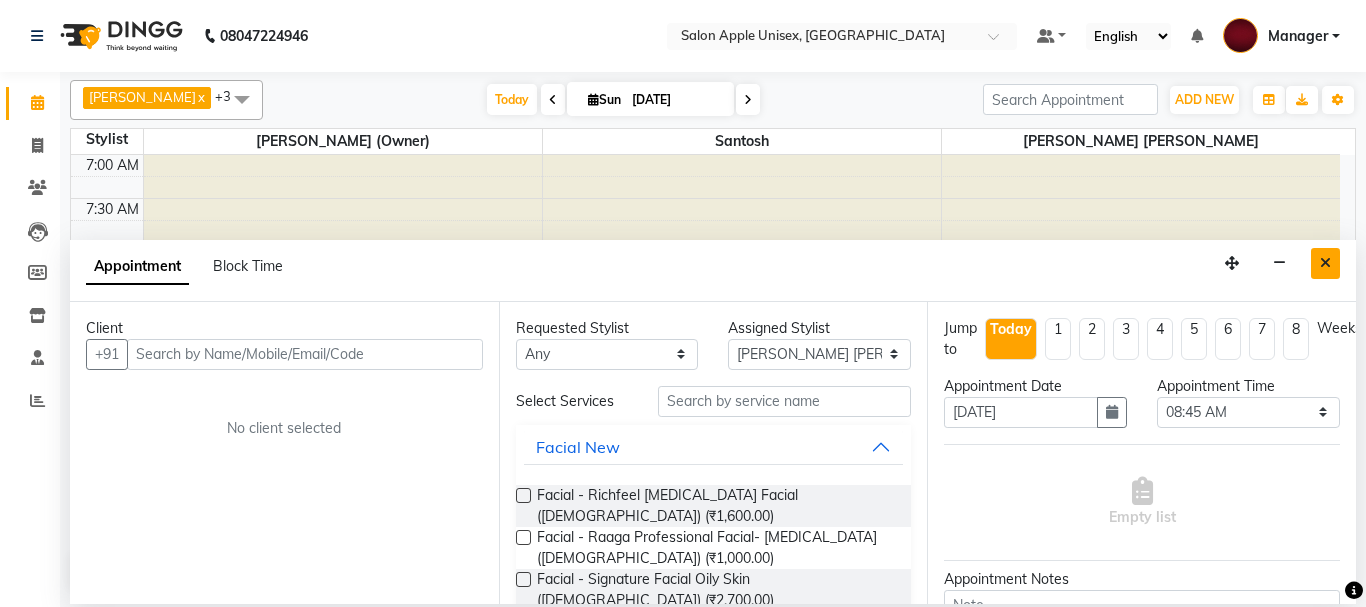 click at bounding box center (1325, 263) 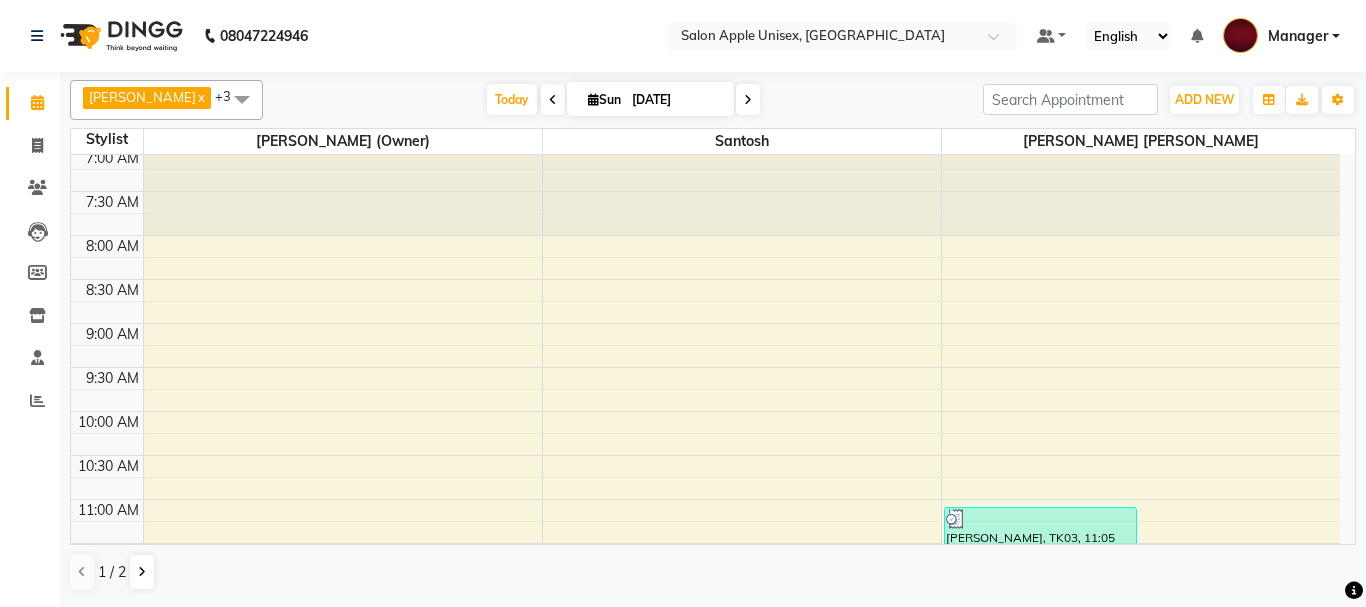 scroll, scrollTop: 0, scrollLeft: 0, axis: both 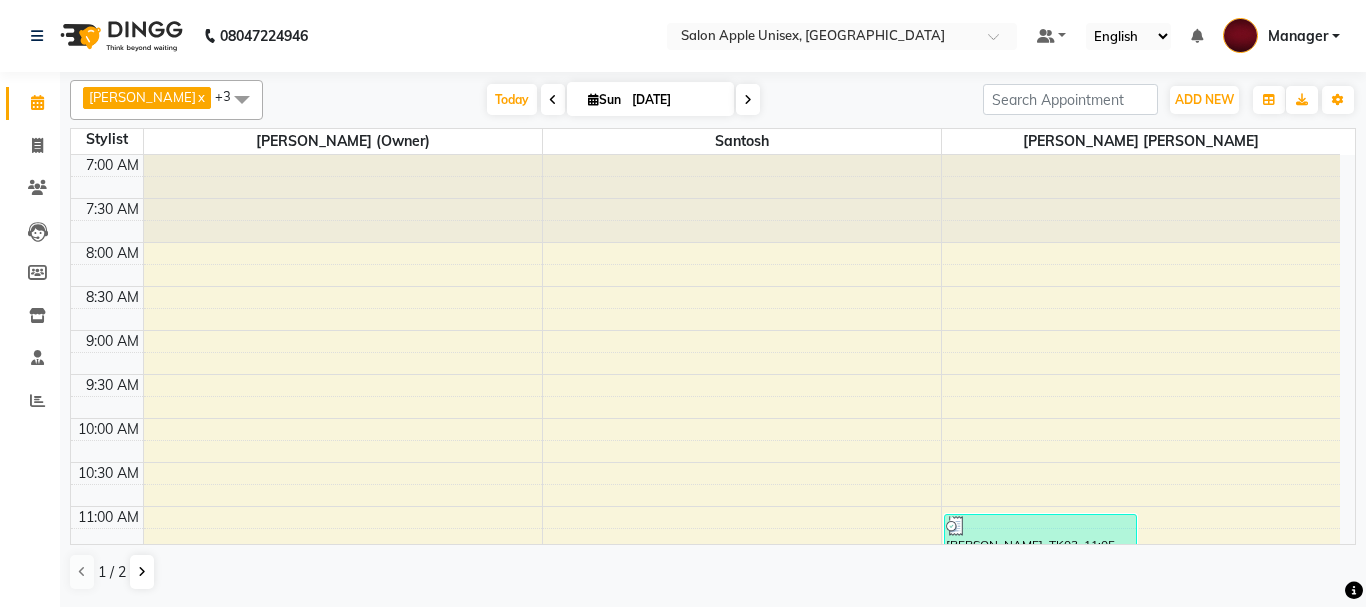 click at bounding box center (242, 99) 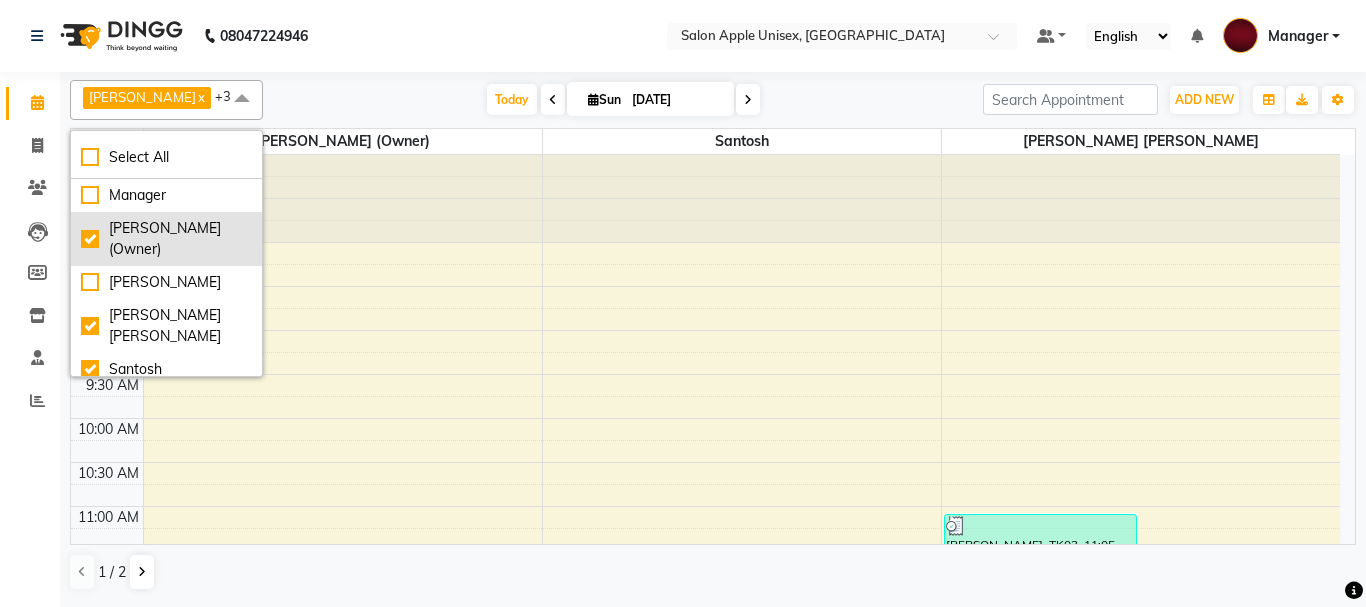 click on "[PERSON_NAME] (Owner)" at bounding box center [166, 239] 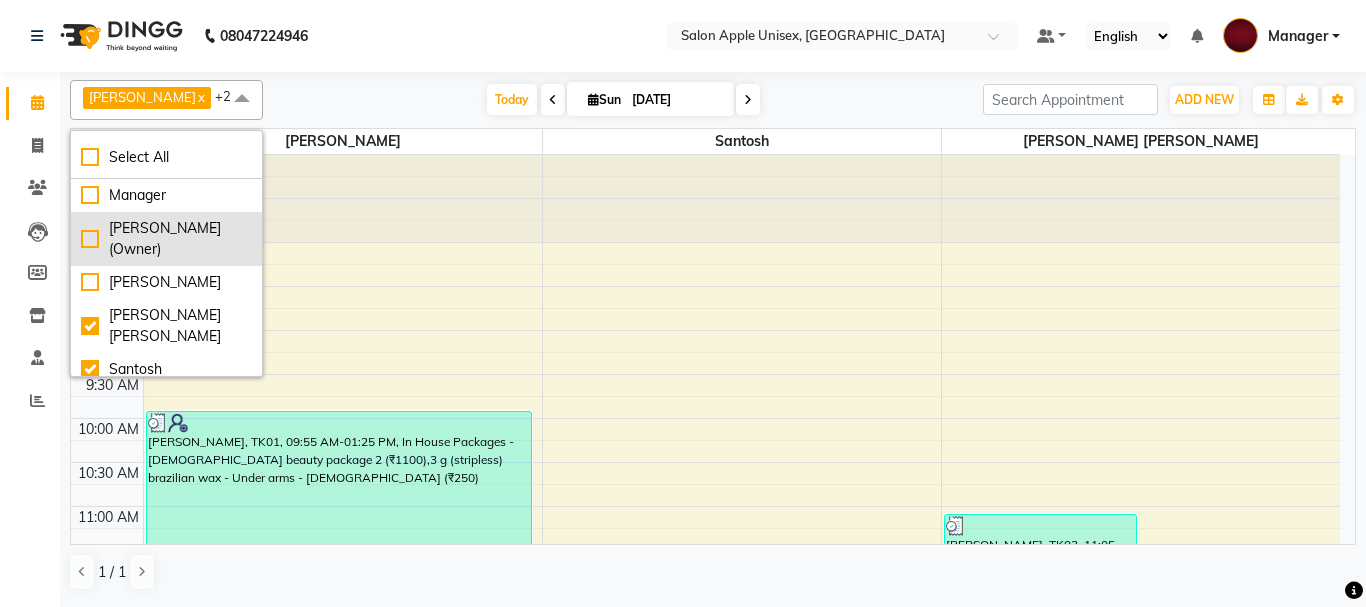 click on "[PERSON_NAME] (Owner)" at bounding box center [166, 239] 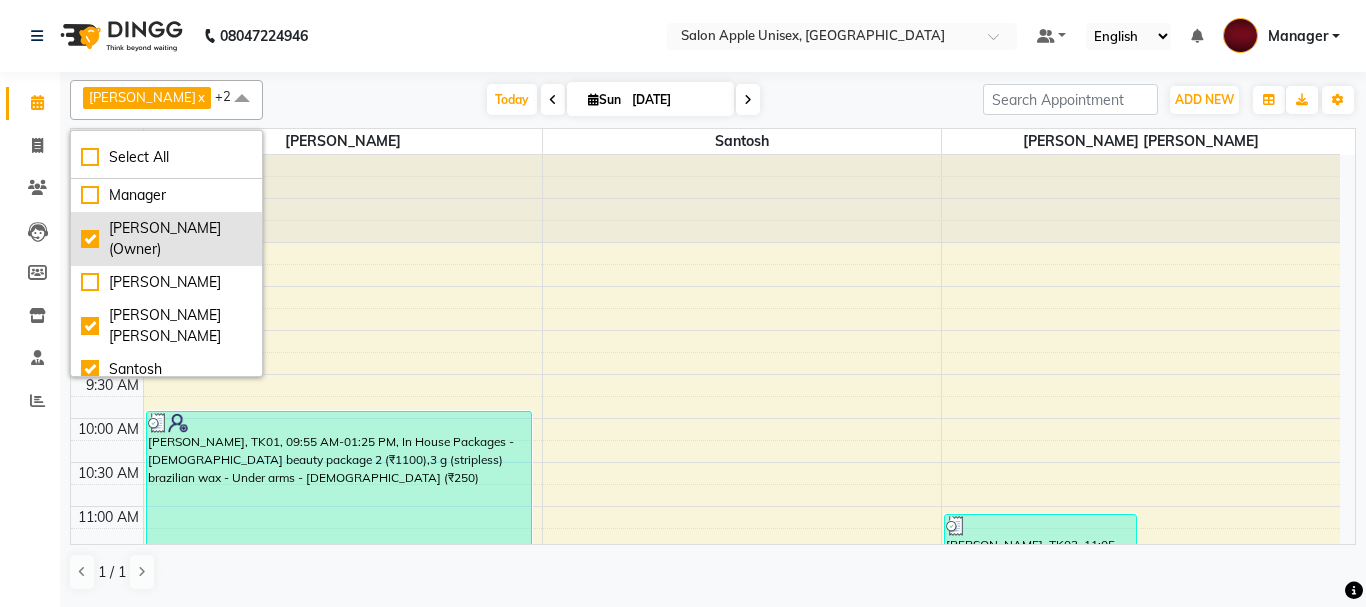 checkbox on "true" 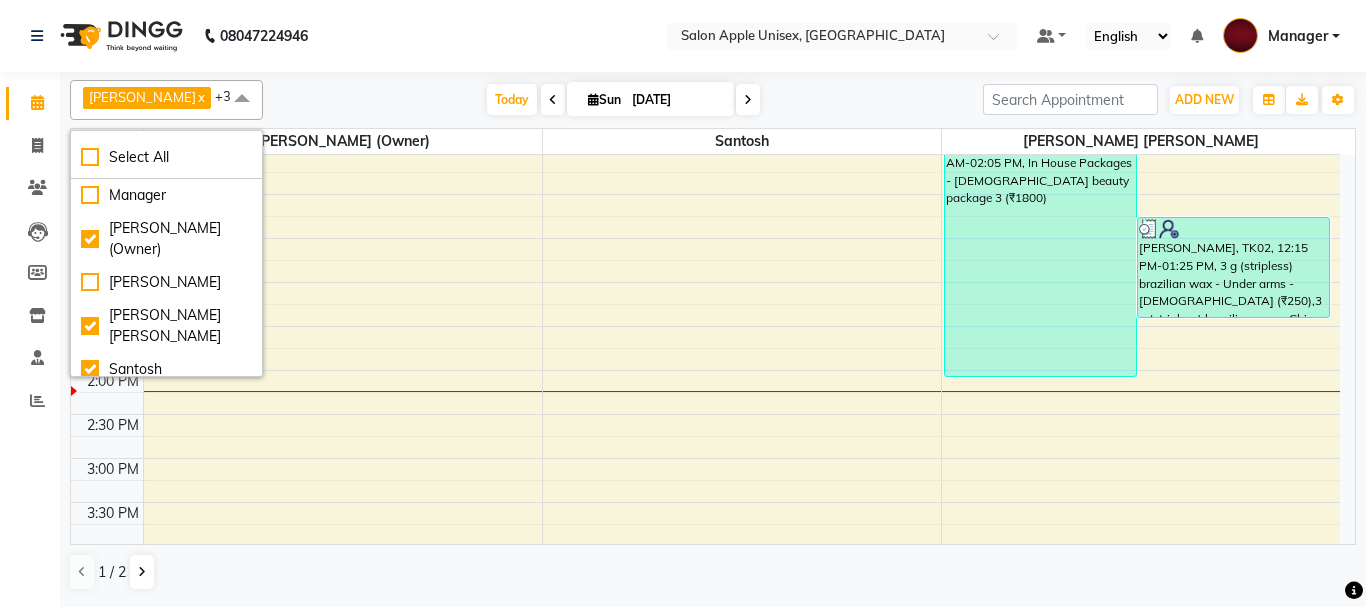 scroll, scrollTop: 0, scrollLeft: 0, axis: both 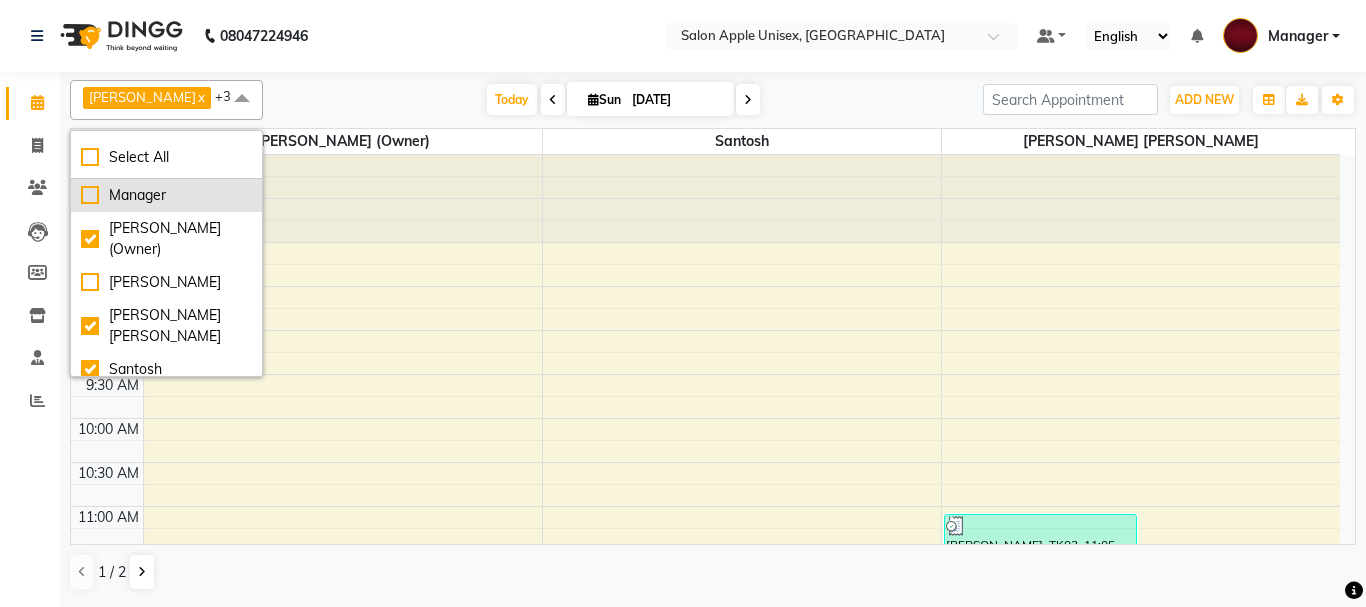 click on "Manager" at bounding box center (166, 195) 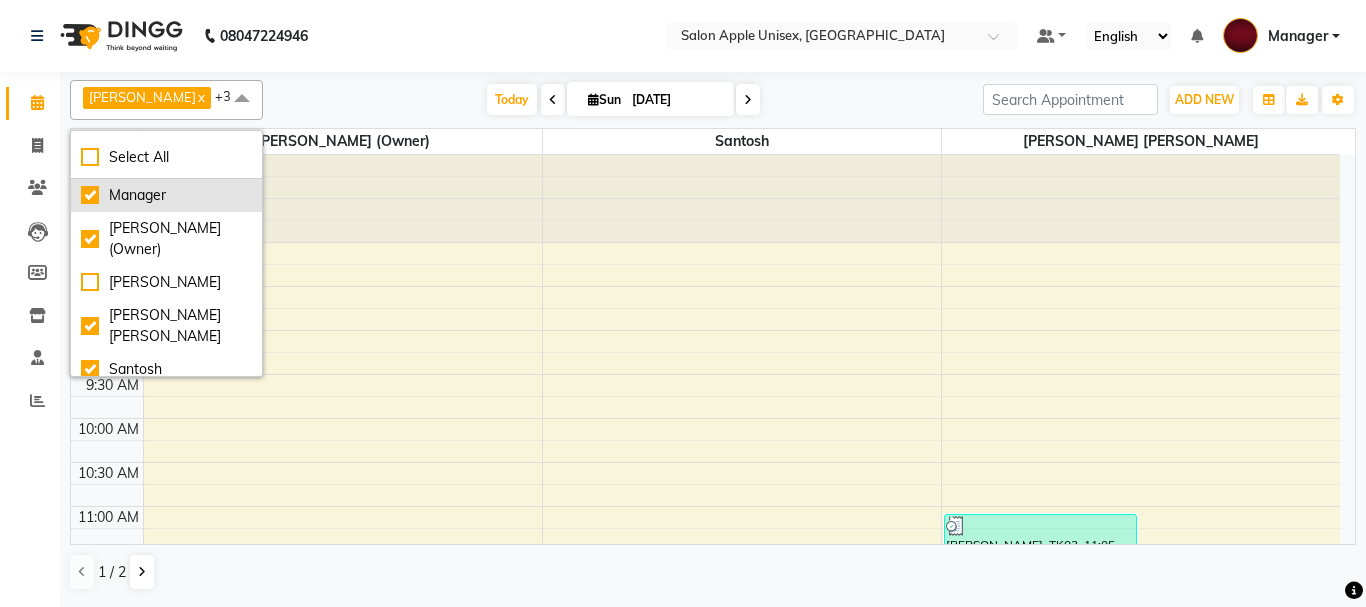 checkbox on "true" 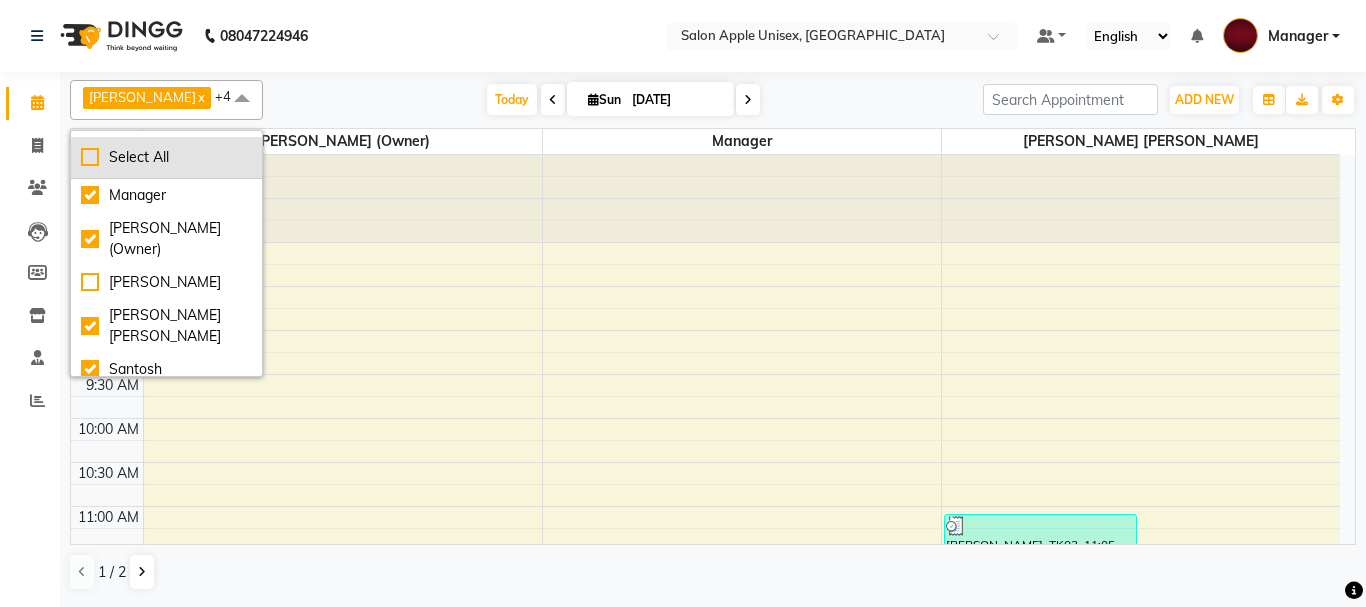 click on "Select All" at bounding box center (166, 157) 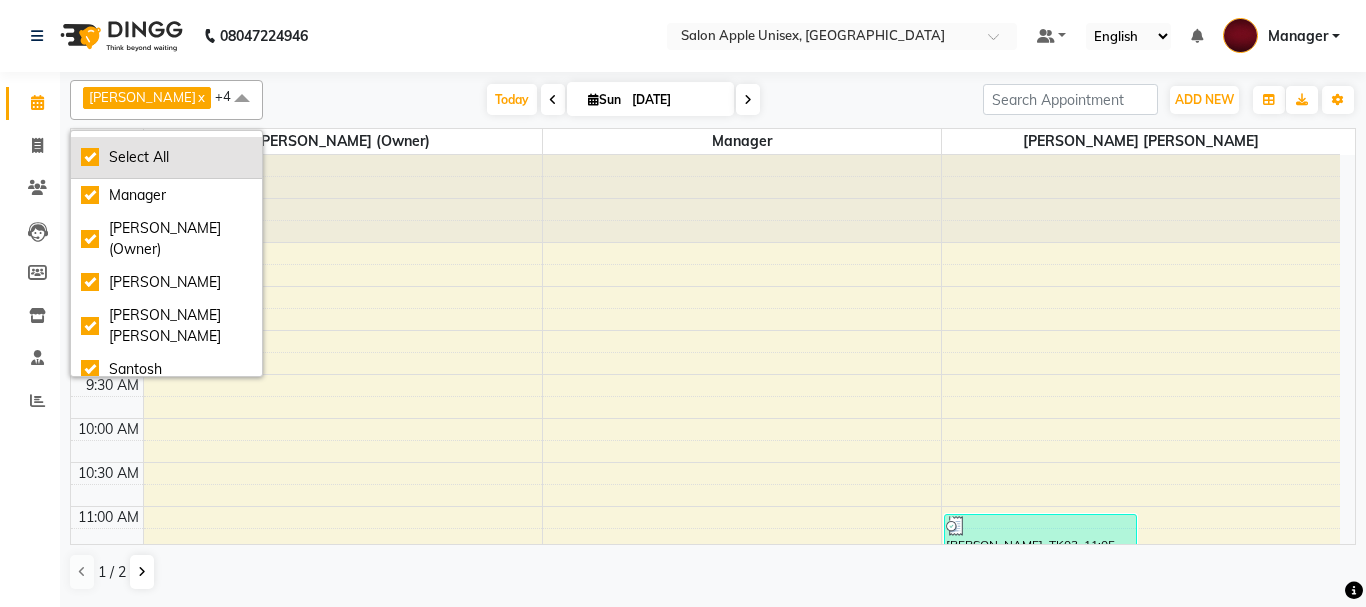 checkbox on "true" 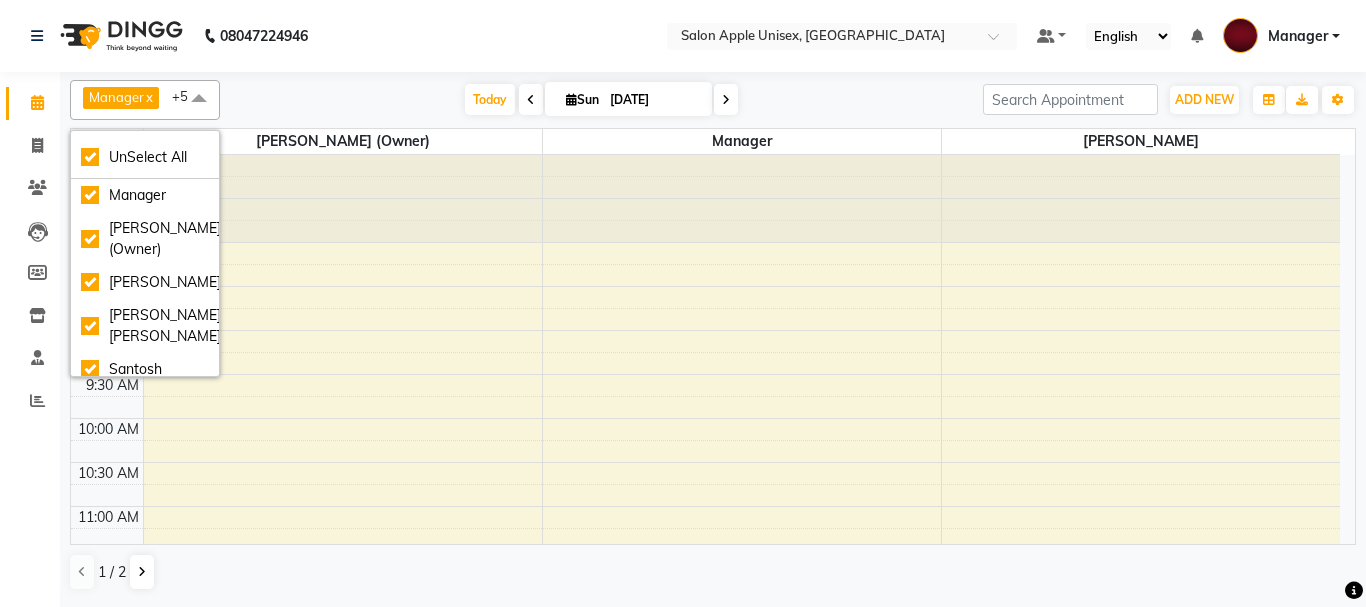 click at bounding box center (726, 100) 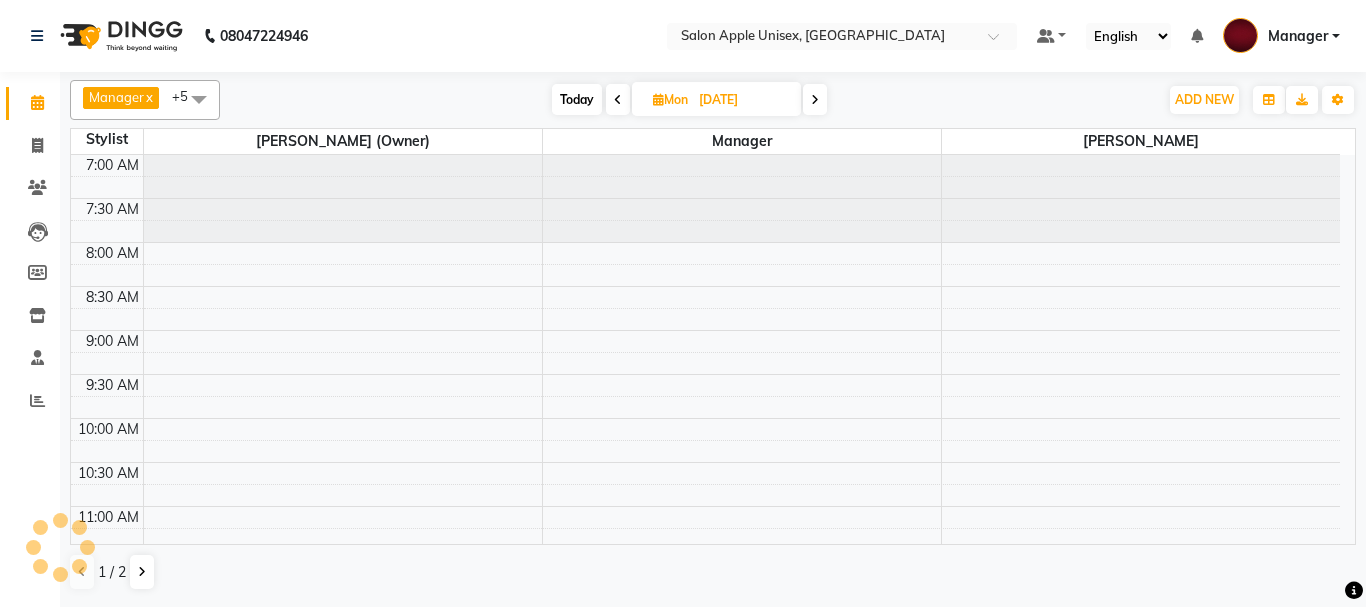 scroll, scrollTop: 617, scrollLeft: 0, axis: vertical 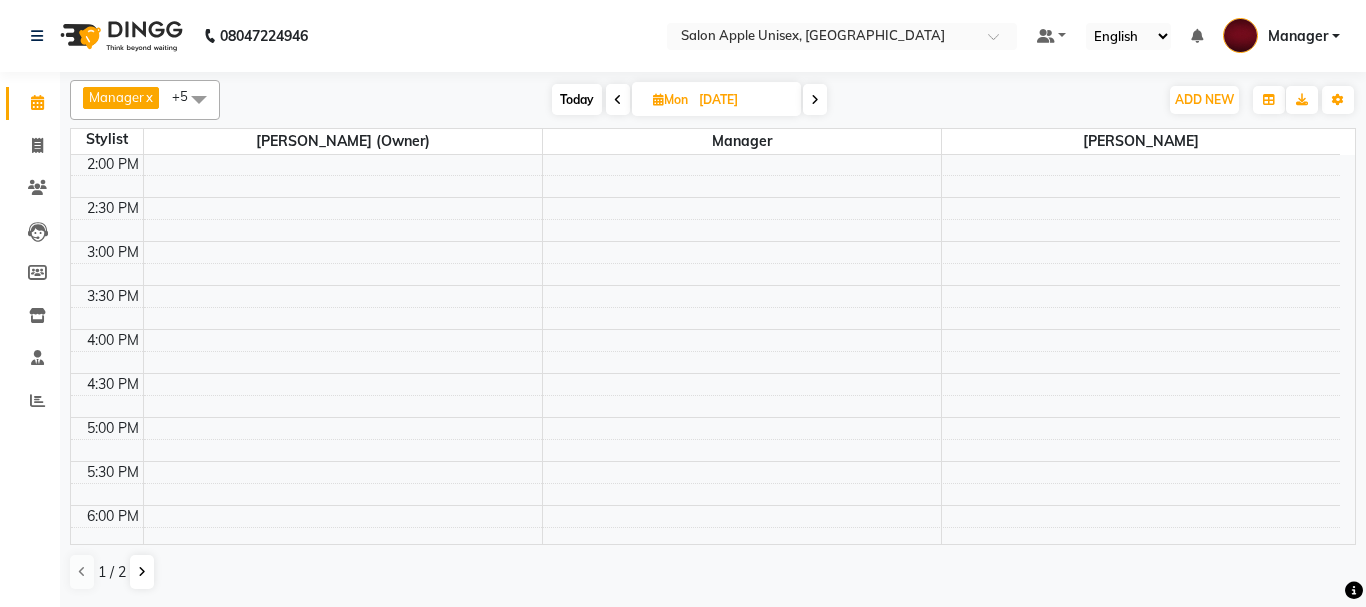 click at bounding box center (618, 99) 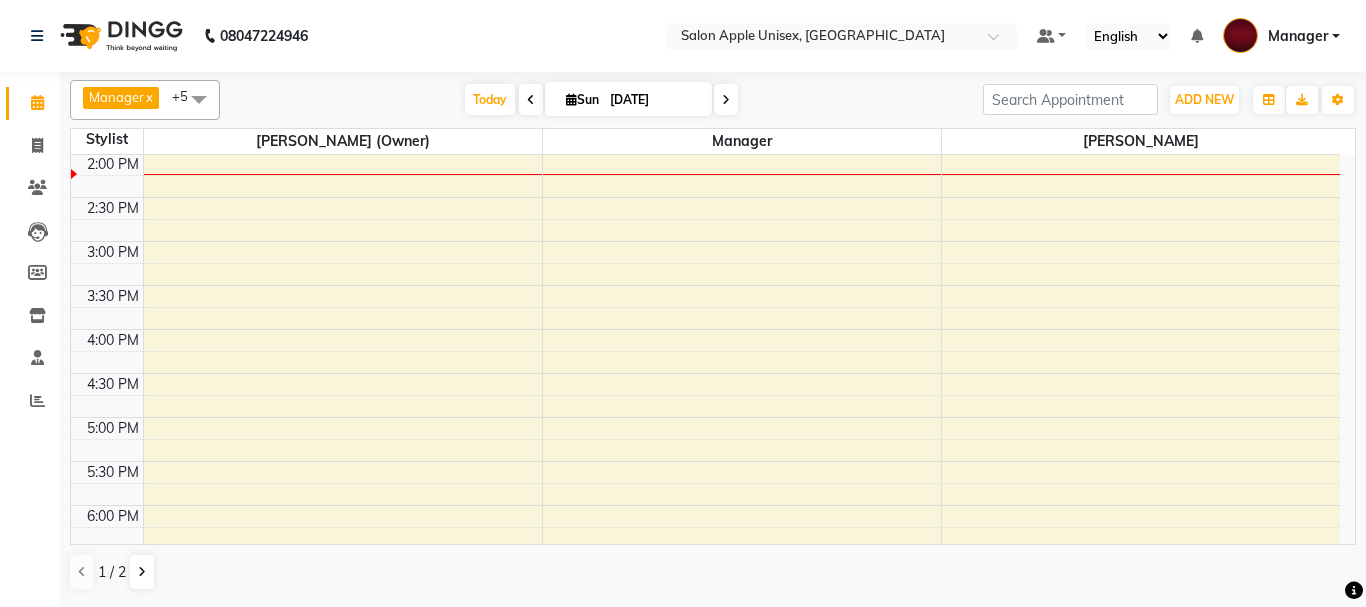 click at bounding box center (199, 99) 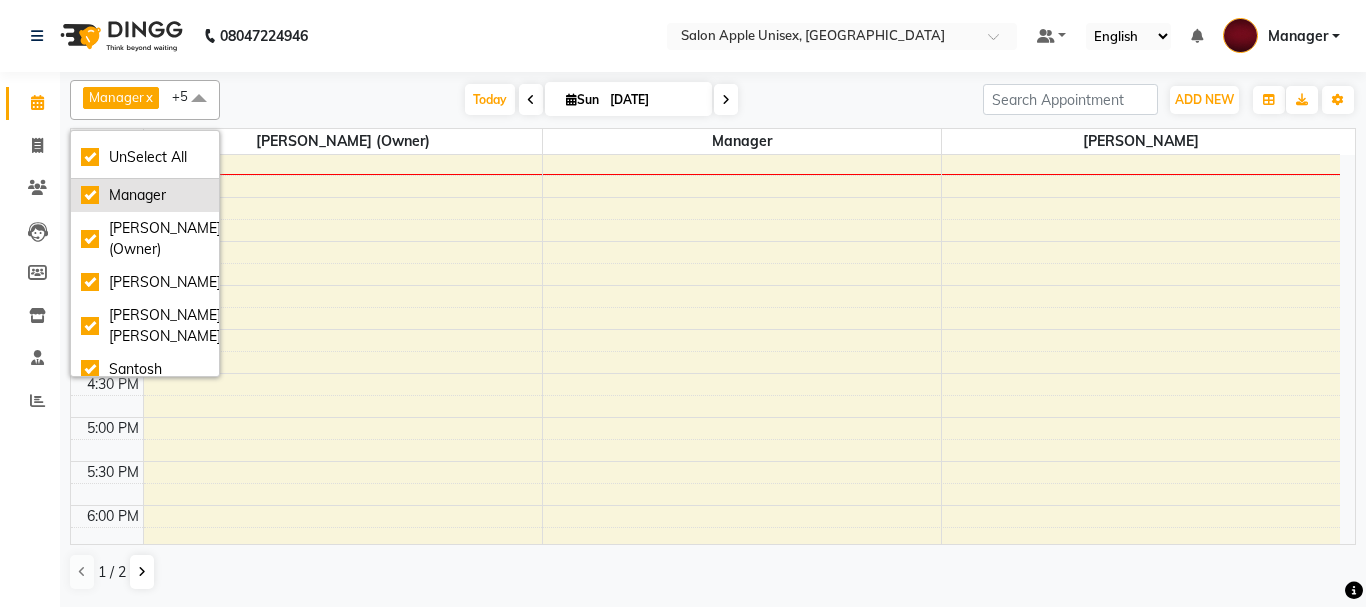 click on "Manager" at bounding box center [145, 195] 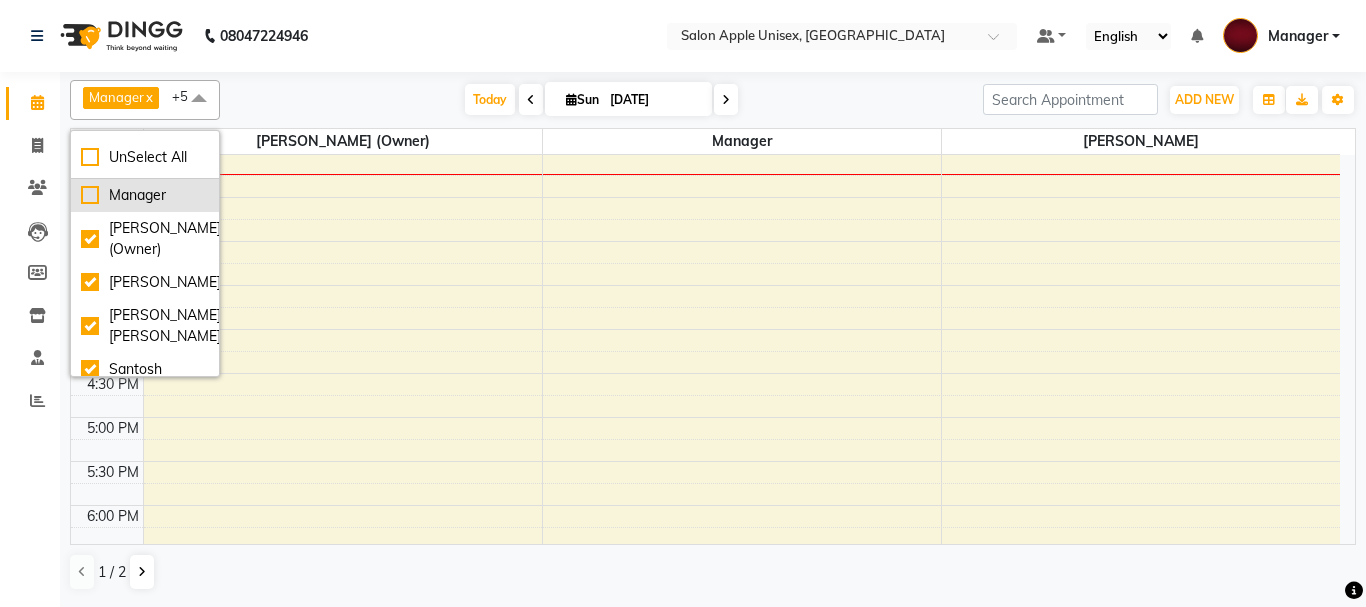 checkbox on "false" 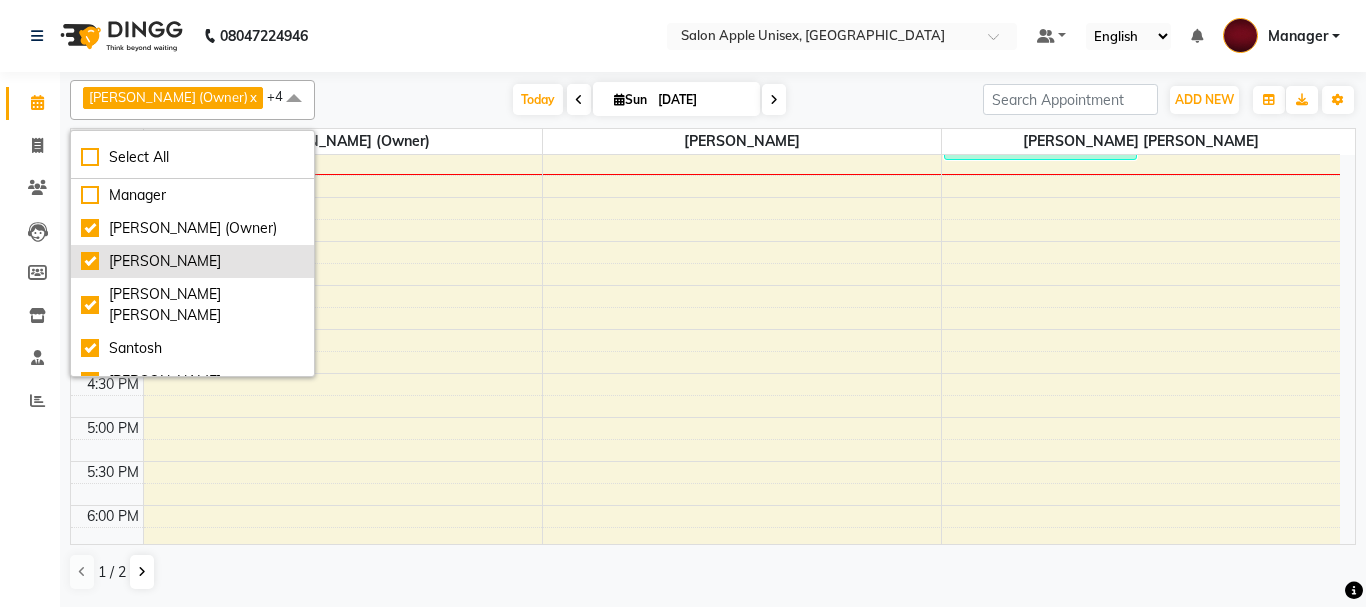 click on "[PERSON_NAME]" at bounding box center [192, 261] 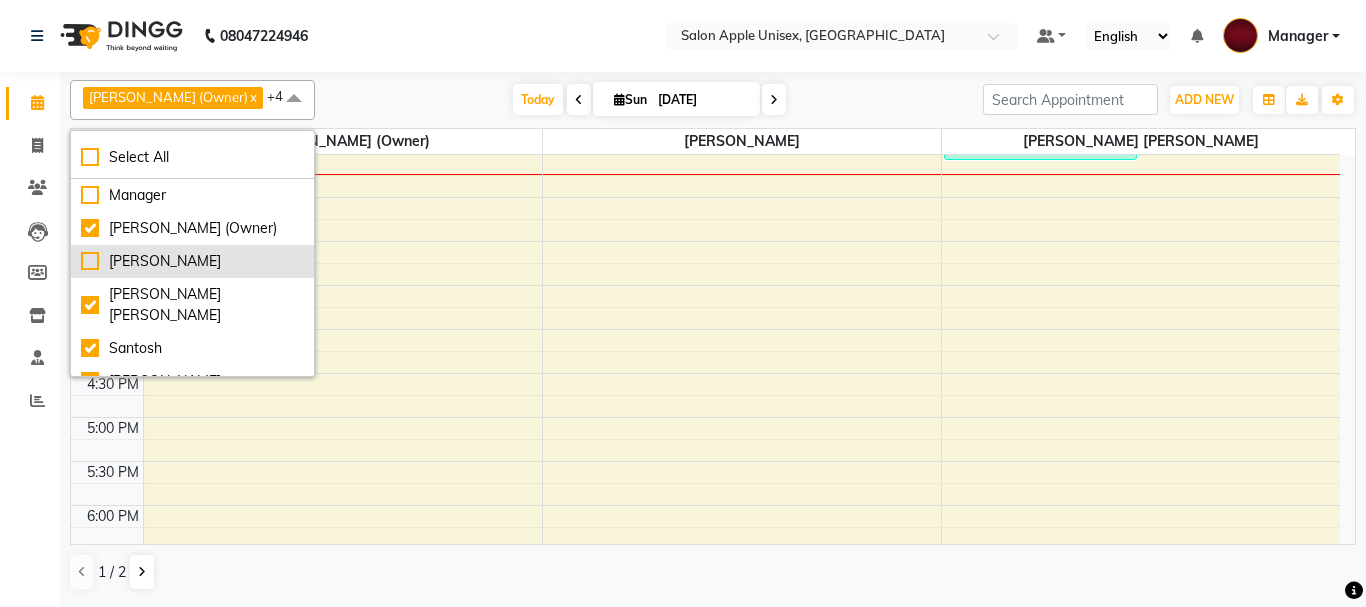 checkbox on "false" 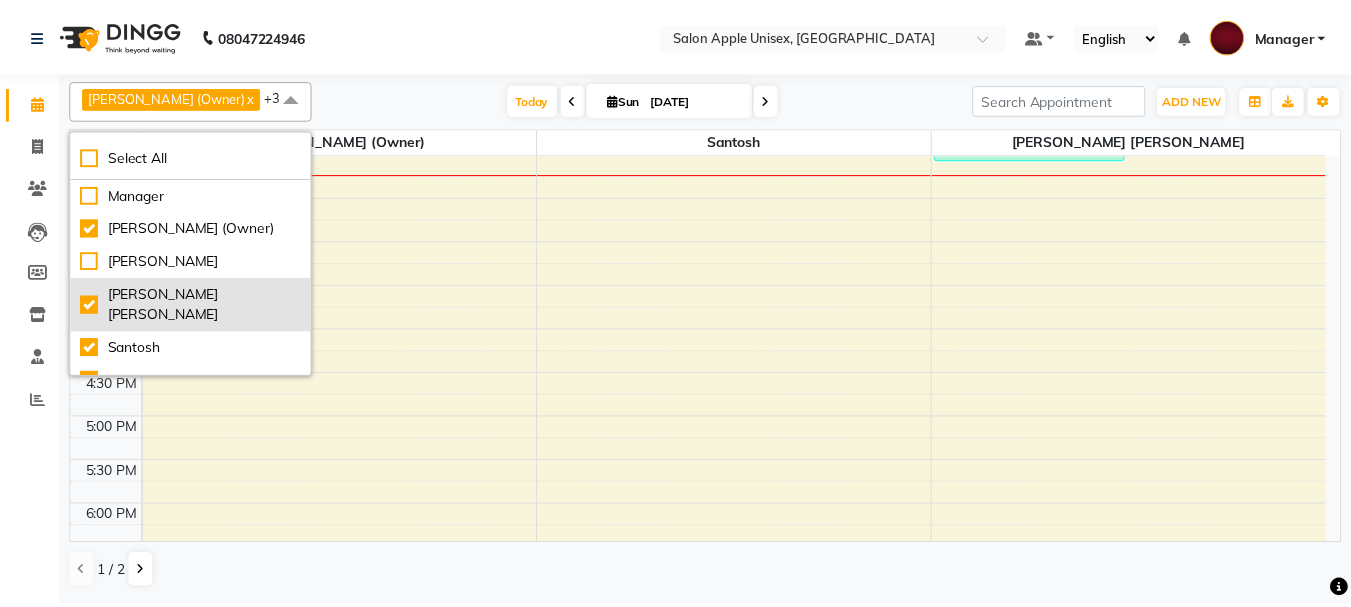 scroll, scrollTop: 43, scrollLeft: 0, axis: vertical 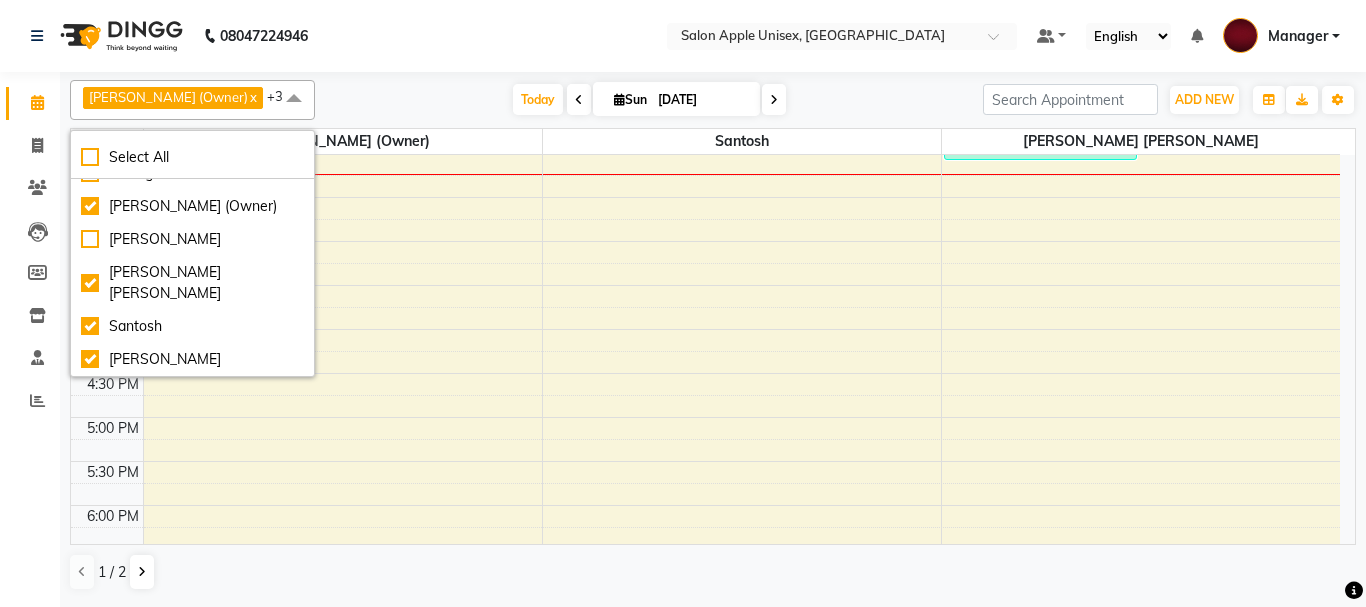 click on "08047224946 Select Location × Salon Apple Unisex, Hinjewadi Default Panel My Panel English ENGLISH Español العربية मराठी हिंदी ગુજરાતી தமிழ் 中文 Notifications nothing to show Manager Manage Profile Change Password Sign out  Version:3.15.4" 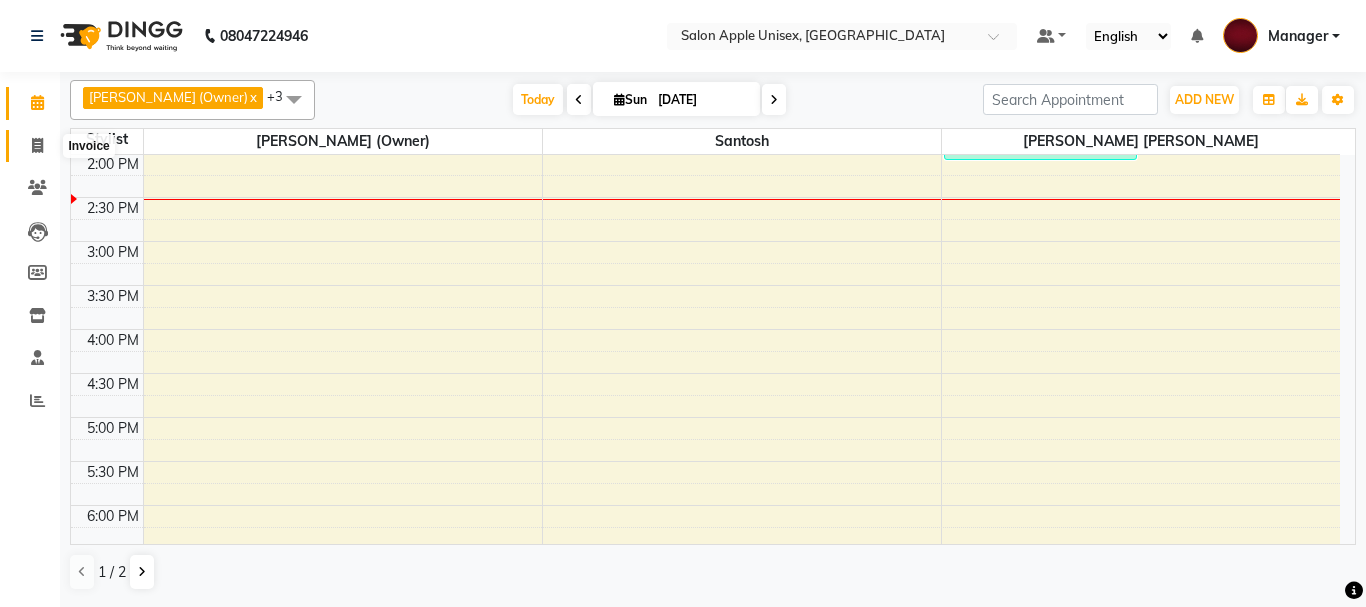 click 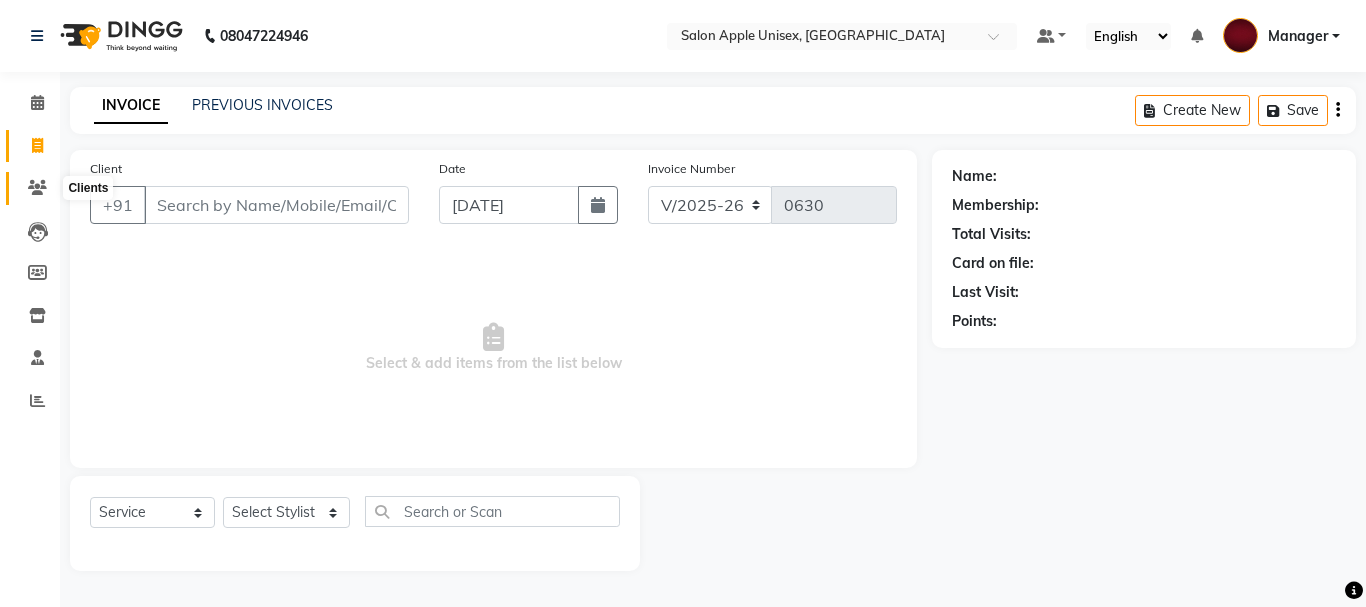 click 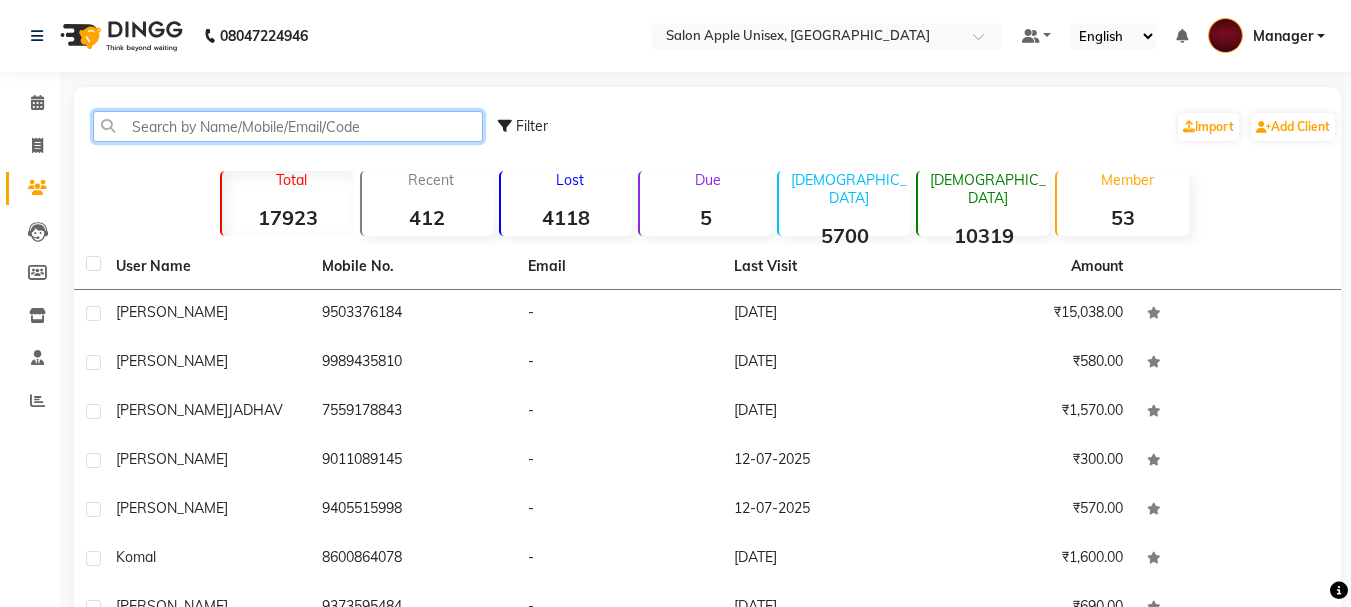 click 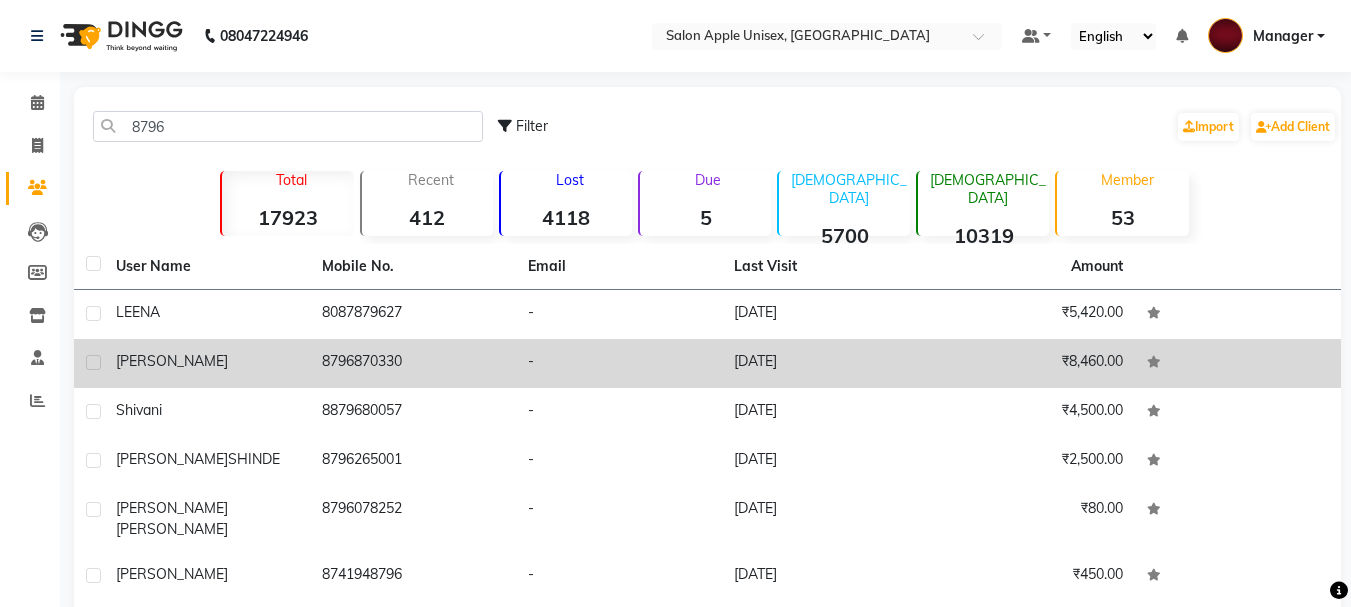 click on "8796870330" 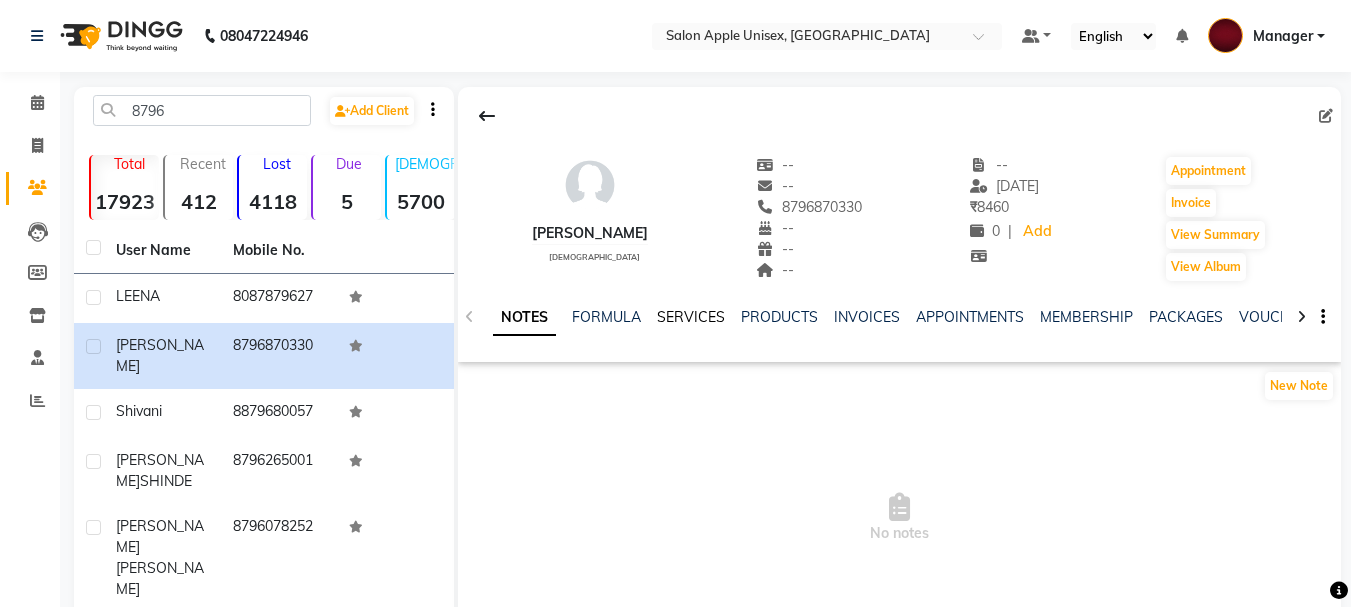 click on "SERVICES" 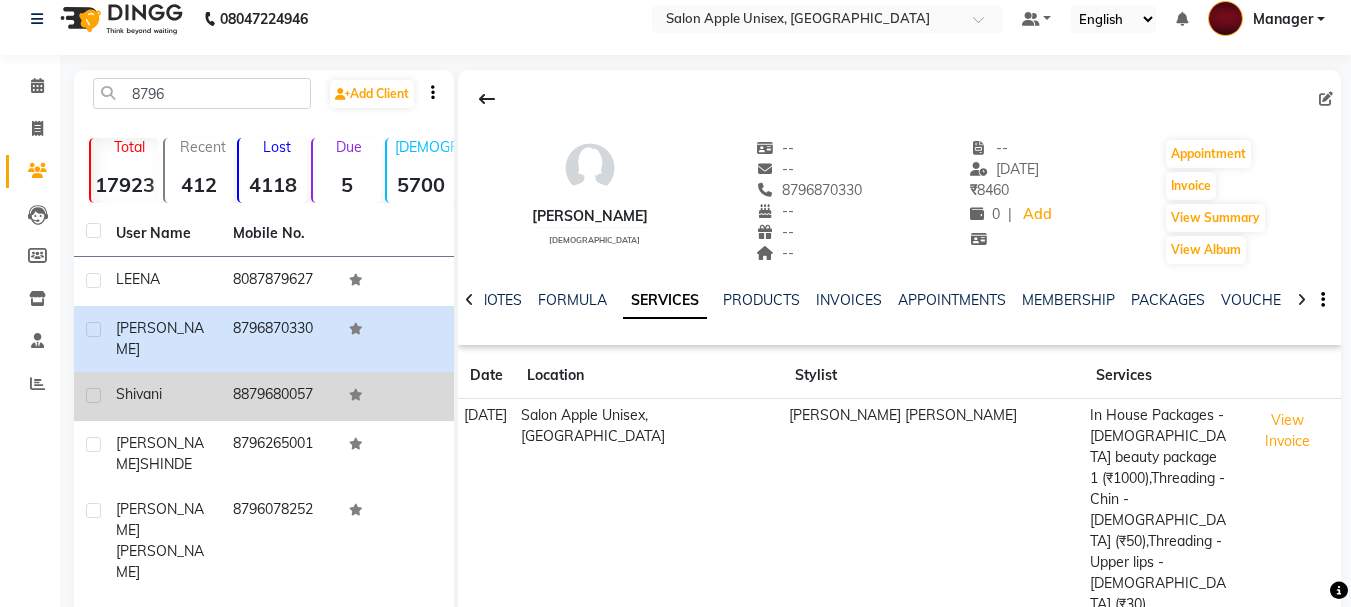scroll, scrollTop: 0, scrollLeft: 0, axis: both 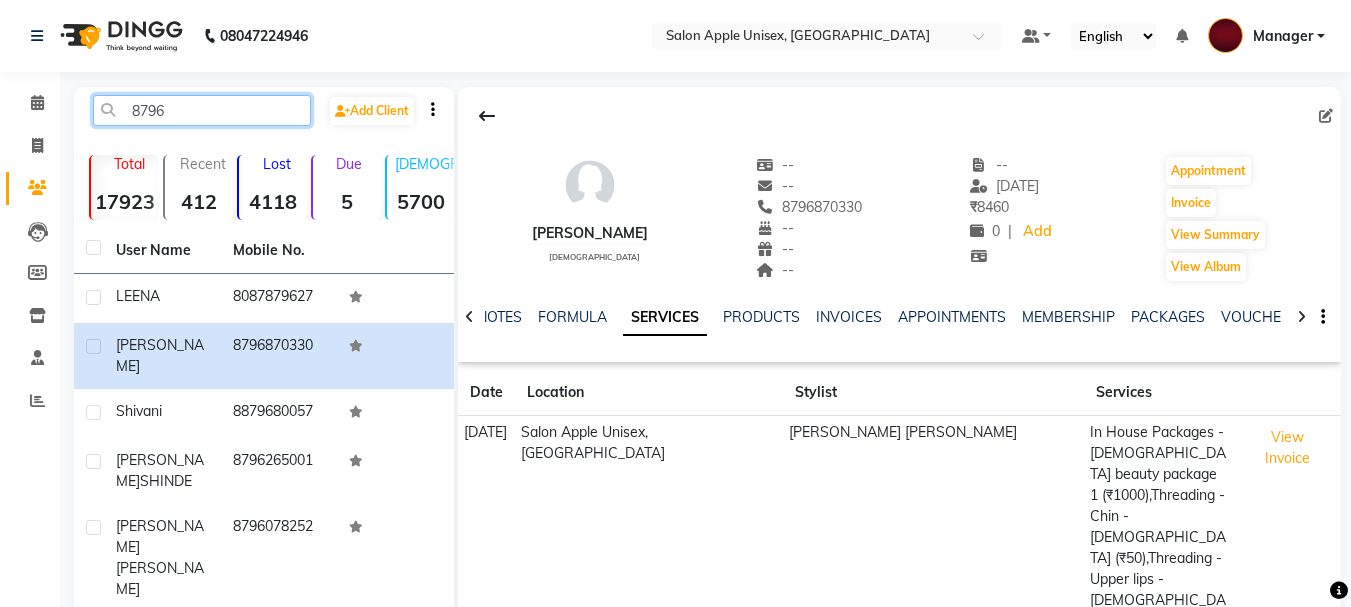 click on "8796" 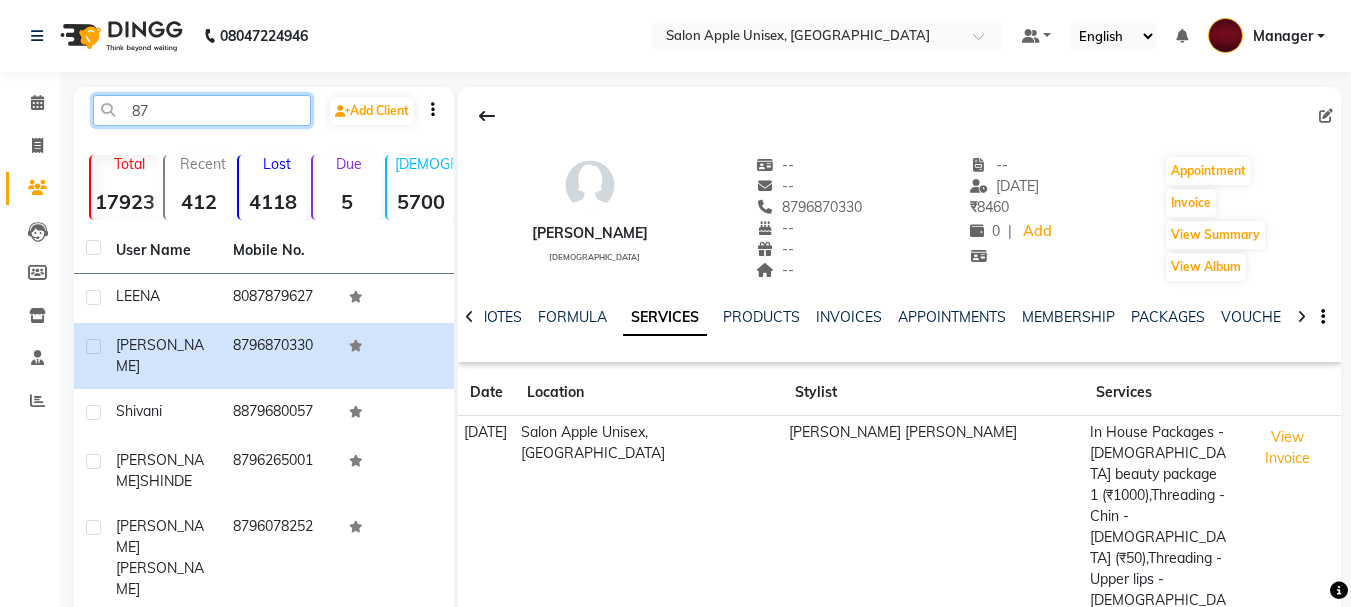 type on "8" 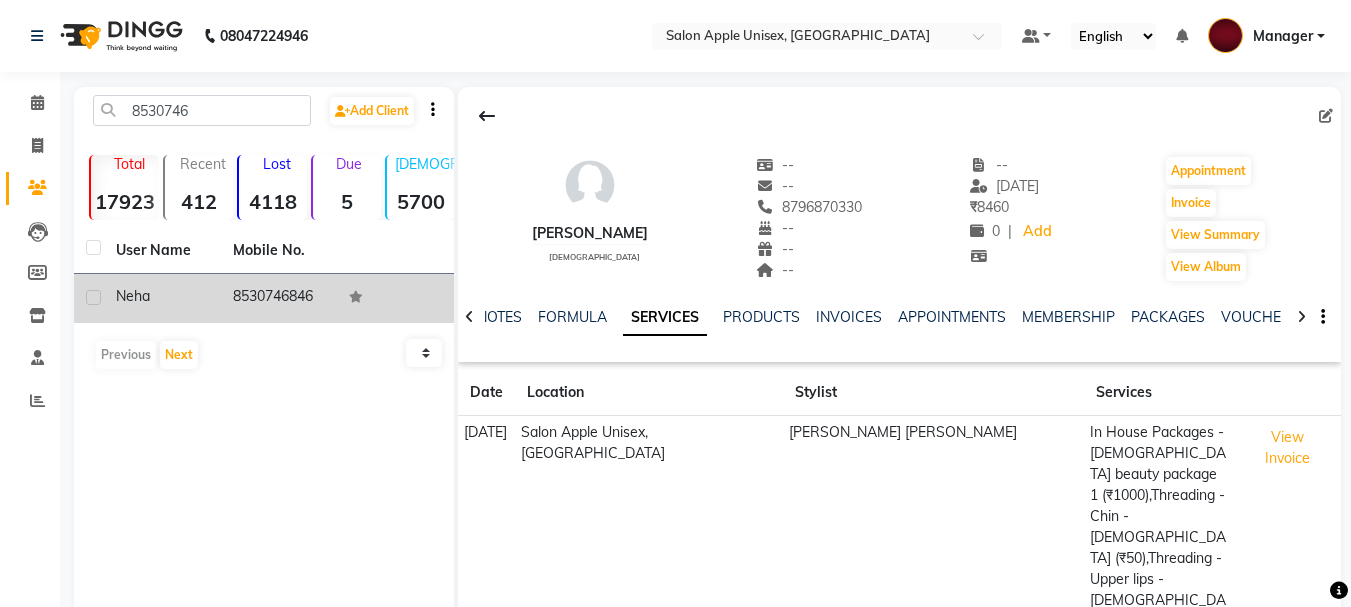 click on "8530746846" 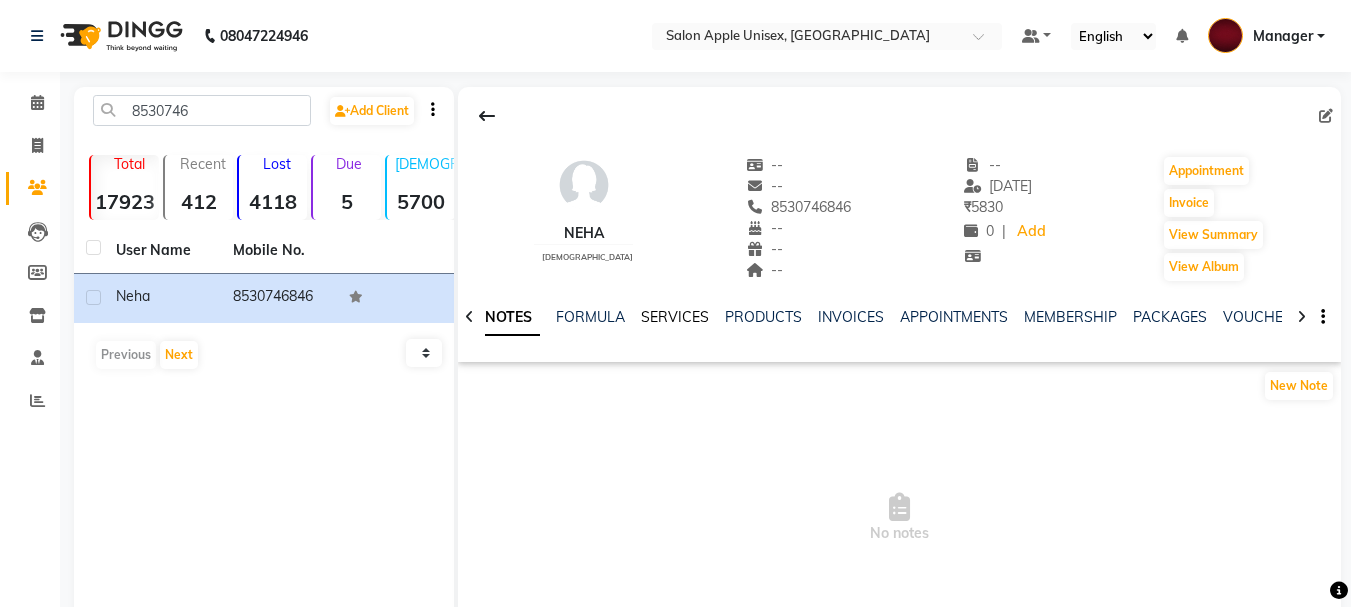 click on "SERVICES" 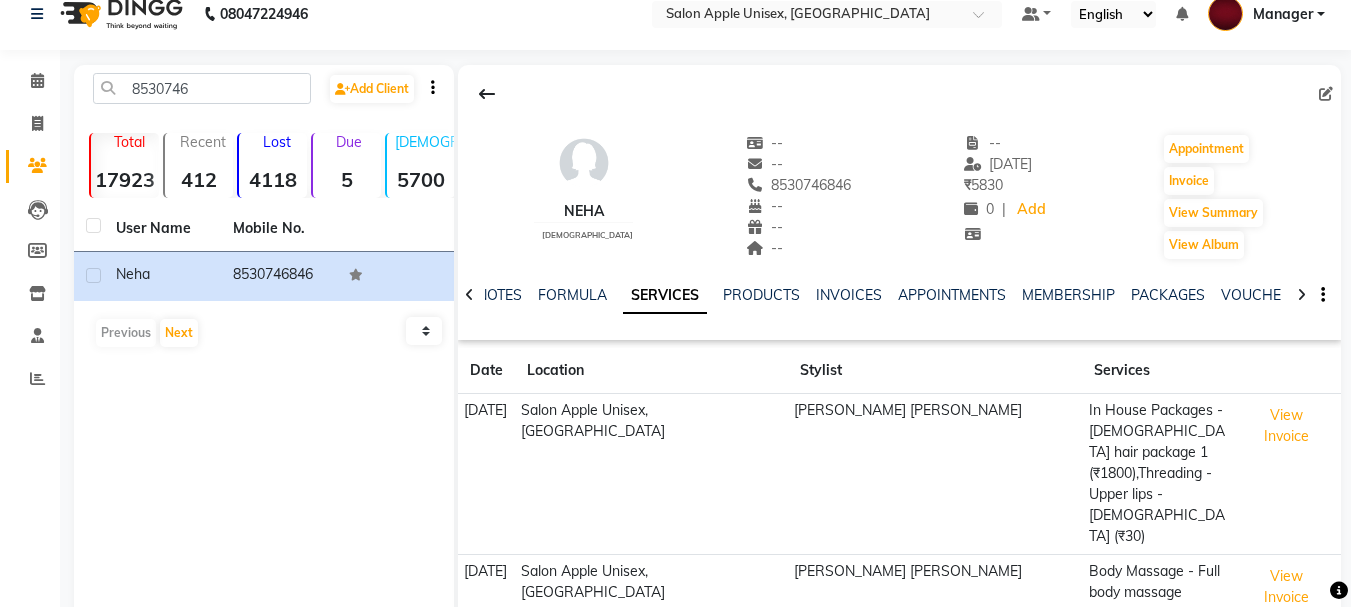 scroll, scrollTop: 0, scrollLeft: 0, axis: both 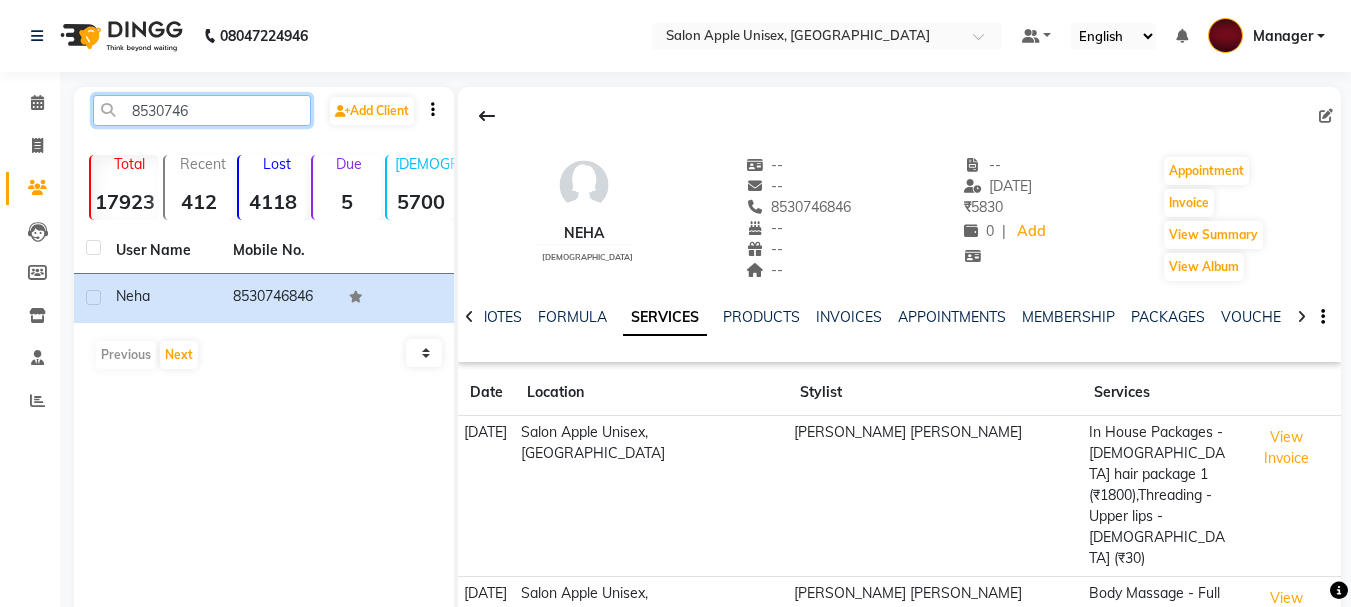 click on "8530746" 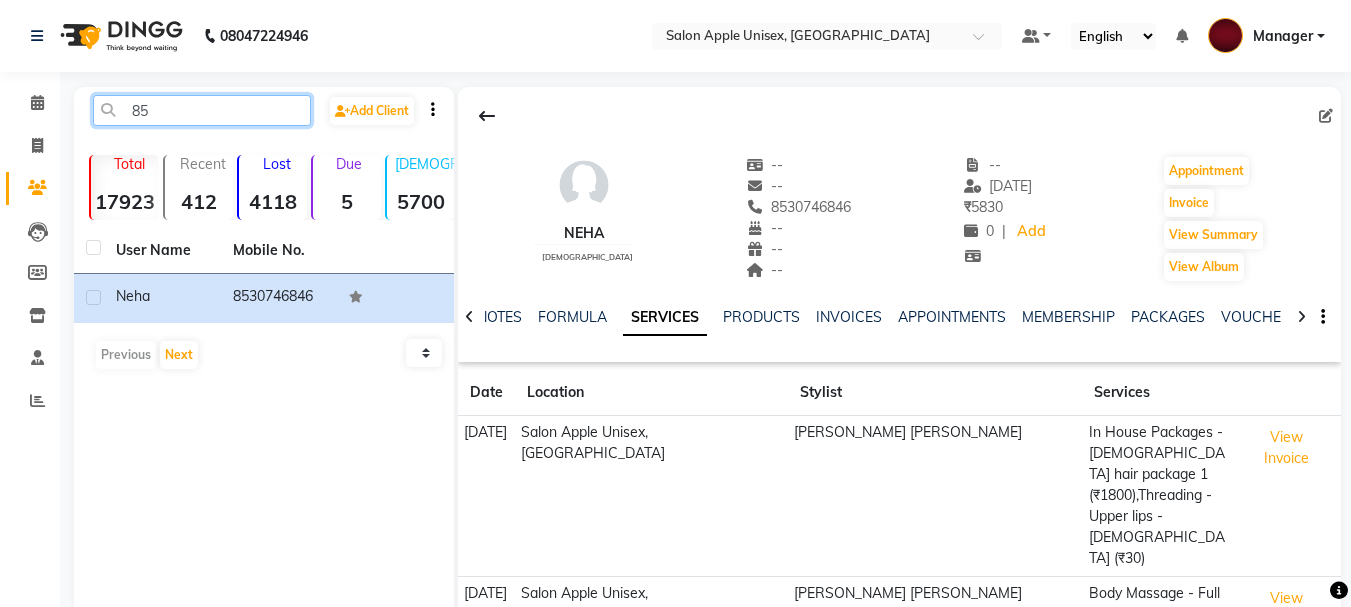 type on "8" 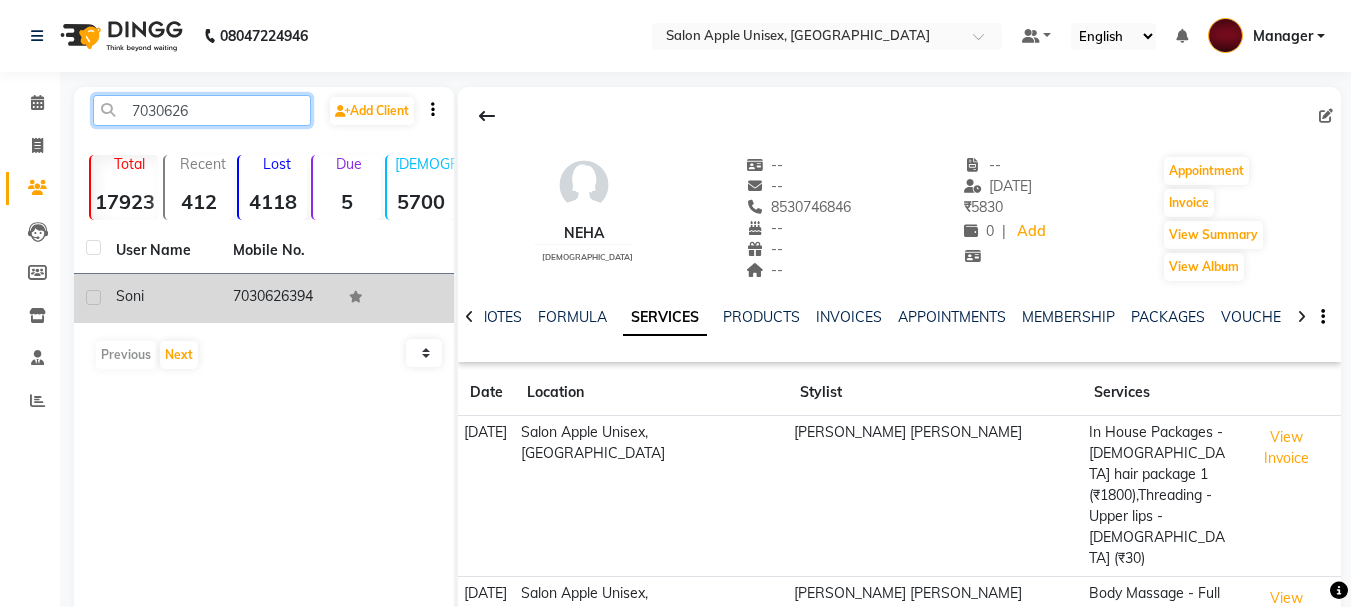 type on "7030626" 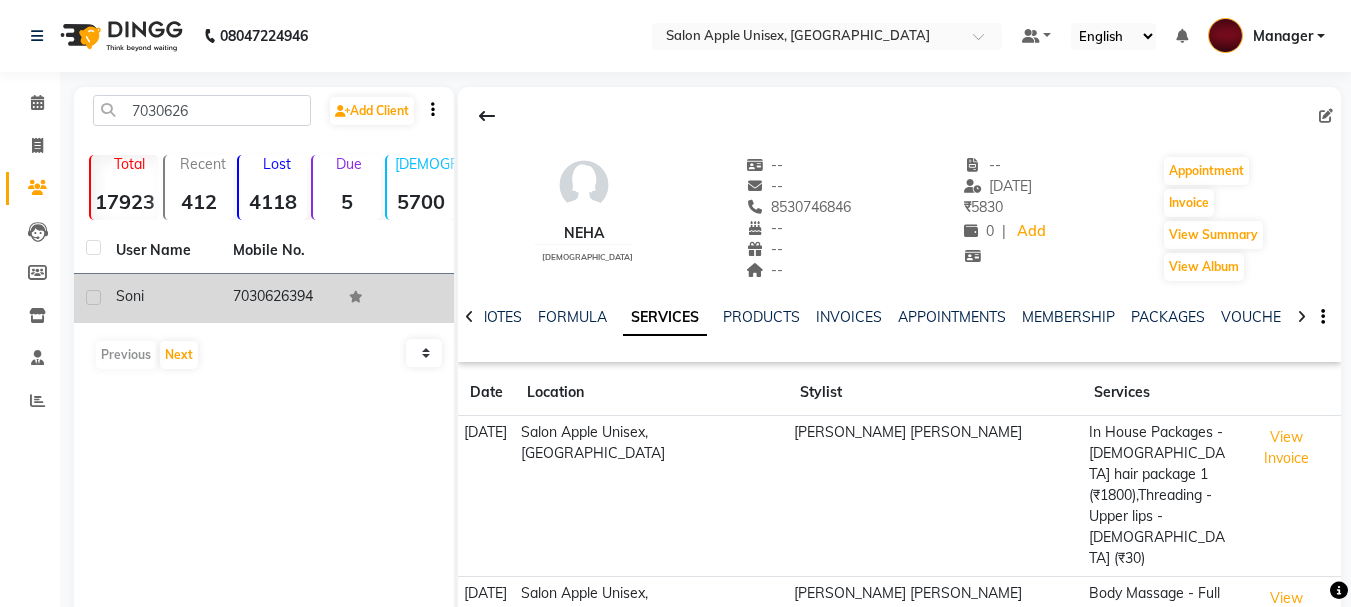 drag, startPoint x: 322, startPoint y: 291, endPoint x: 227, endPoint y: 296, distance: 95.131485 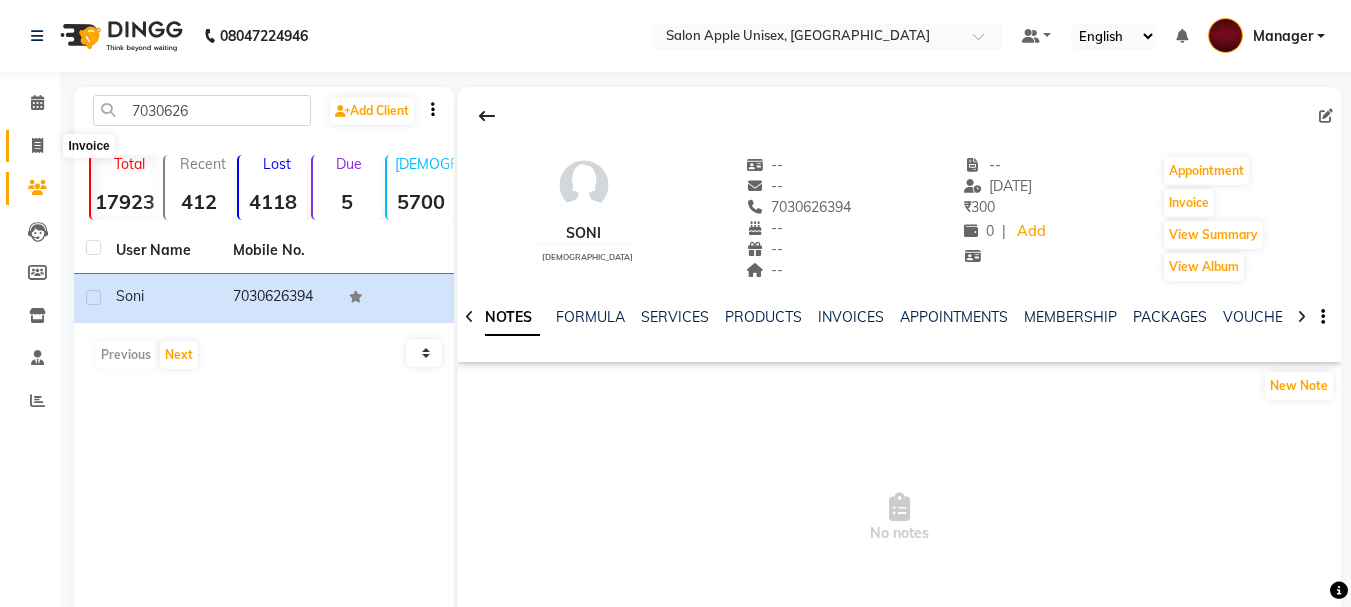 click 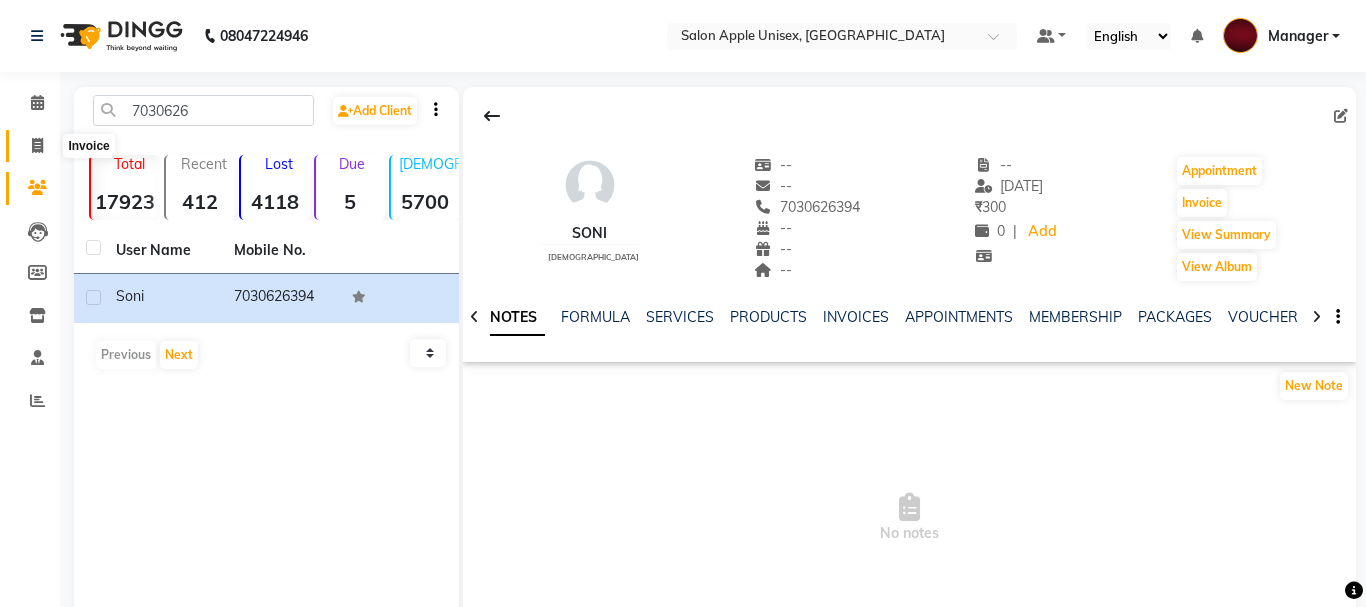 select on "112" 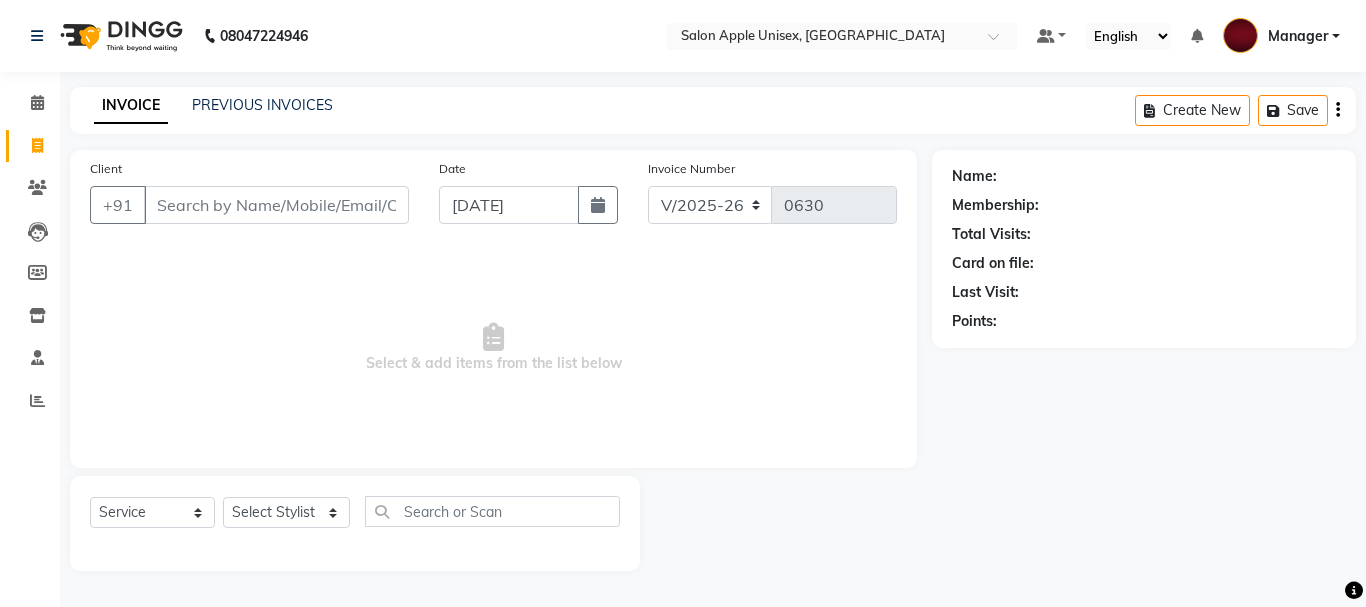 click on "Client" at bounding box center (276, 205) 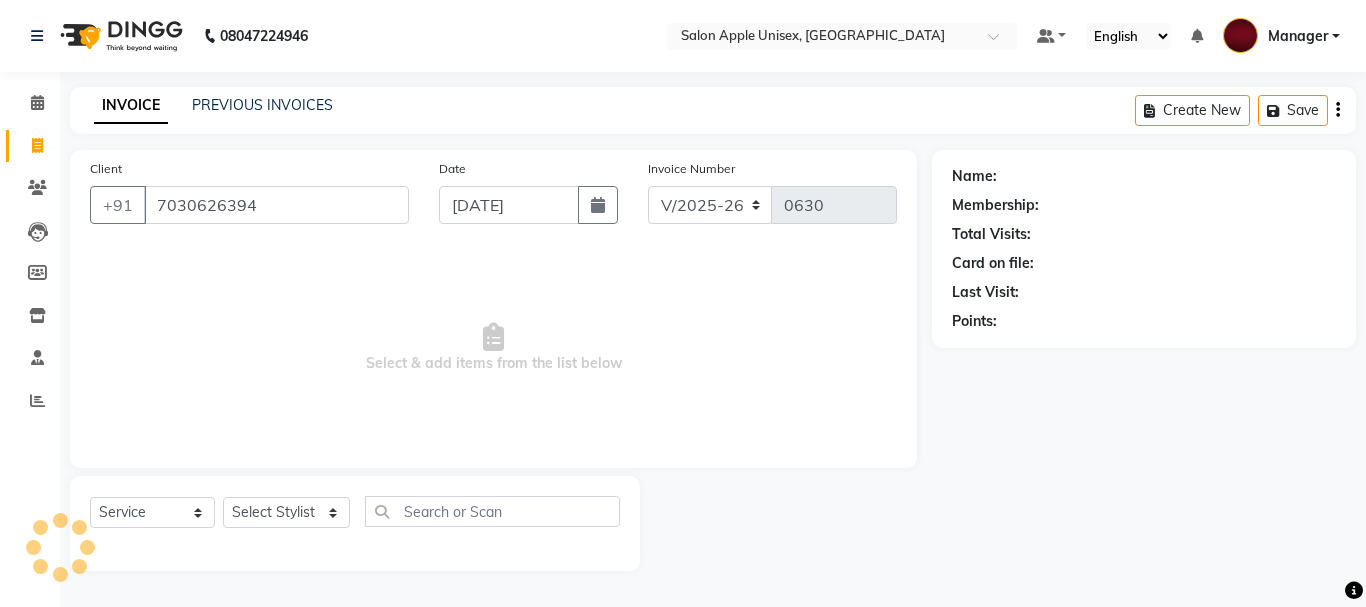 type on "7030626394" 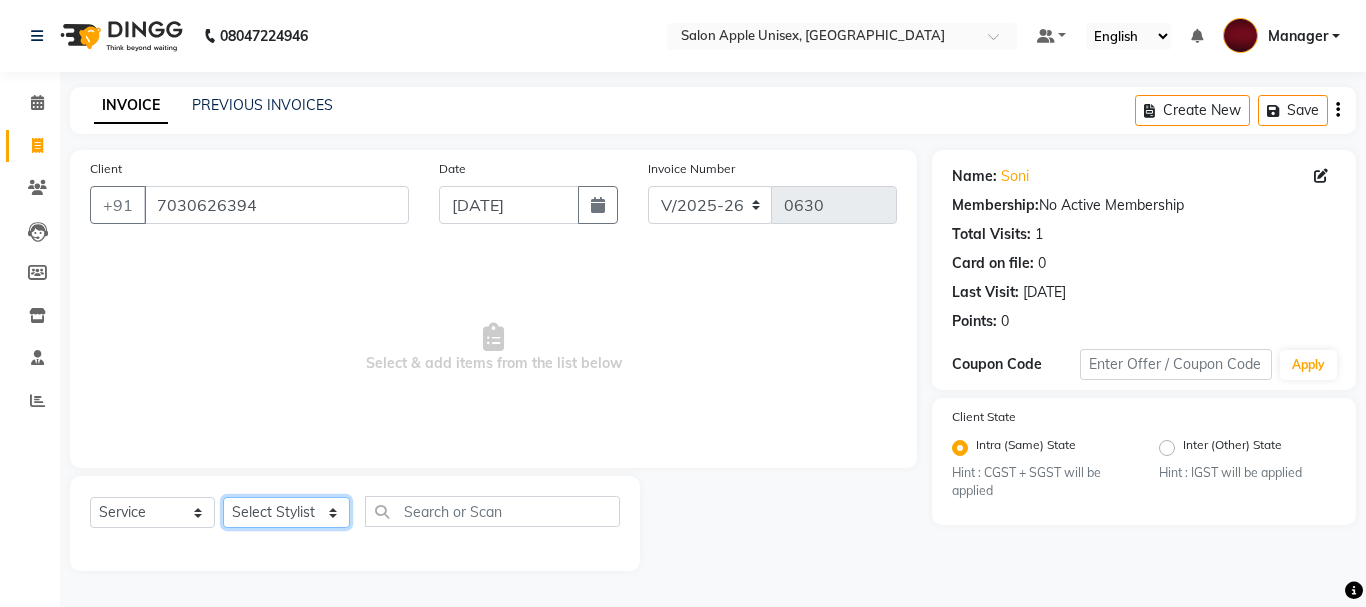 click on "Select Stylist Dilip(Owner) Manager [PERSON_NAME] (Owner) Nandini [PERSON_NAME] [PERSON_NAME]  Santosh [PERSON_NAME]" 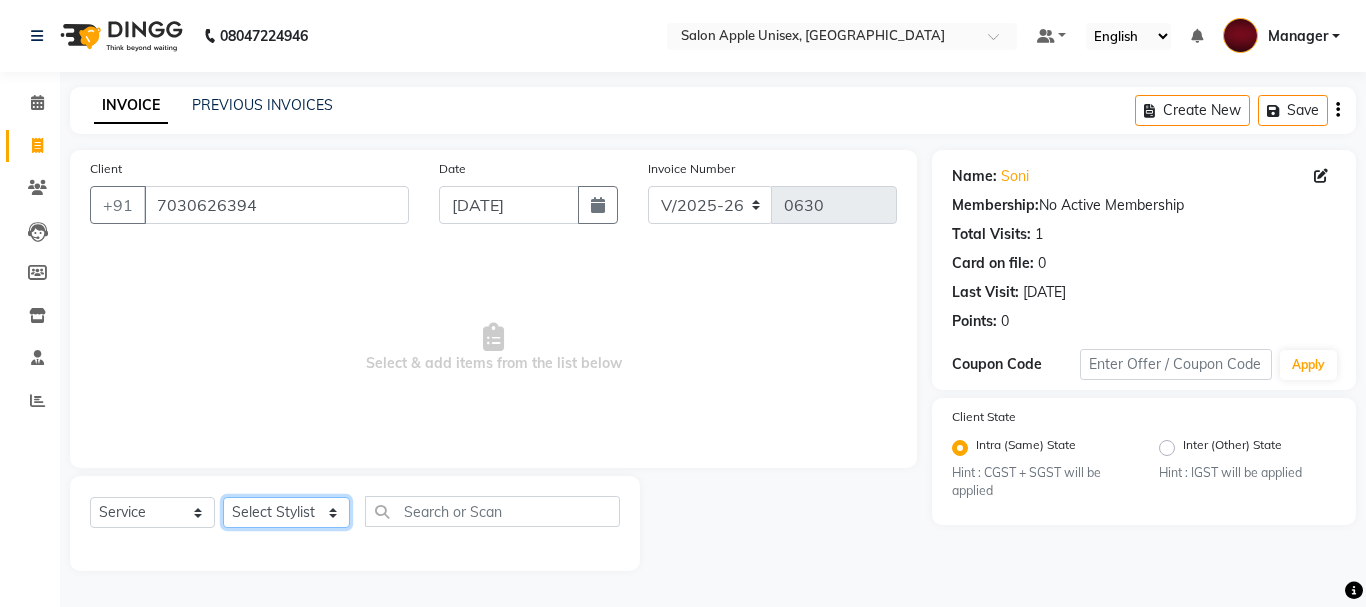 select on "84440" 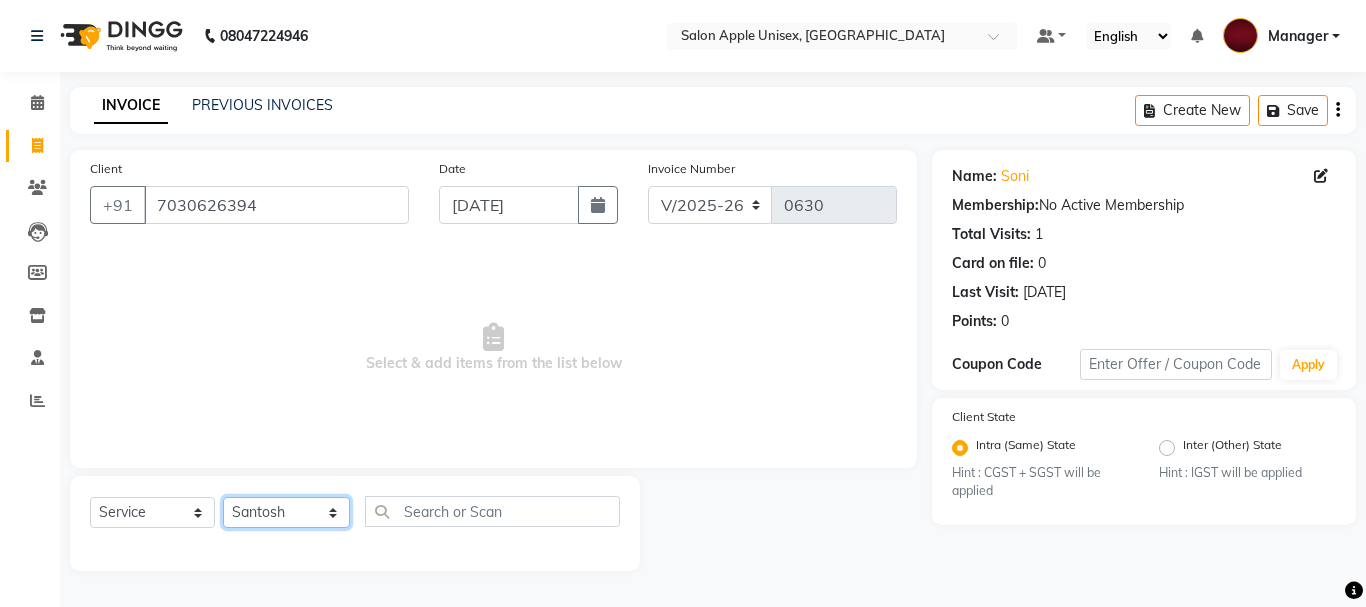 click on "Select Stylist Dilip(Owner) Manager [PERSON_NAME] (Owner) Nandini [PERSON_NAME] [PERSON_NAME]  Santosh [PERSON_NAME]" 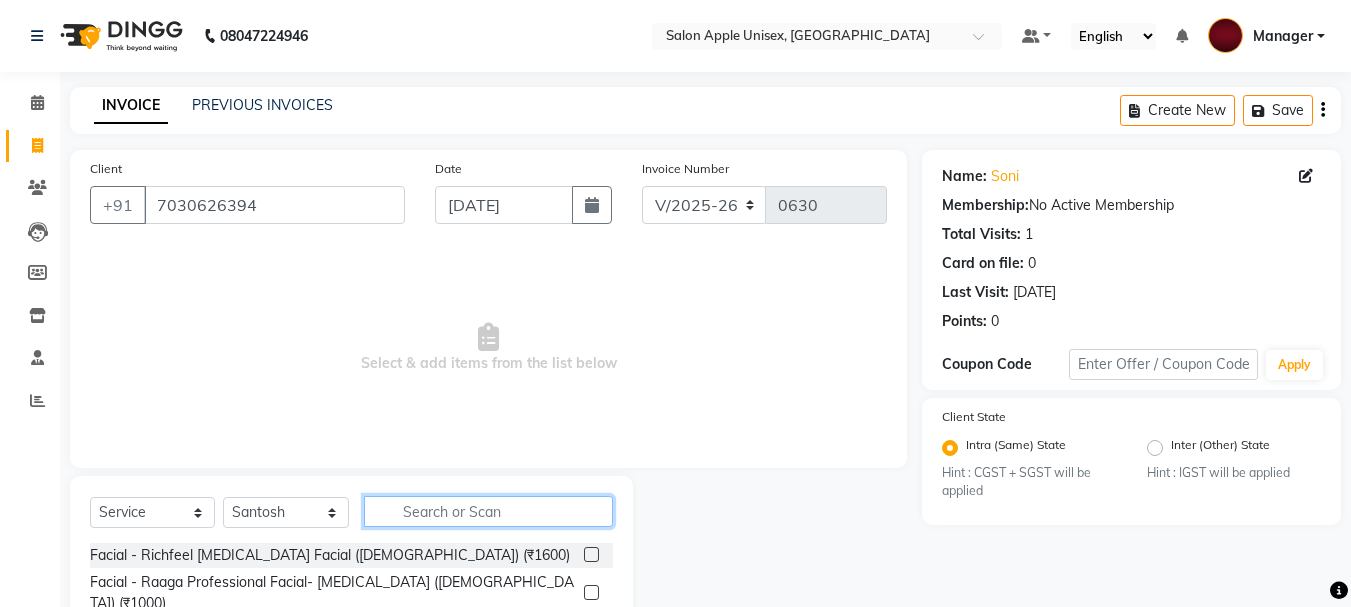 click 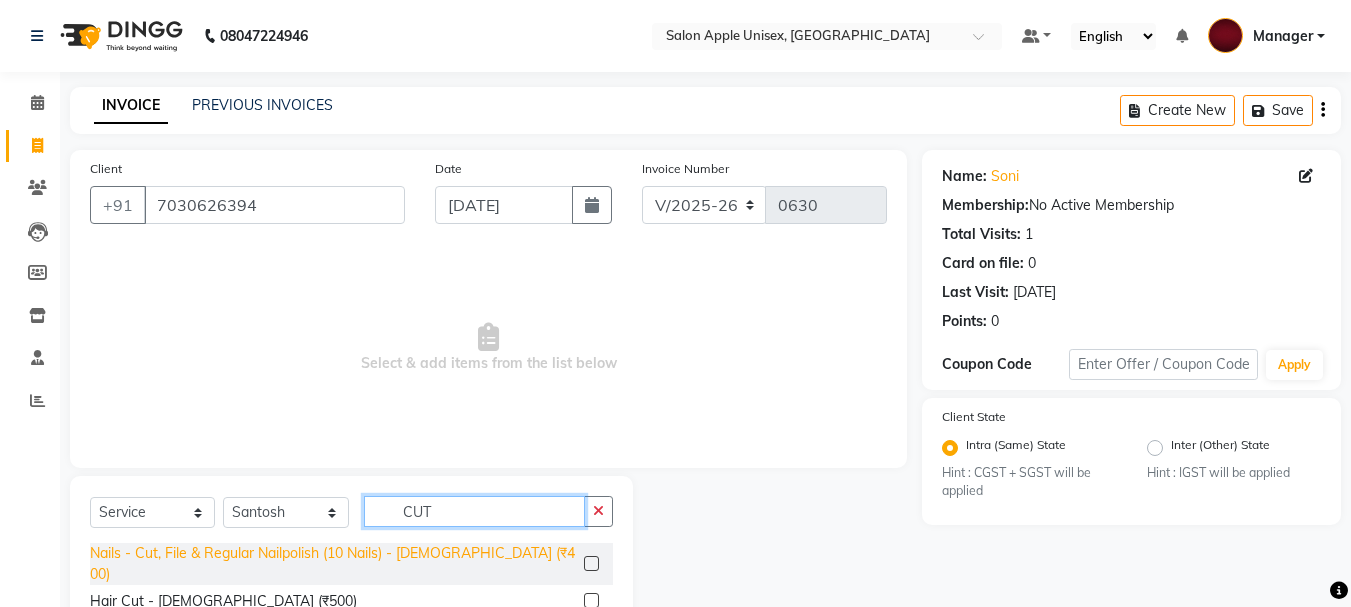 scroll, scrollTop: 194, scrollLeft: 0, axis: vertical 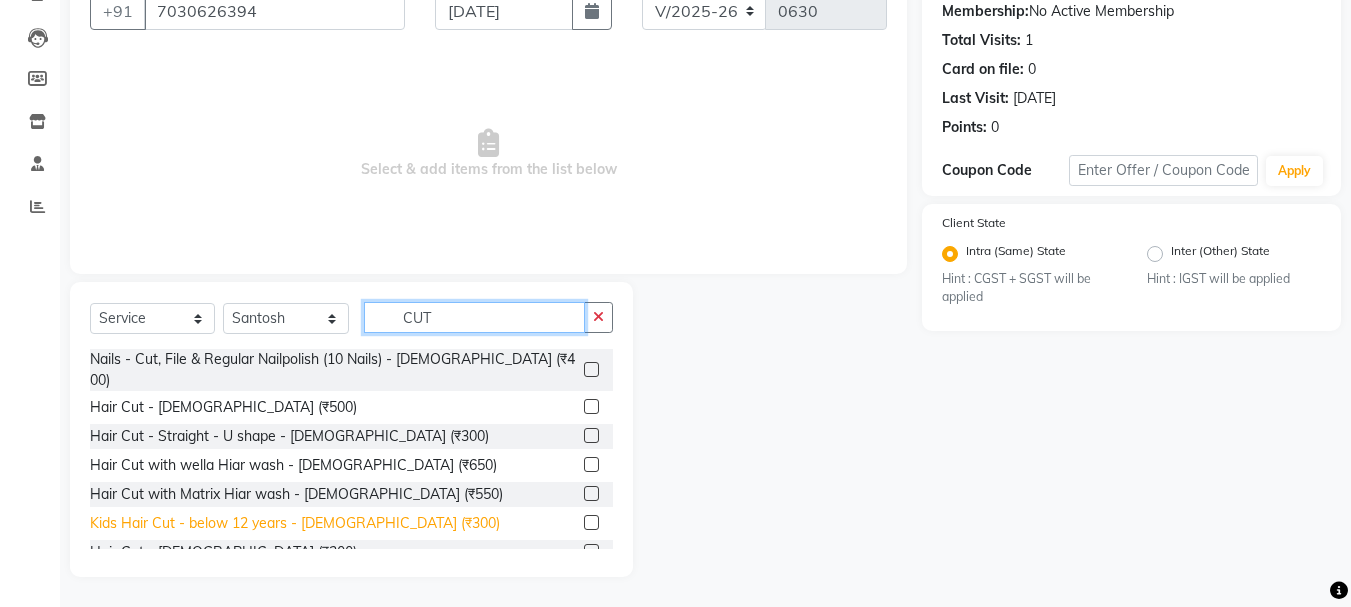 type on "CUT" 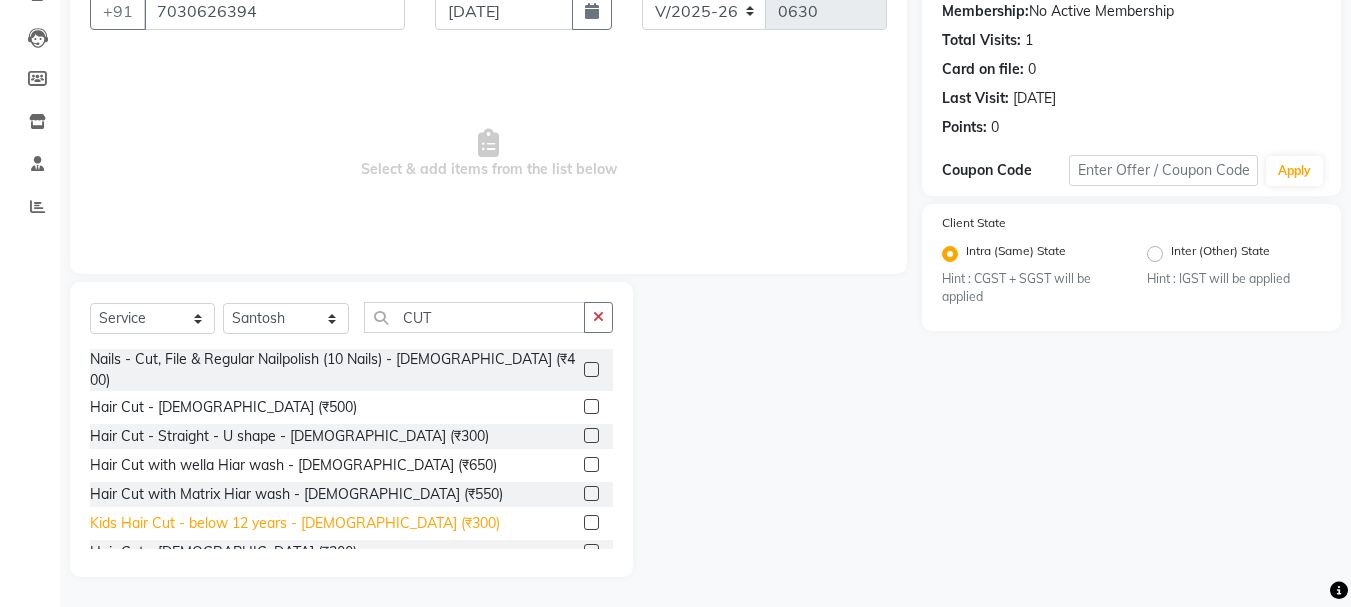 click on "Kids Hair Cut - below 12 years - [DEMOGRAPHIC_DATA] (₹300)" 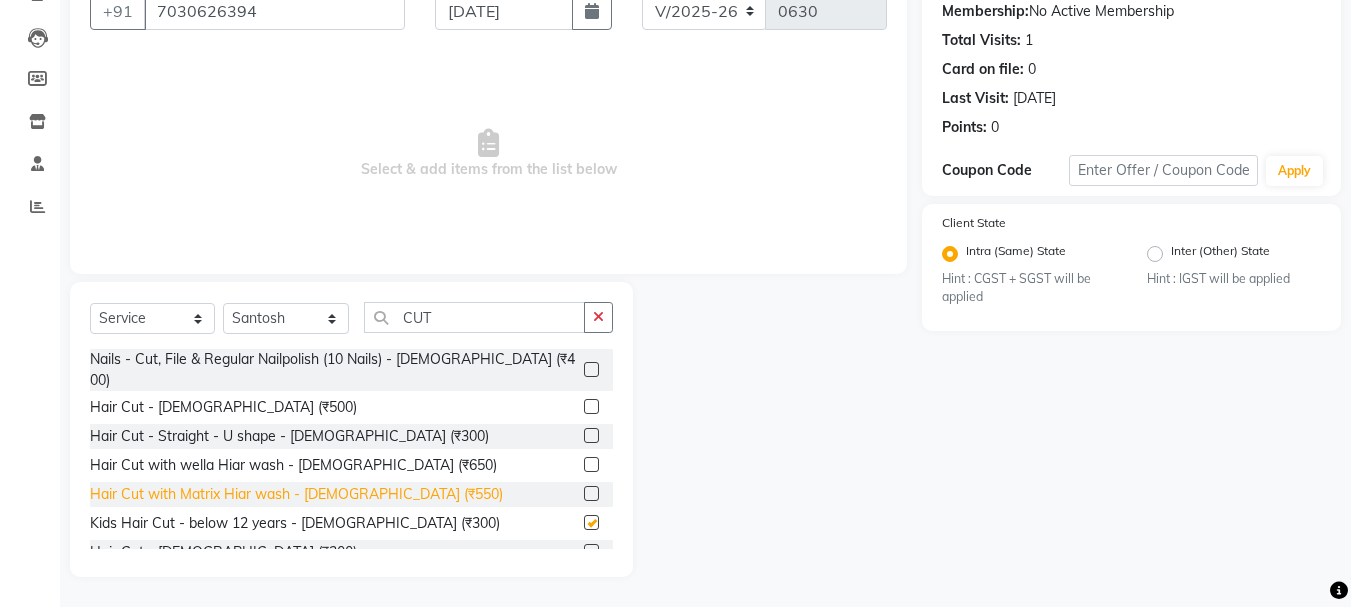 checkbox on "false" 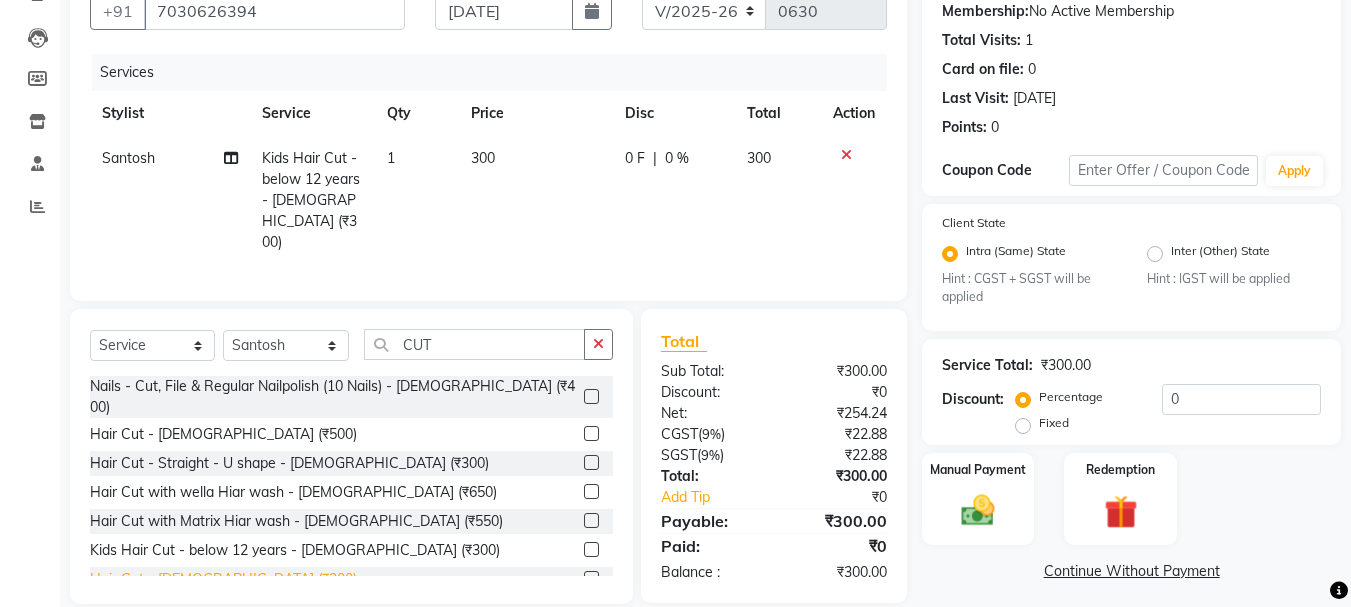 click on "Hair Cut - [DEMOGRAPHIC_DATA] (₹300)" 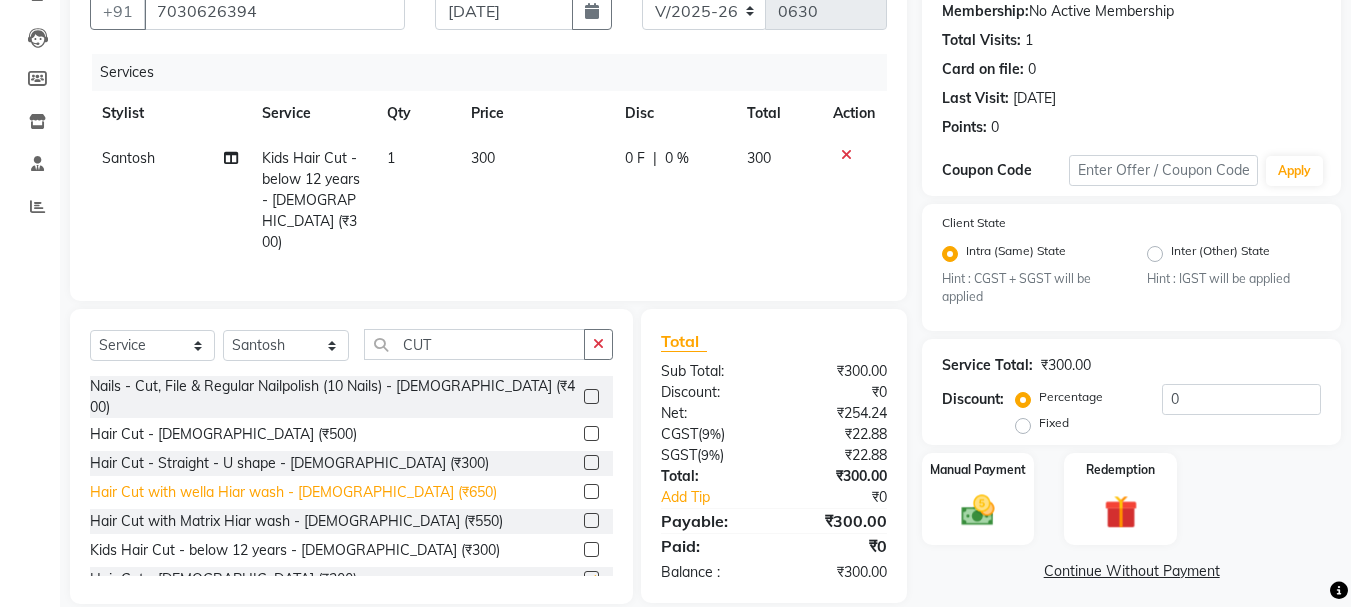 checkbox on "false" 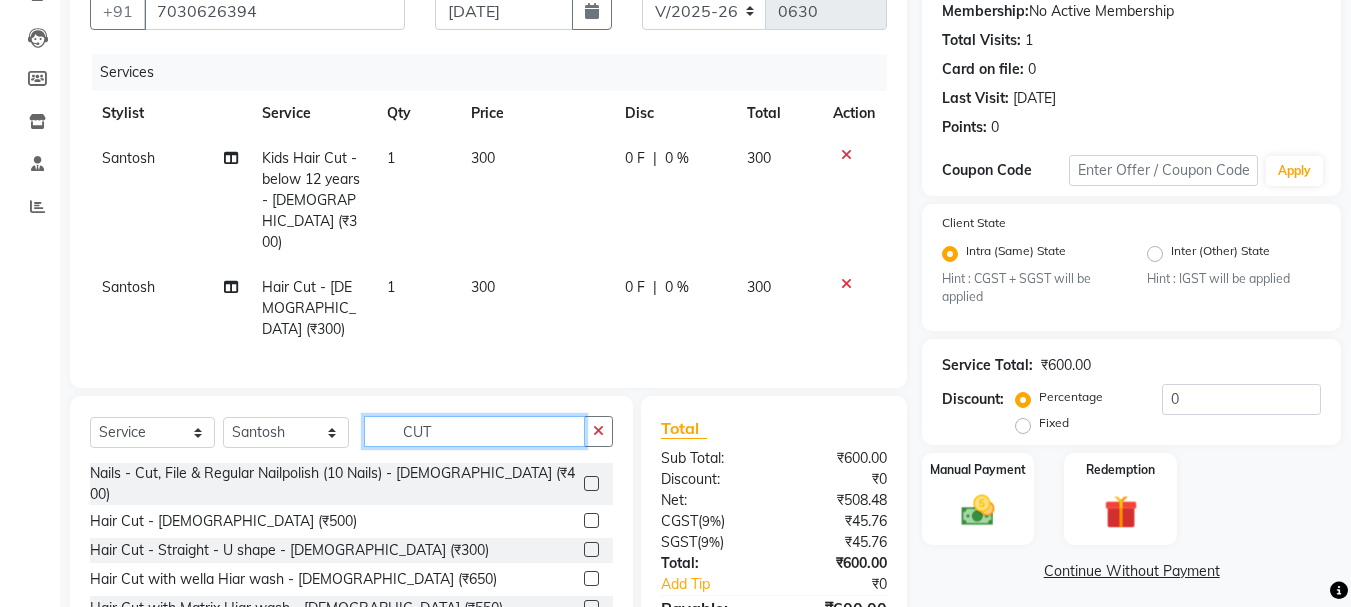 click on "CUT" 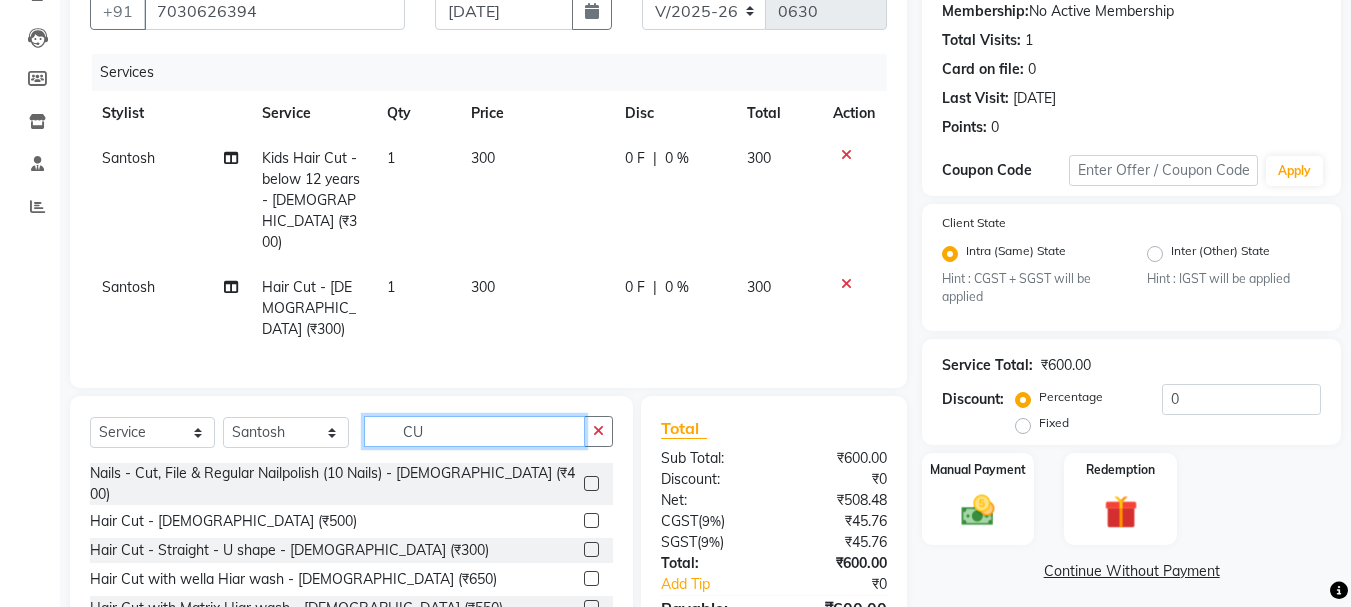 type on "C" 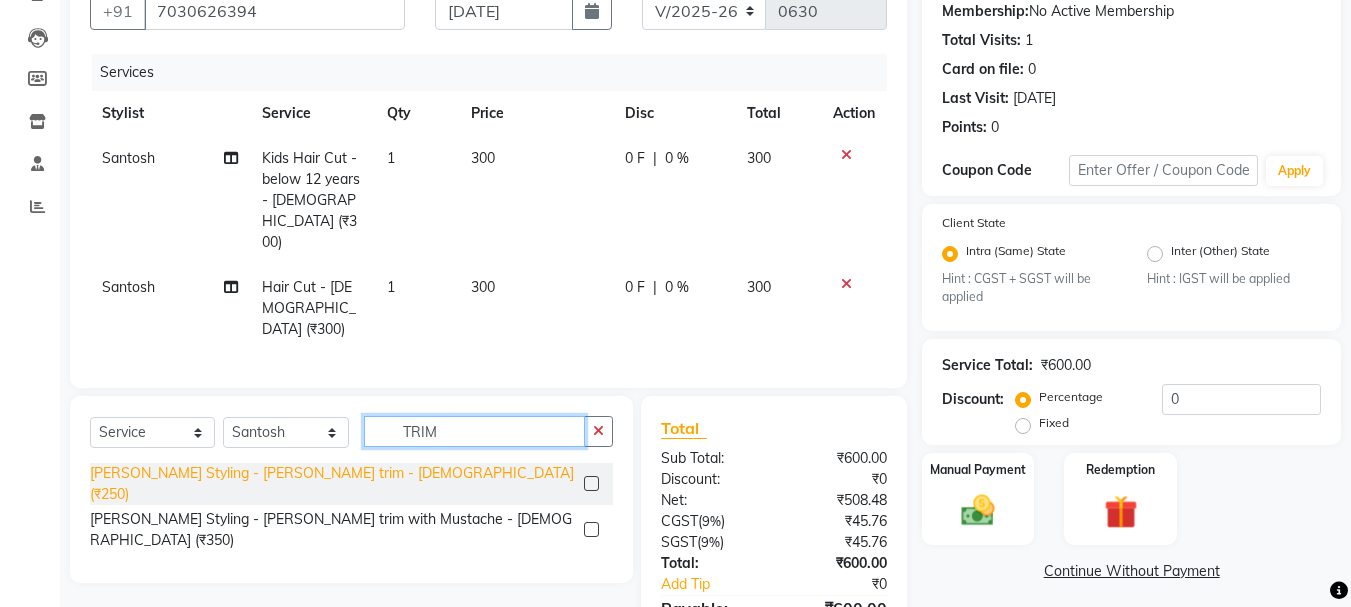 type on "TRIM" 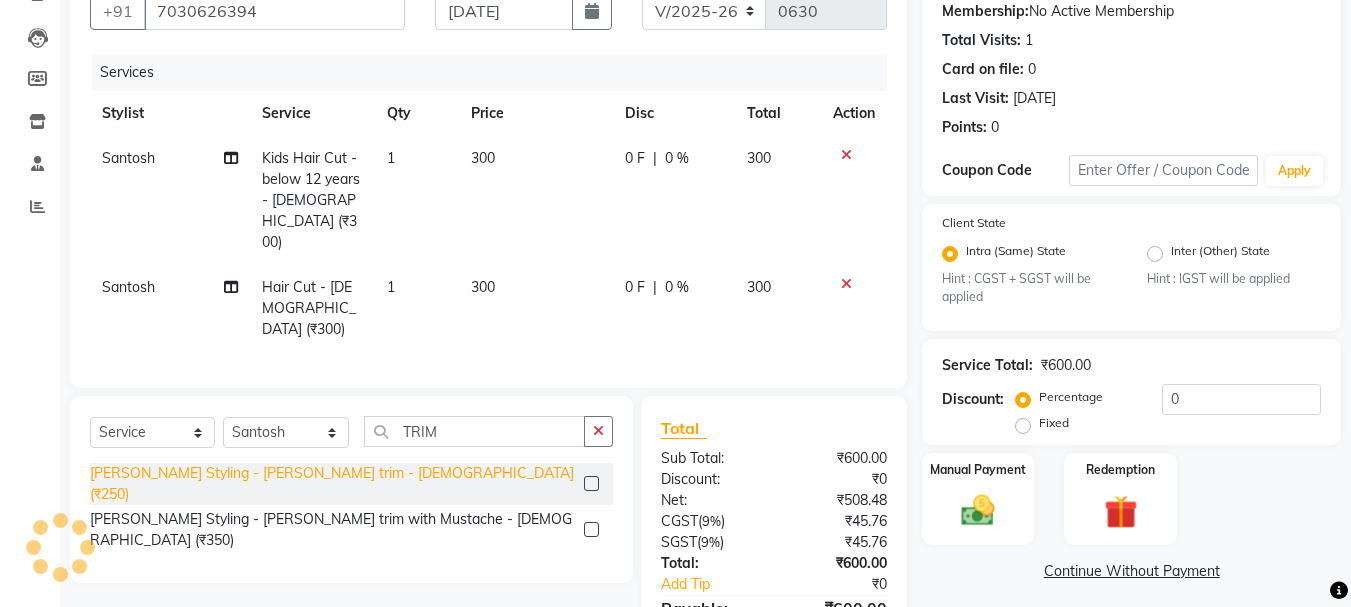 click on "[PERSON_NAME] Styling - [PERSON_NAME] trim - [DEMOGRAPHIC_DATA] (₹250)" 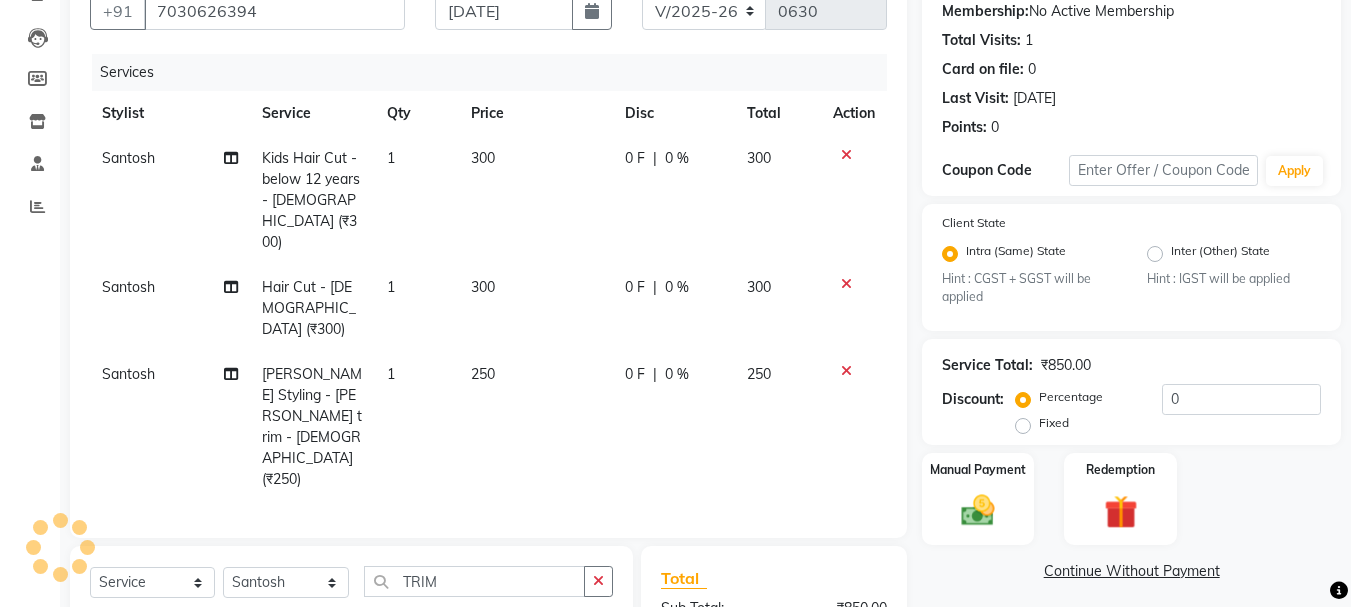 checkbox on "false" 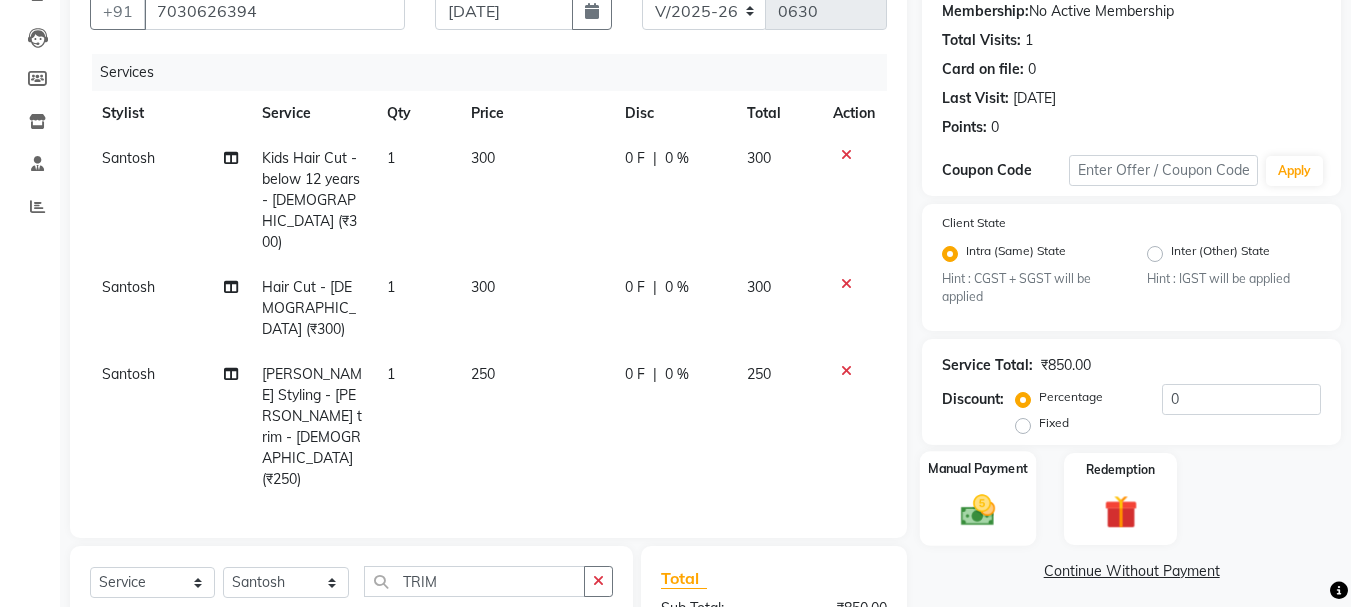click 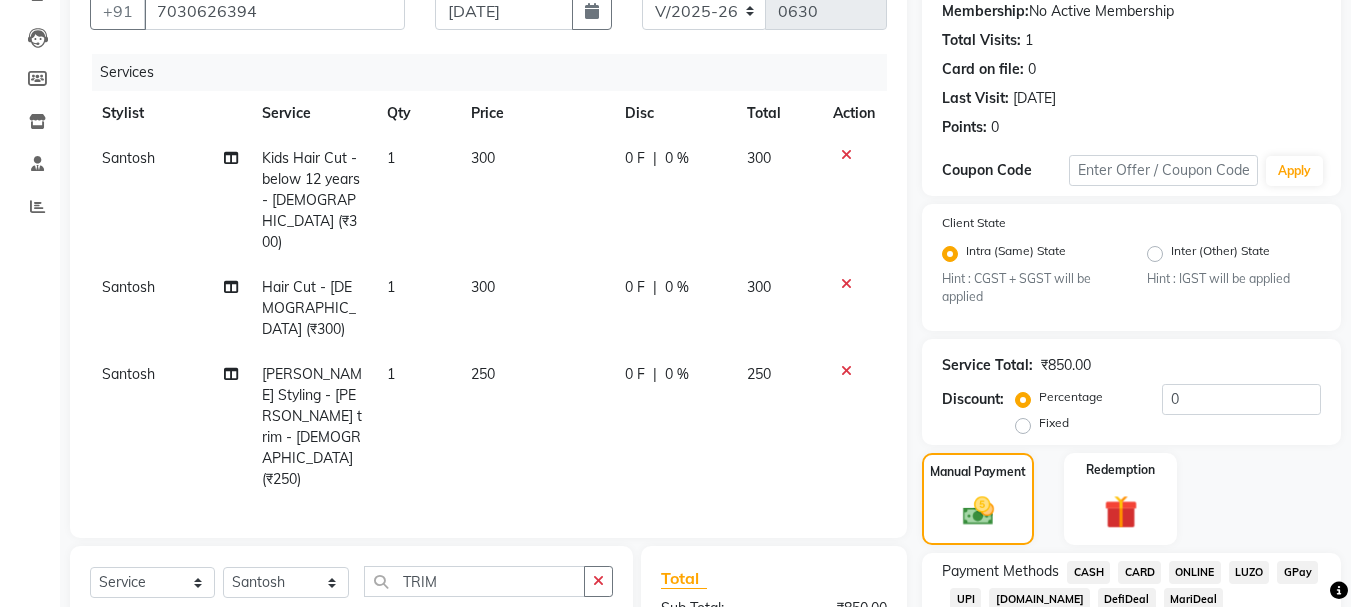 scroll, scrollTop: 367, scrollLeft: 0, axis: vertical 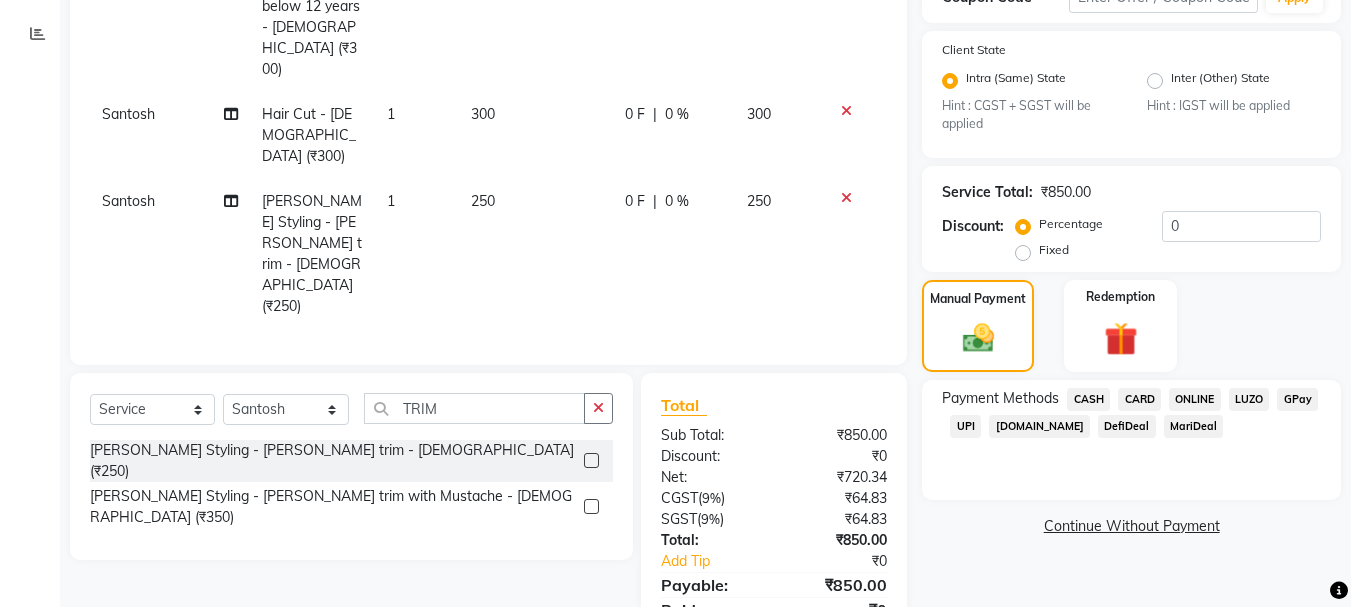 click on "UPI" 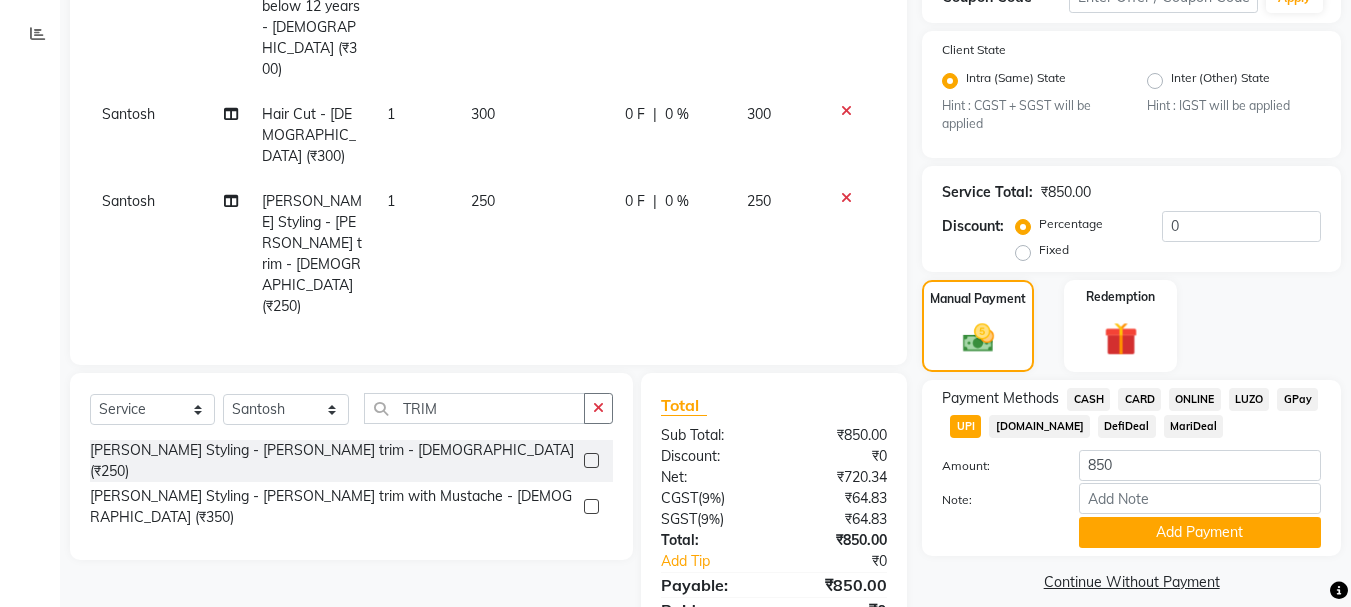 scroll, scrollTop: 387, scrollLeft: 0, axis: vertical 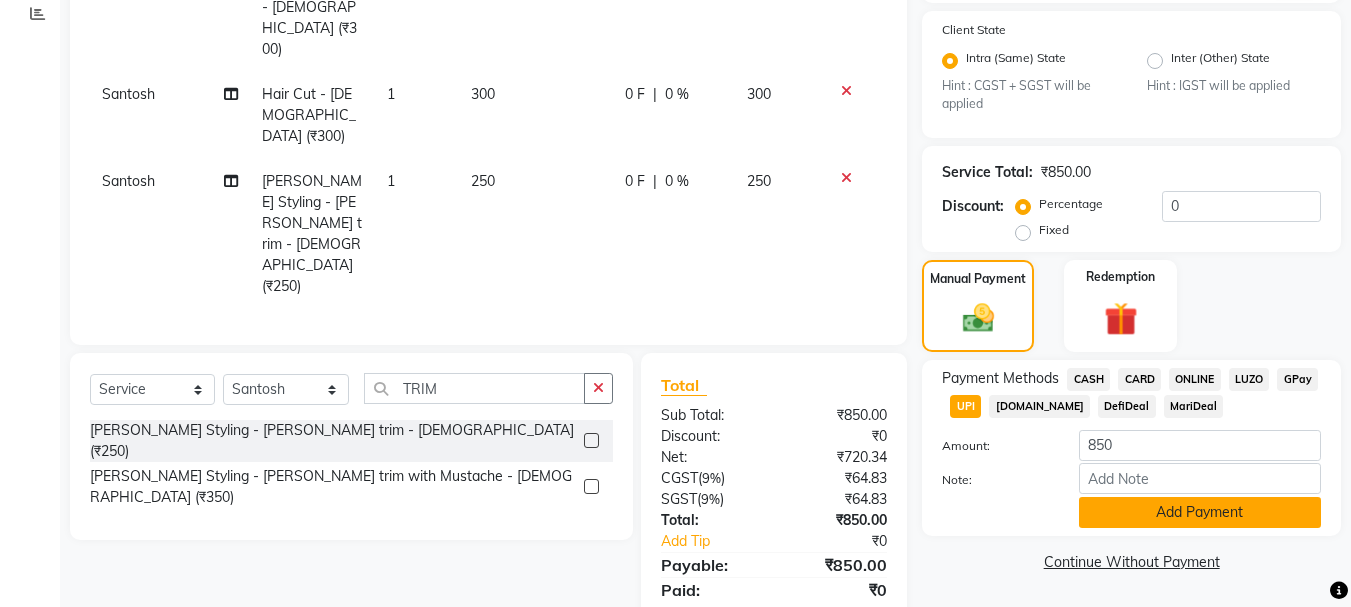 click on "Add Payment" 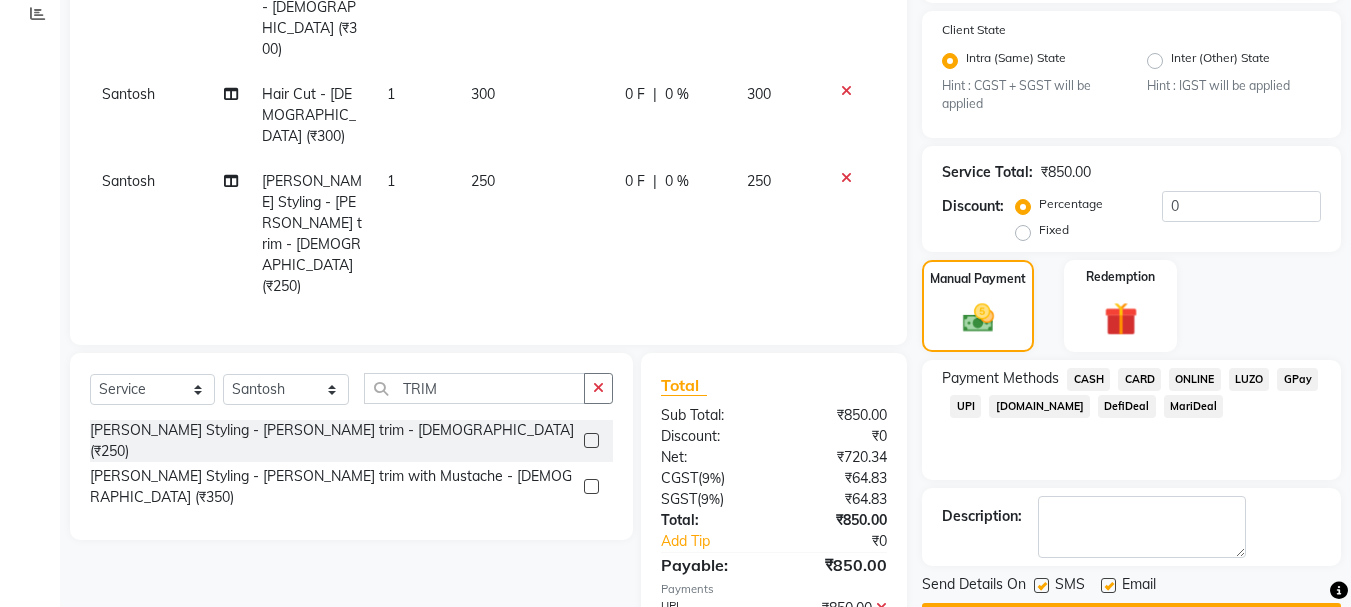 scroll, scrollTop: 444, scrollLeft: 0, axis: vertical 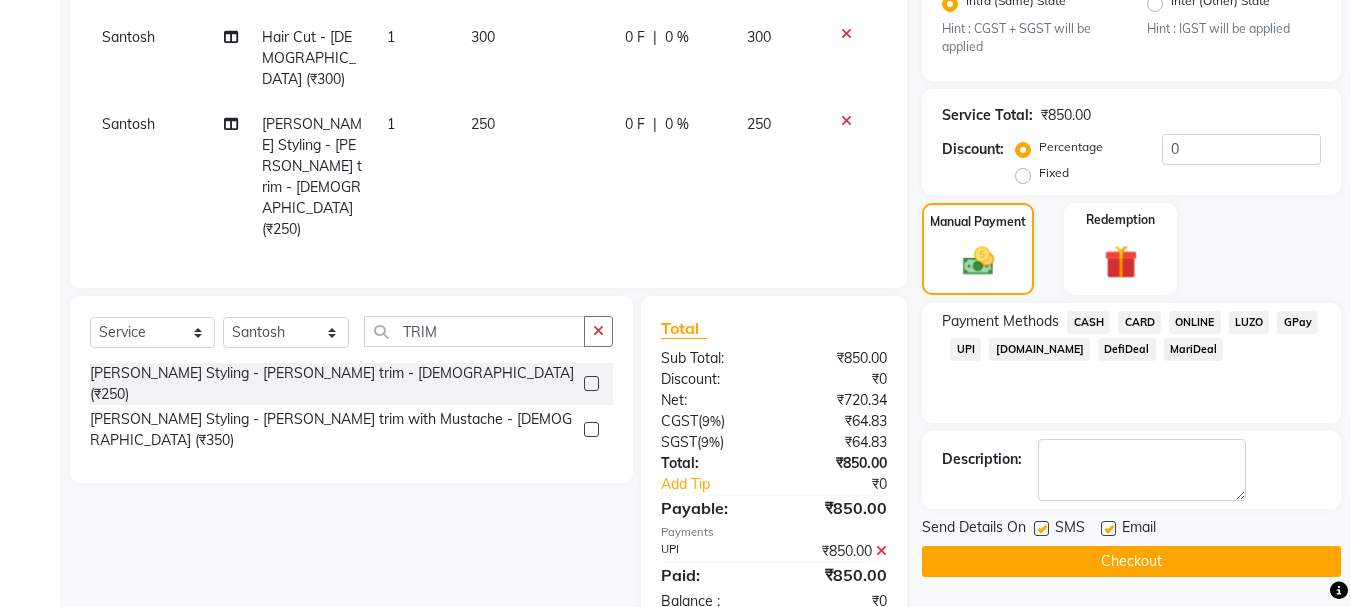 click on "Checkout" 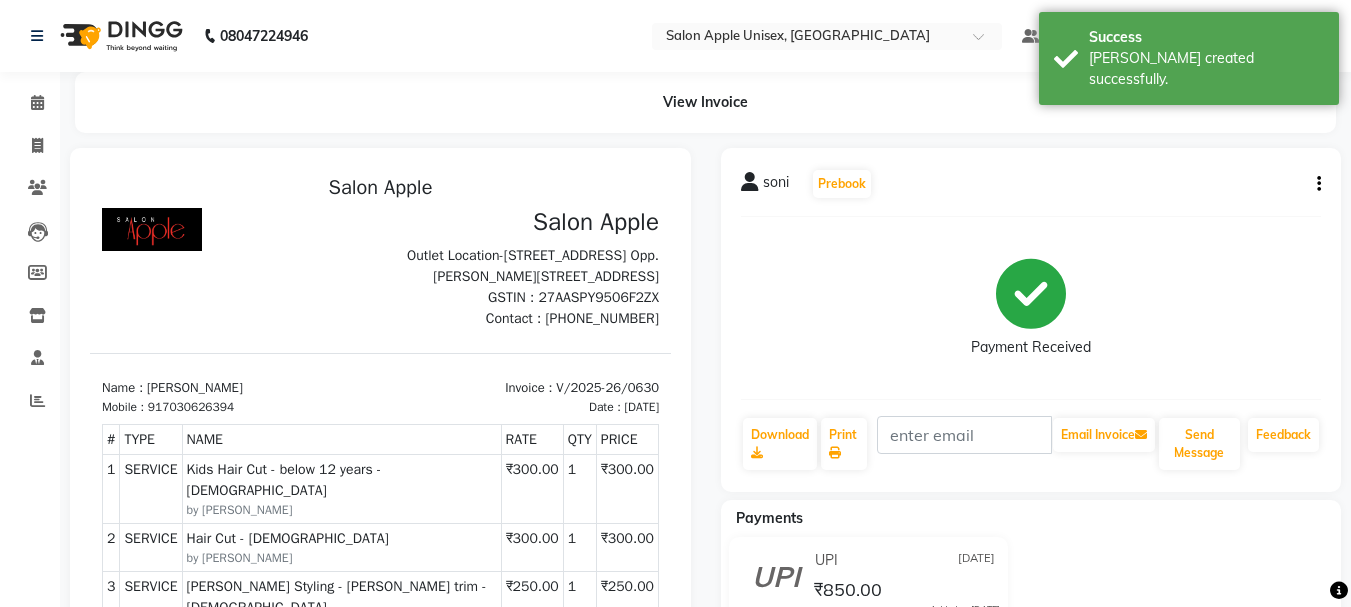 scroll, scrollTop: 0, scrollLeft: 0, axis: both 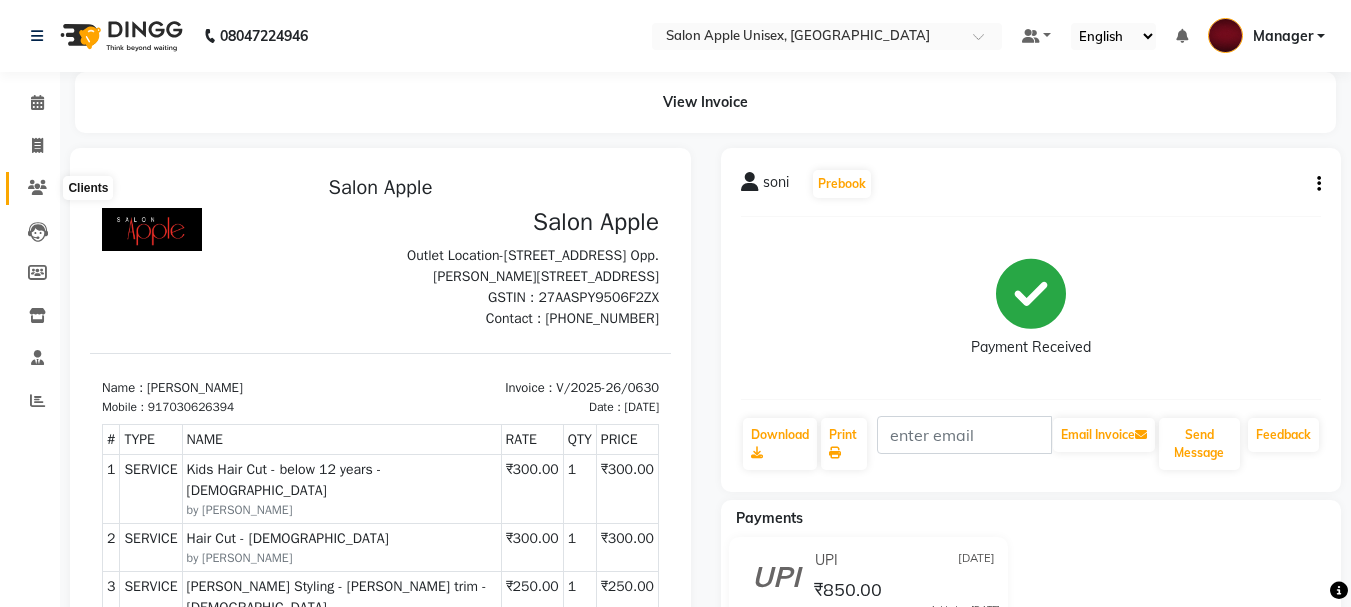click 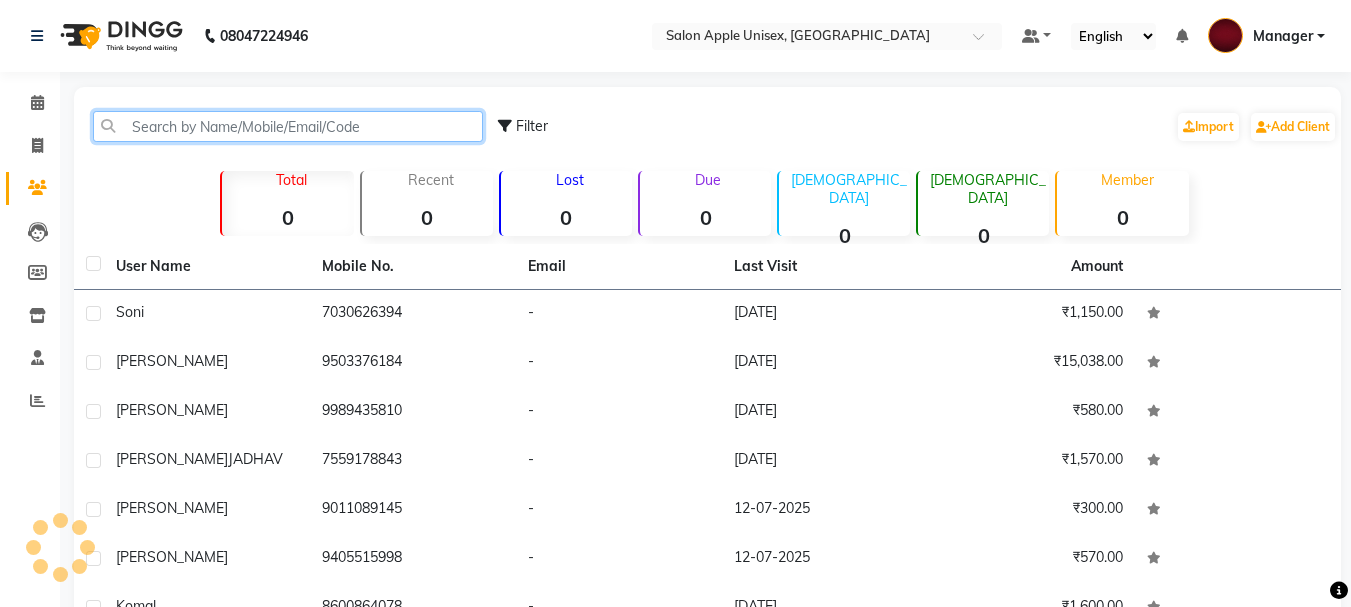 click 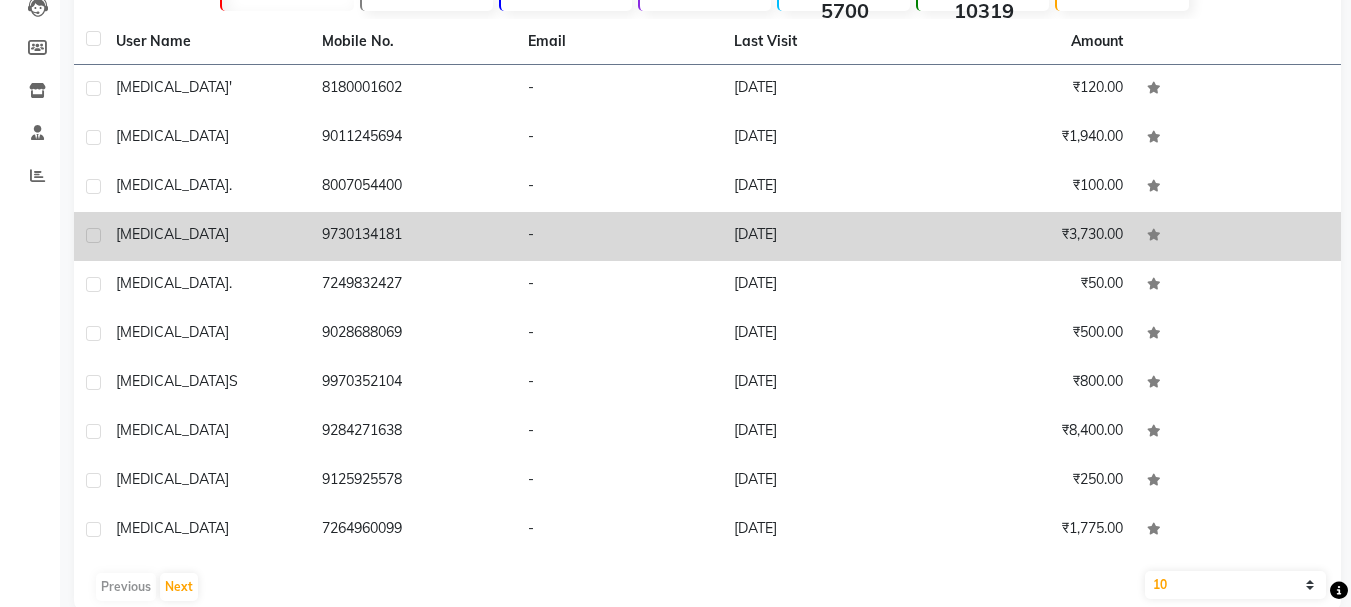 scroll, scrollTop: 259, scrollLeft: 0, axis: vertical 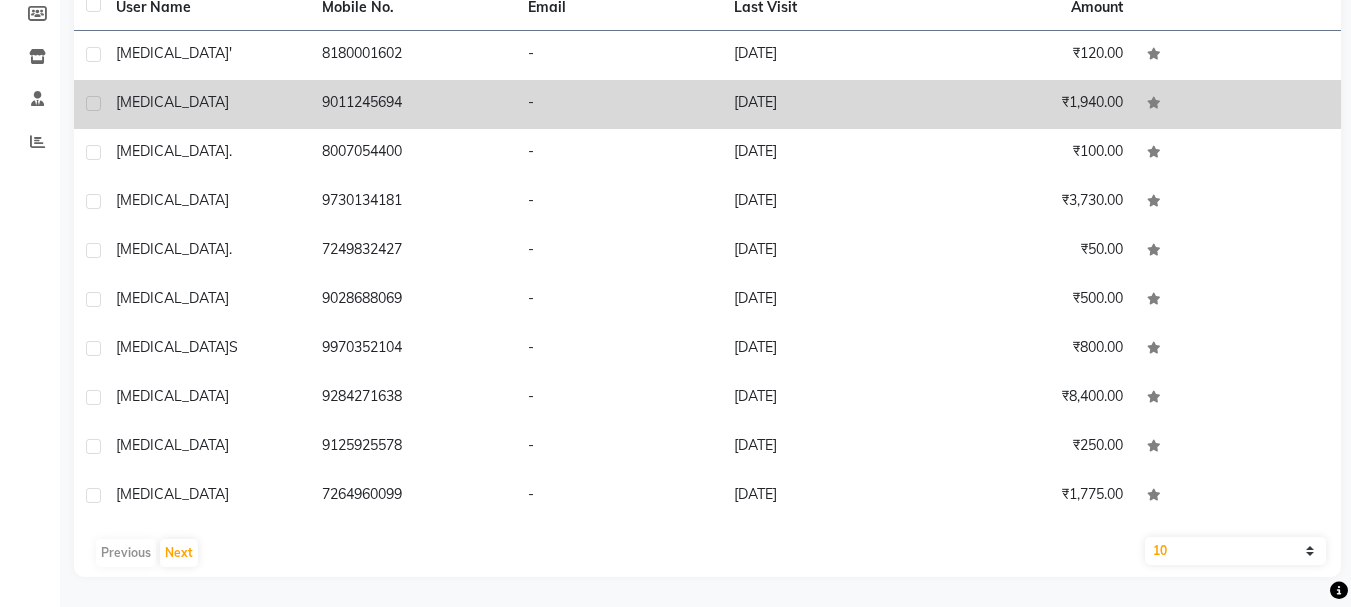 type on "[MEDICAL_DATA]" 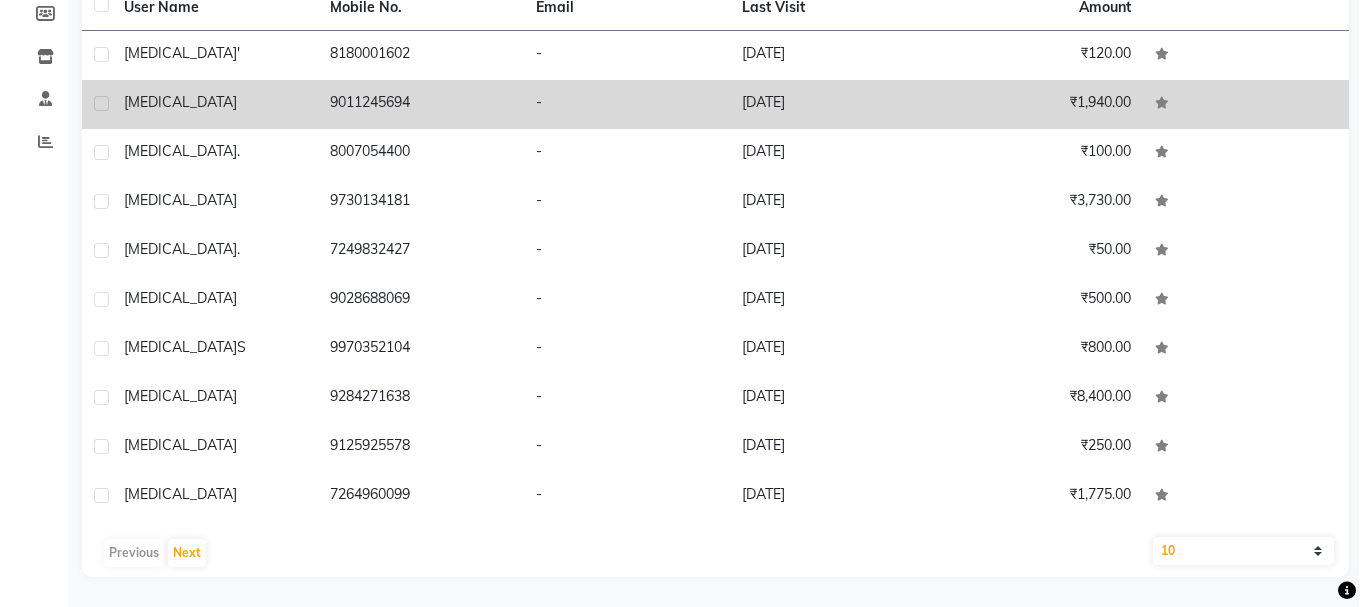 scroll, scrollTop: 243, scrollLeft: 0, axis: vertical 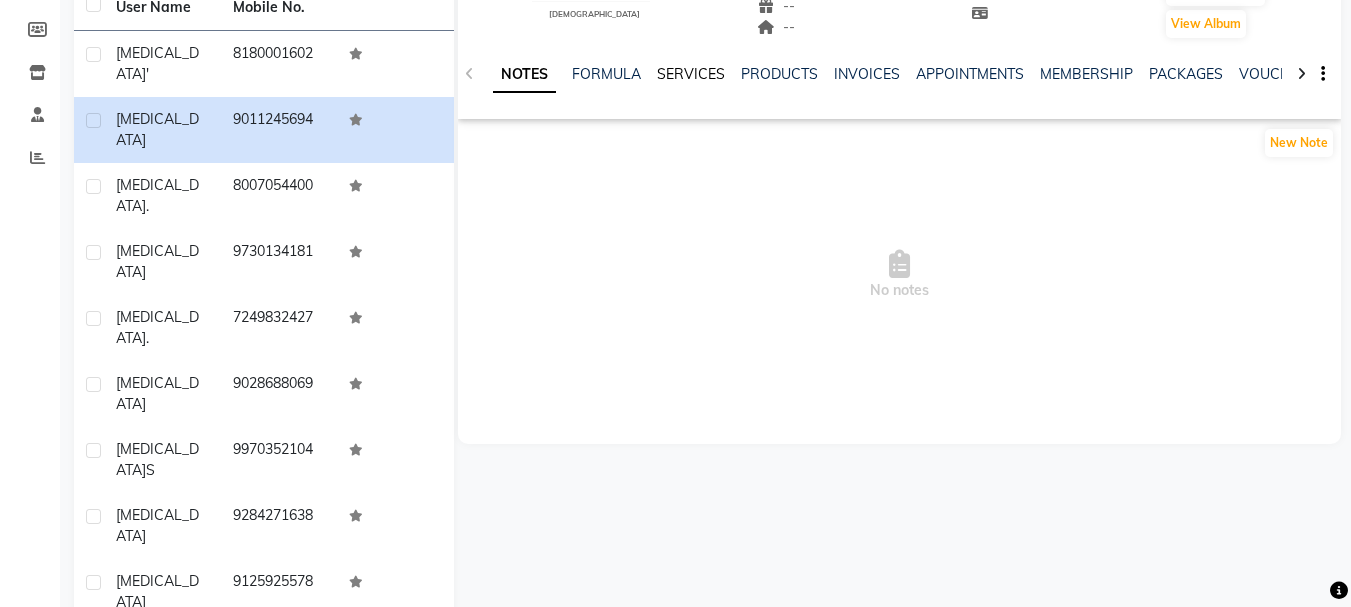 click on "SERVICES" 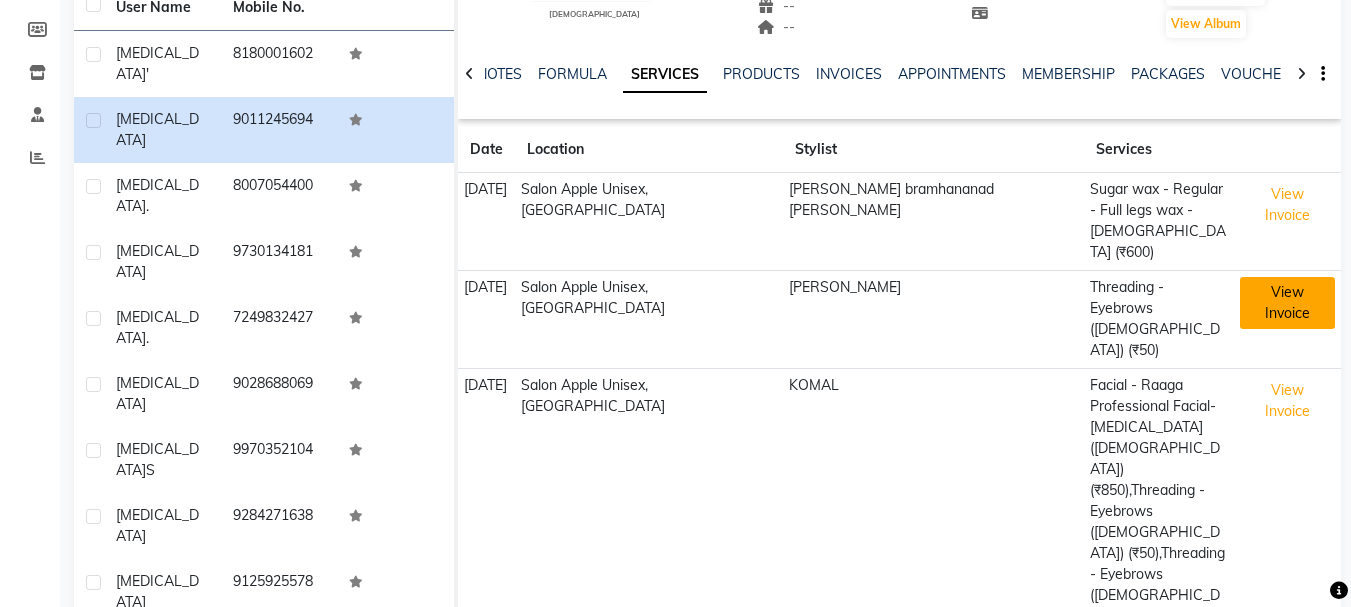 click on "View Invoice" 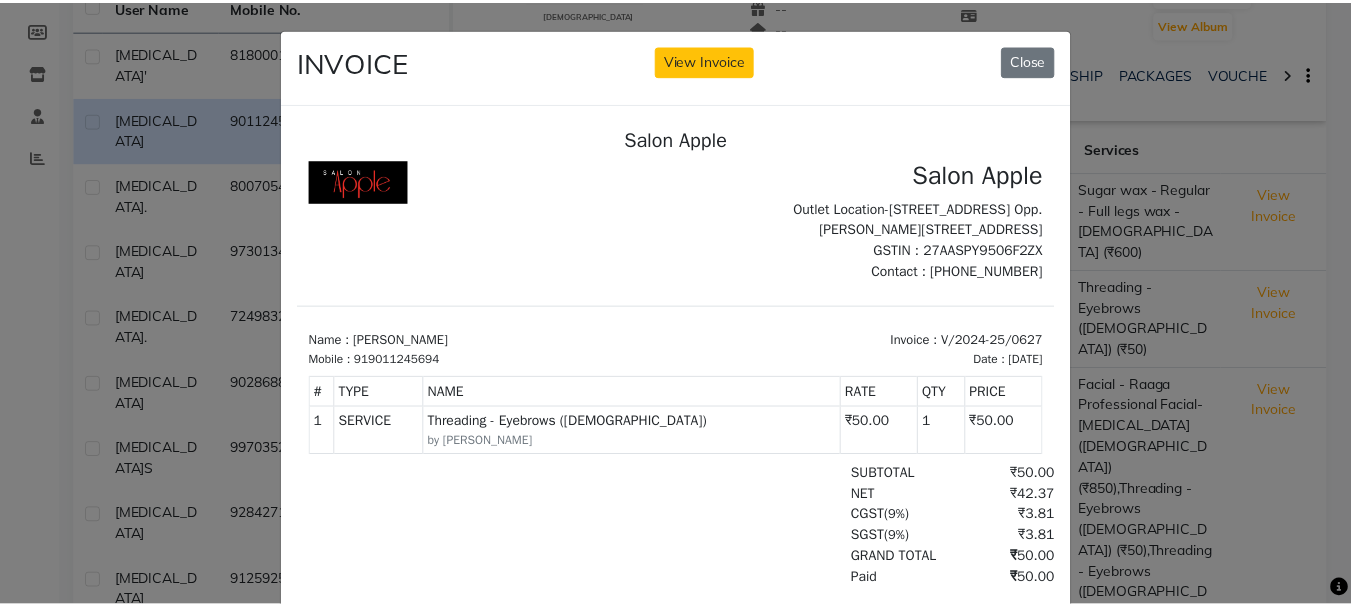 scroll, scrollTop: 16, scrollLeft: 0, axis: vertical 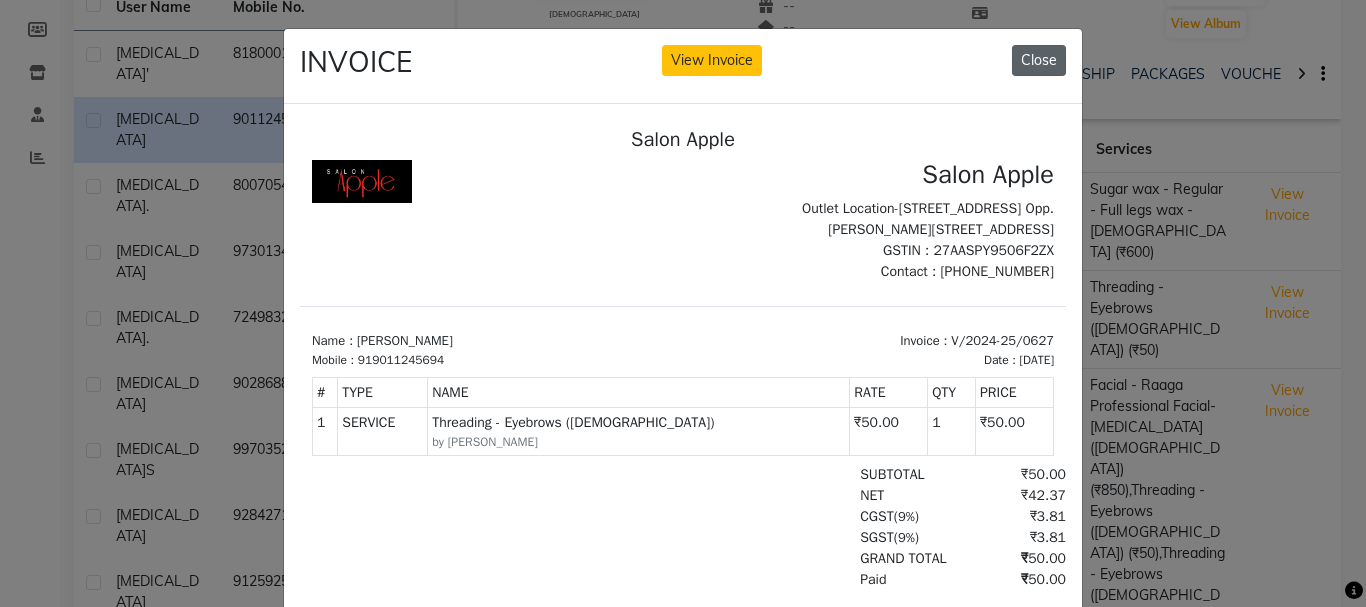 click on "Close" 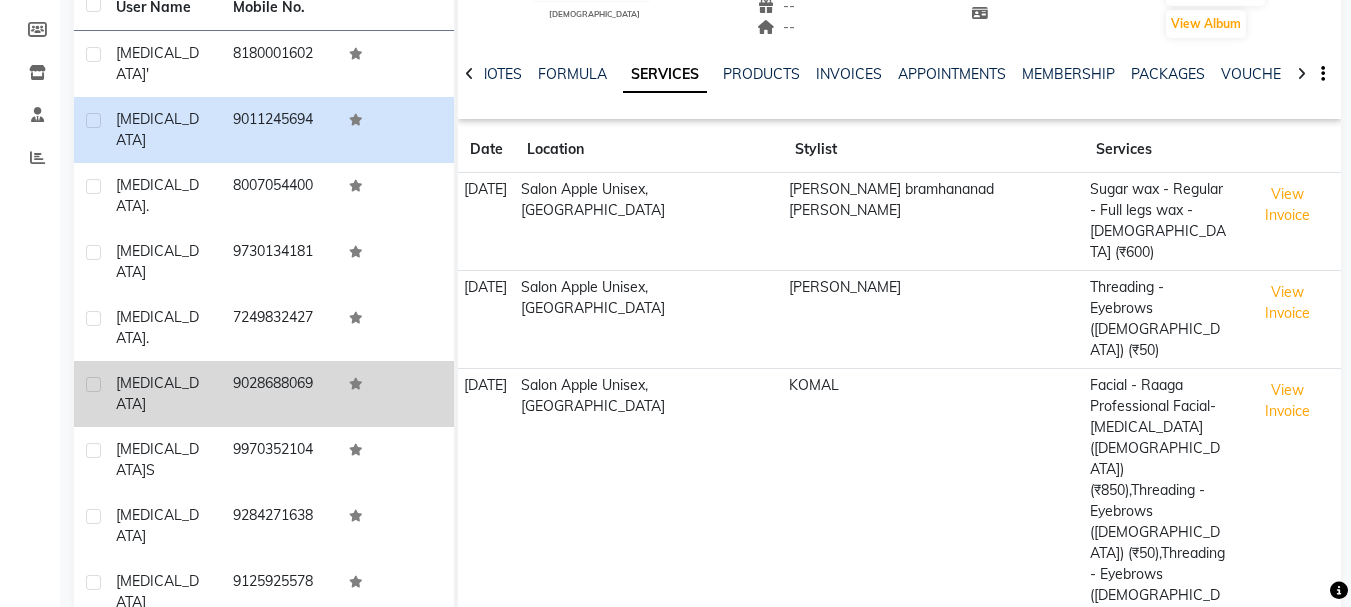 scroll, scrollTop: 0, scrollLeft: 0, axis: both 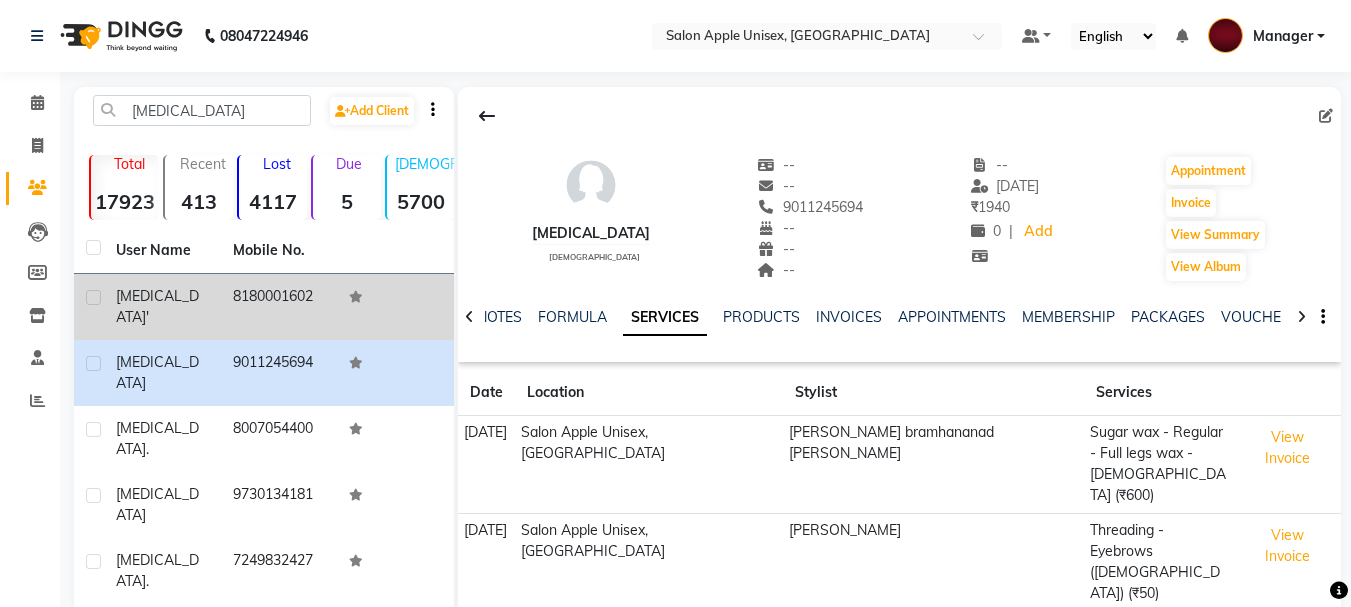 click on "8180001602" 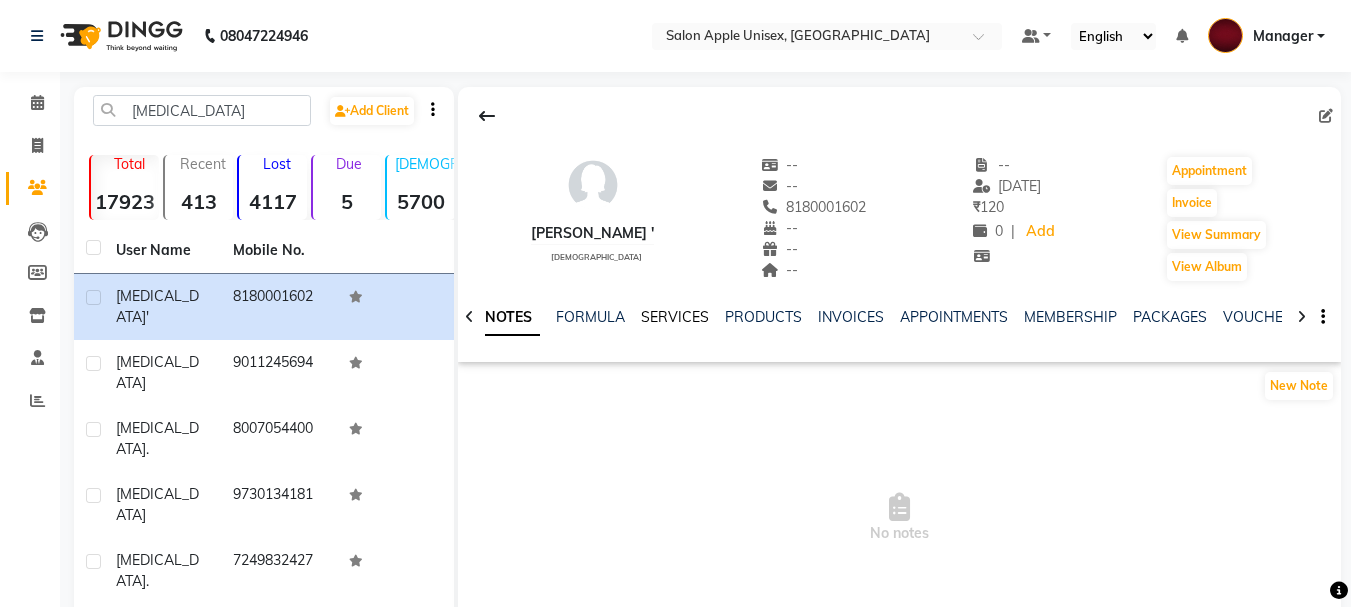 click on "SERVICES" 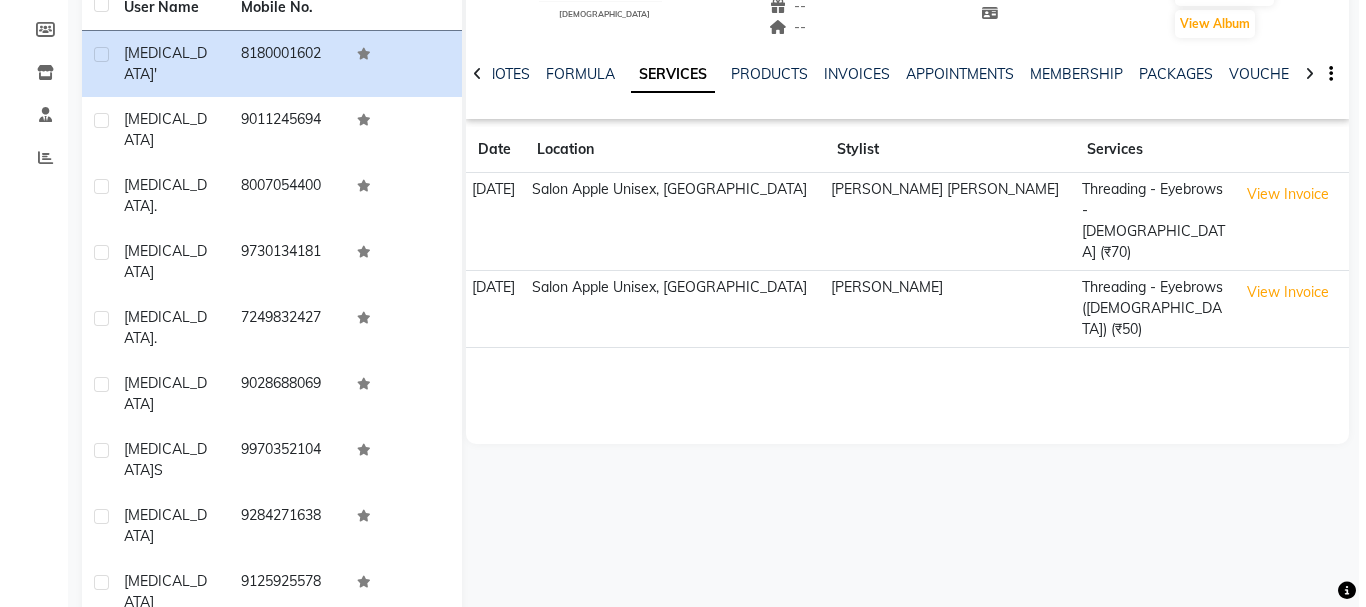 scroll, scrollTop: 0, scrollLeft: 0, axis: both 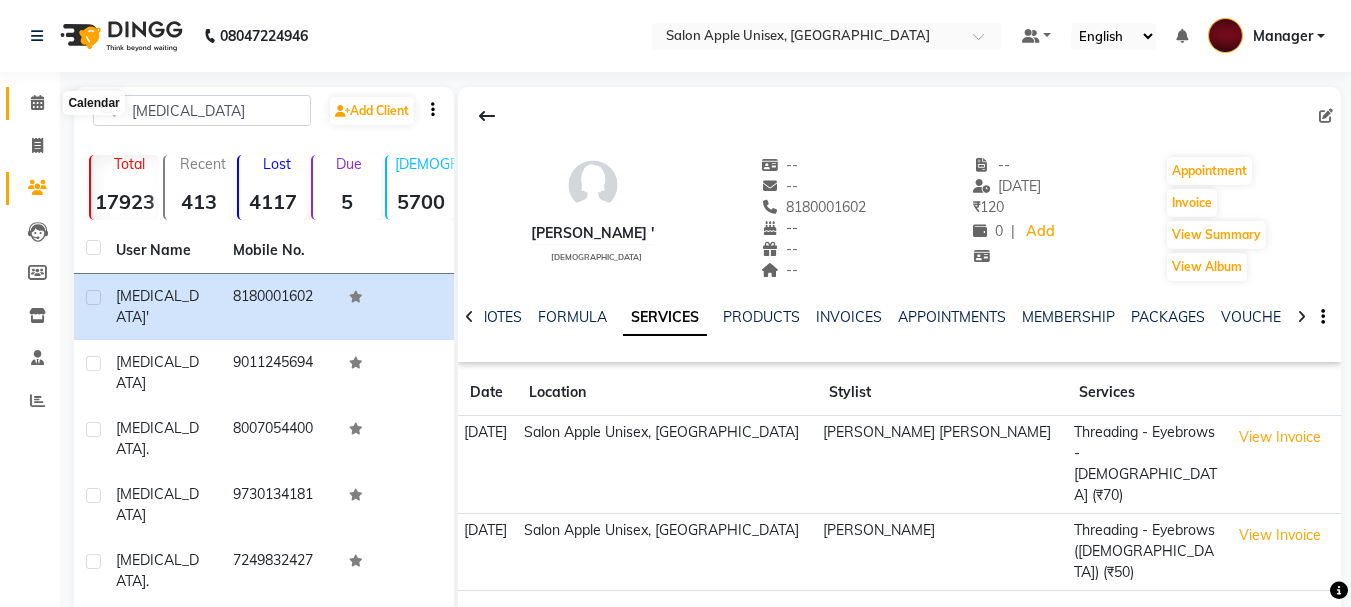 click 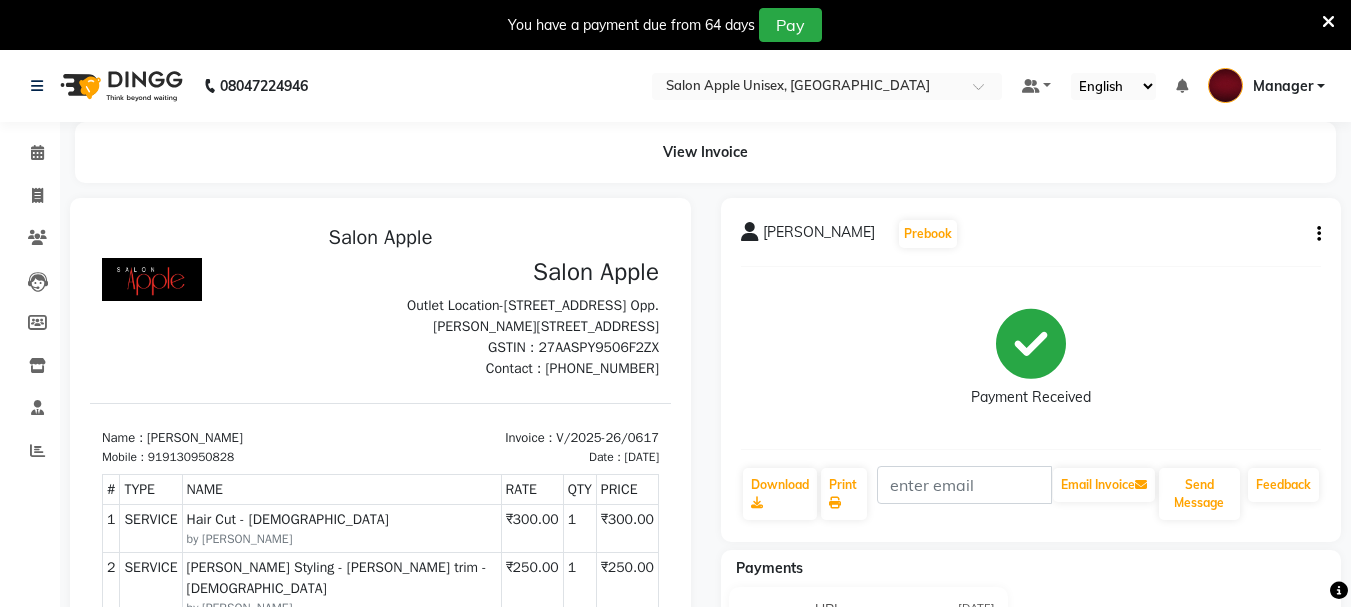 scroll, scrollTop: 0, scrollLeft: 0, axis: both 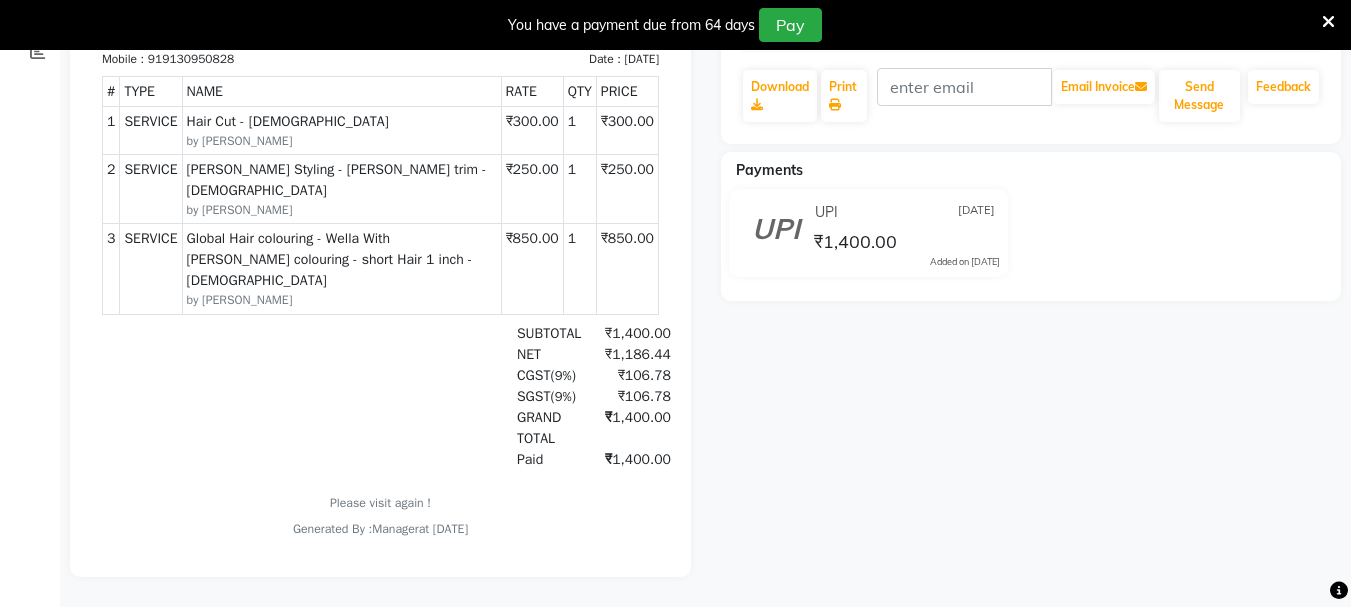 click at bounding box center [1328, 22] 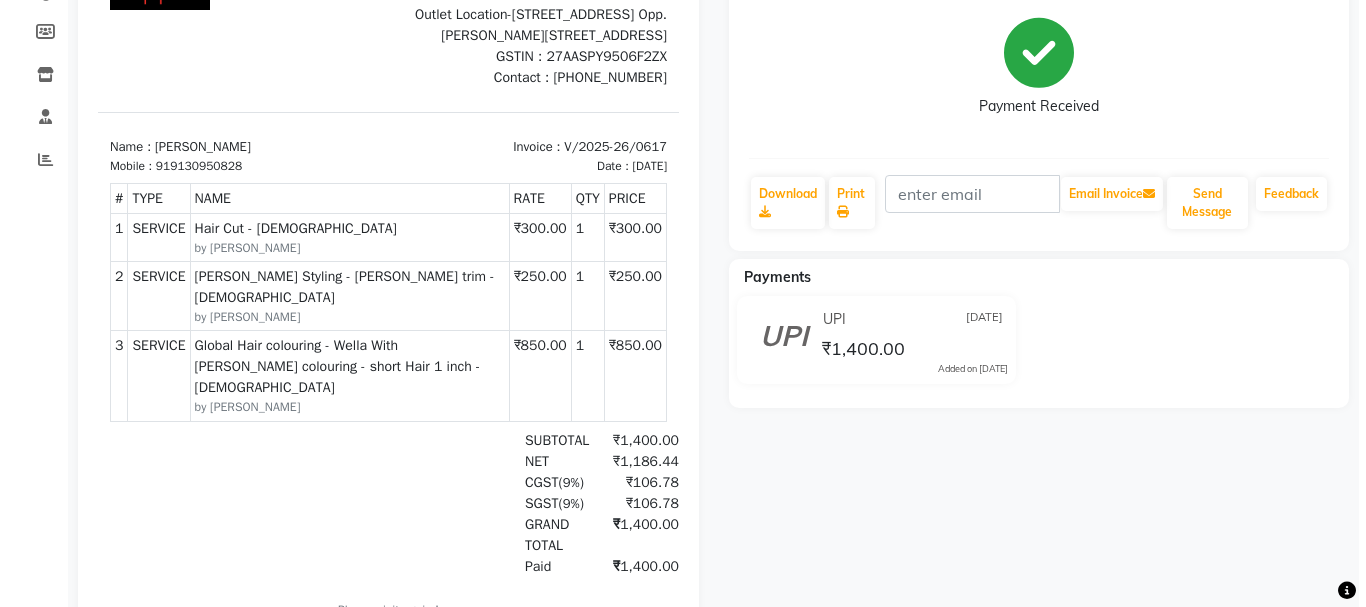 scroll, scrollTop: 0, scrollLeft: 0, axis: both 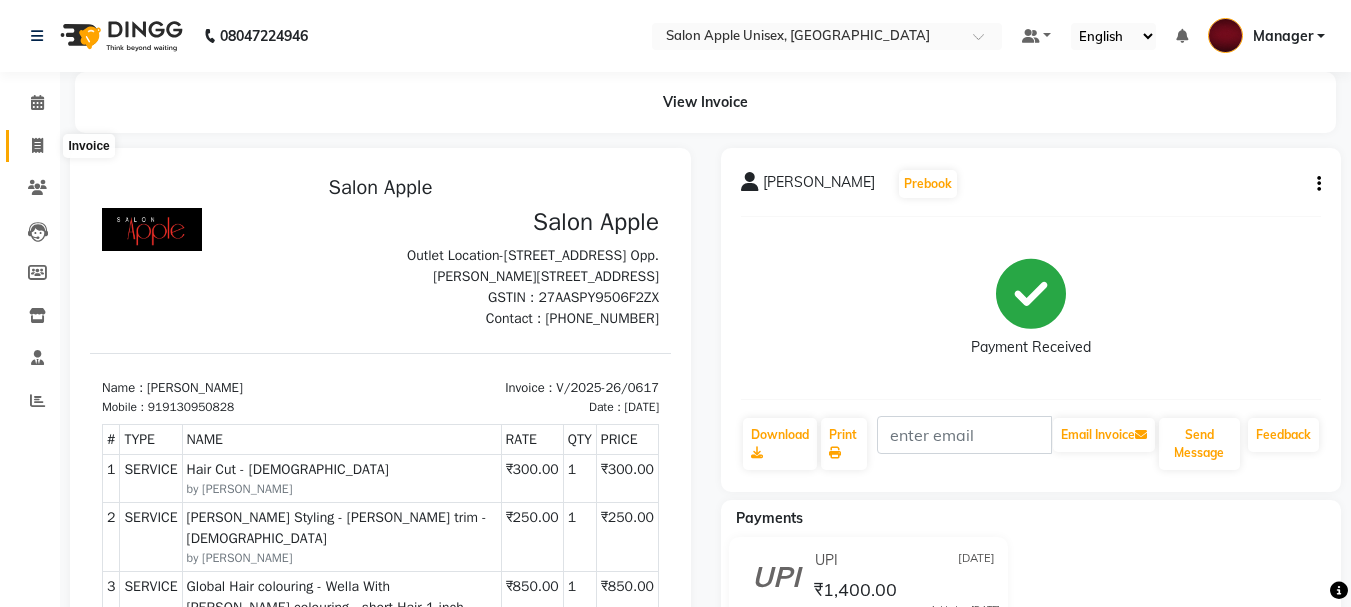 click 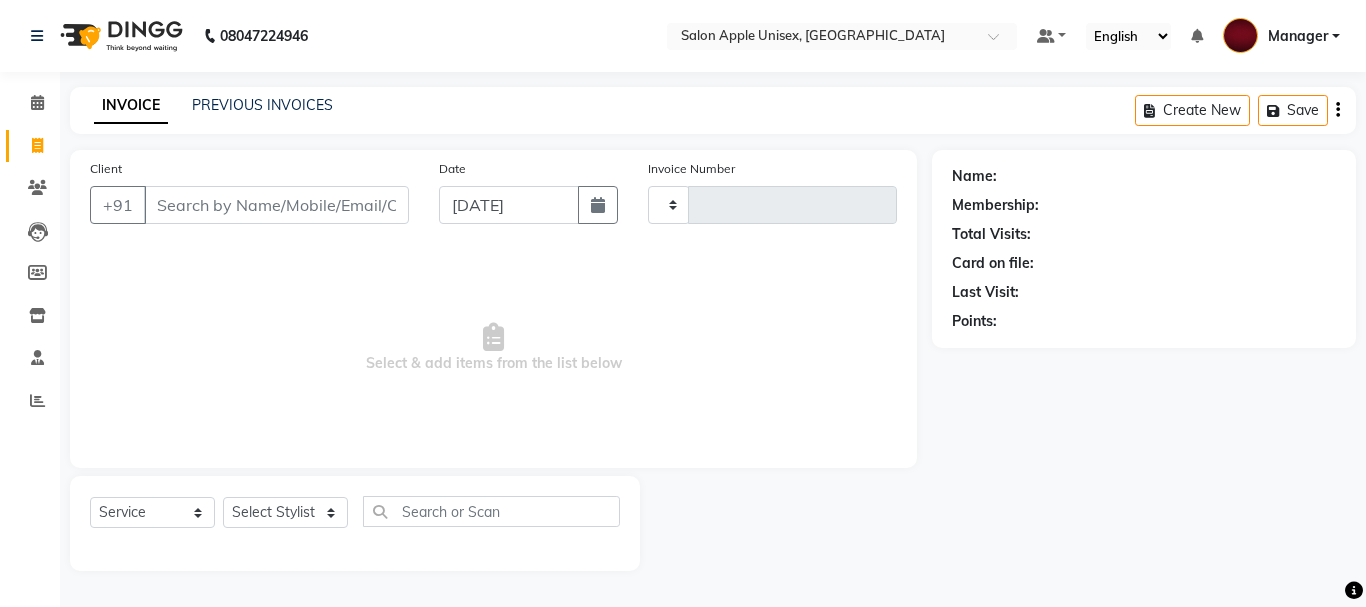 type on "0627" 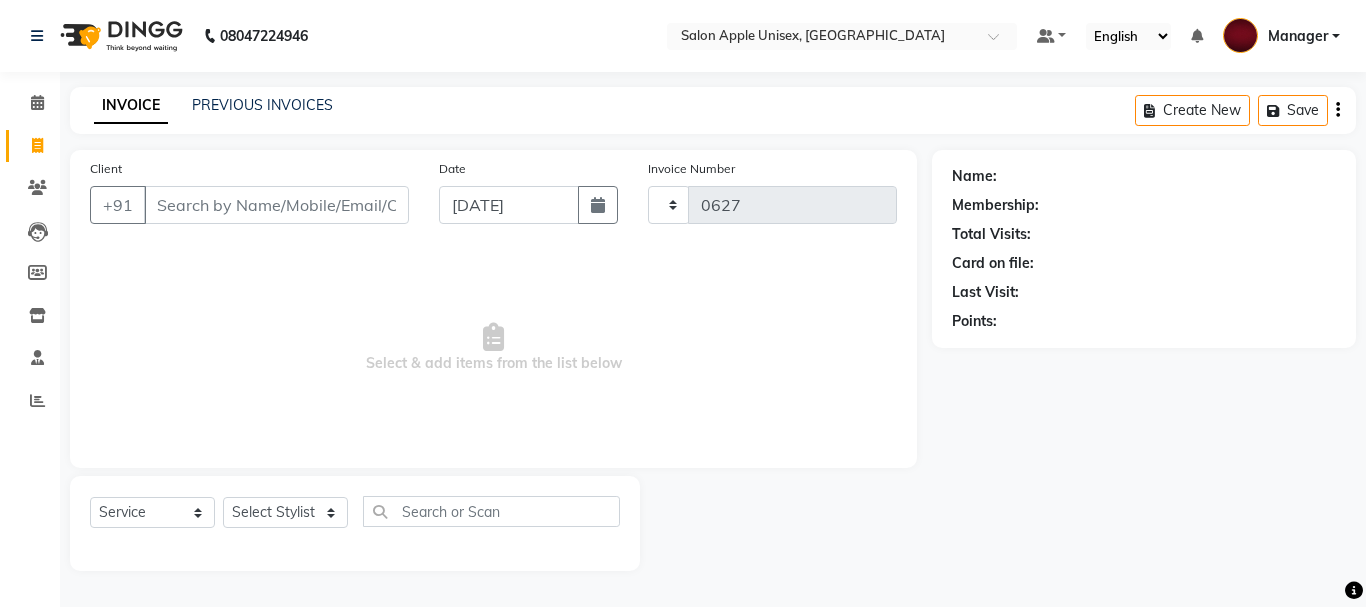 select on "112" 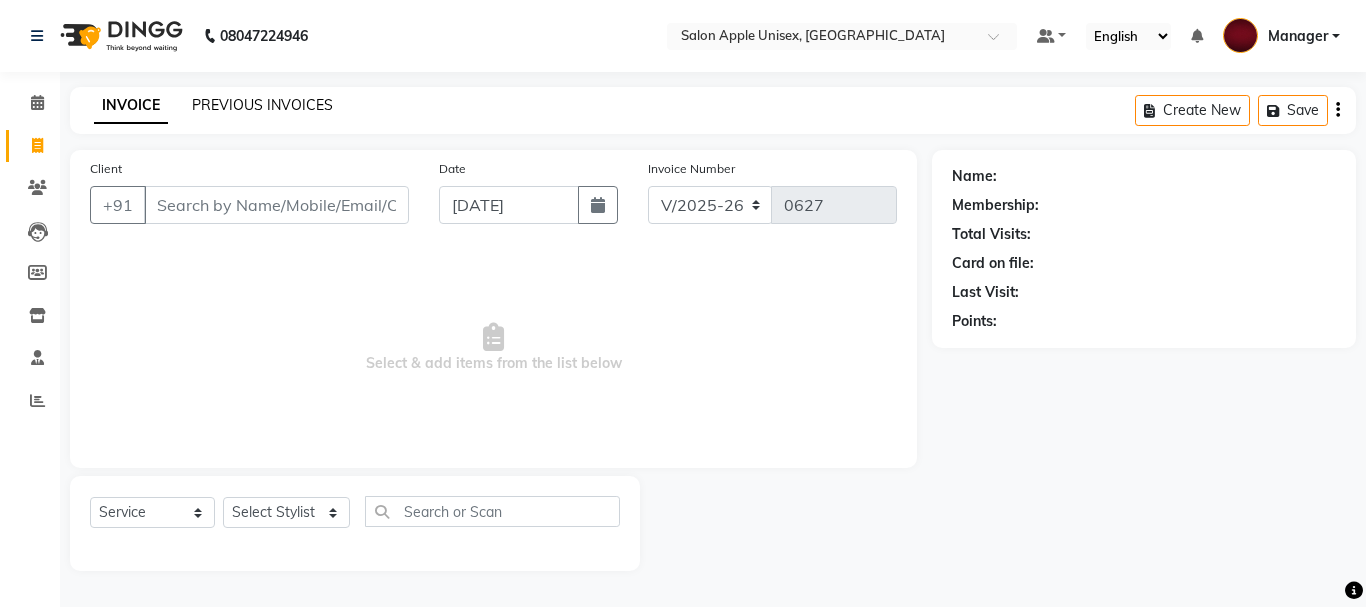 click on "PREVIOUS INVOICES" 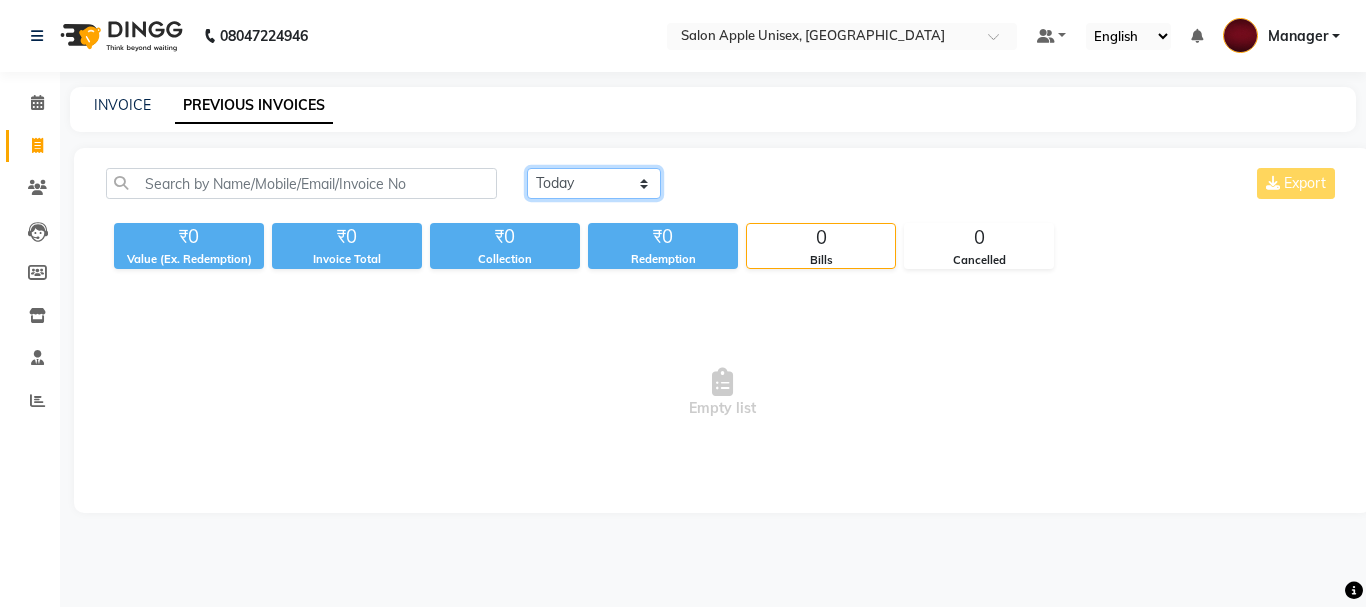 click on "[DATE] [DATE] Custom Range" 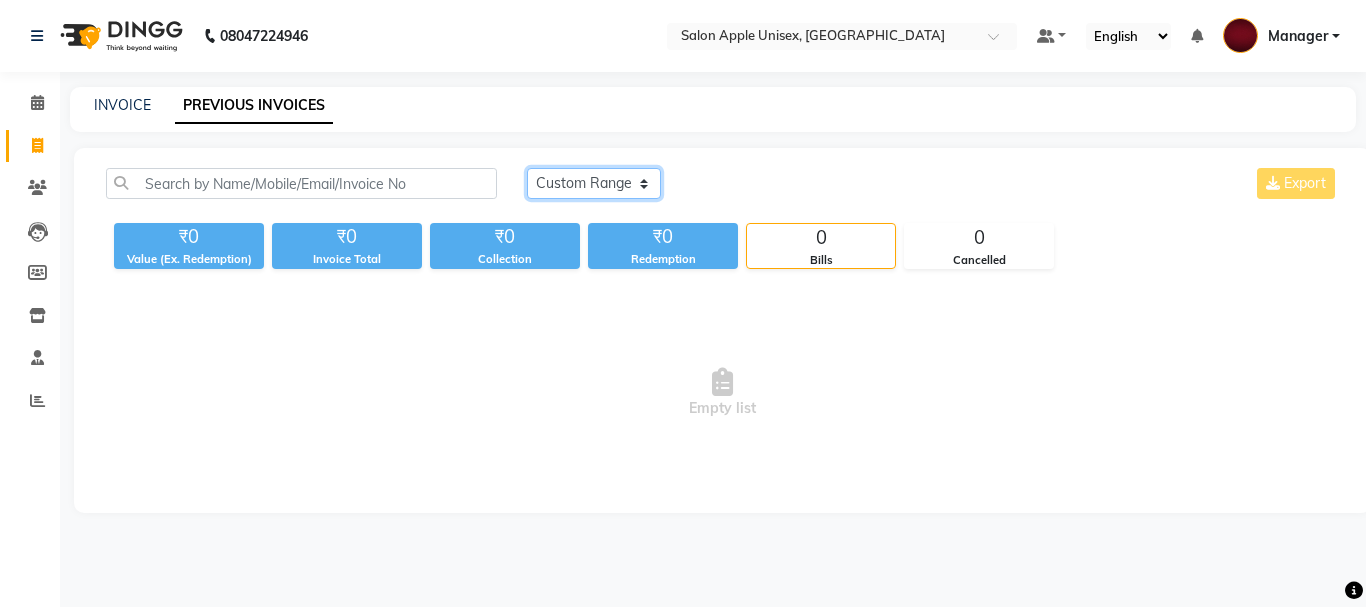 click on "[DATE] [DATE] Custom Range" 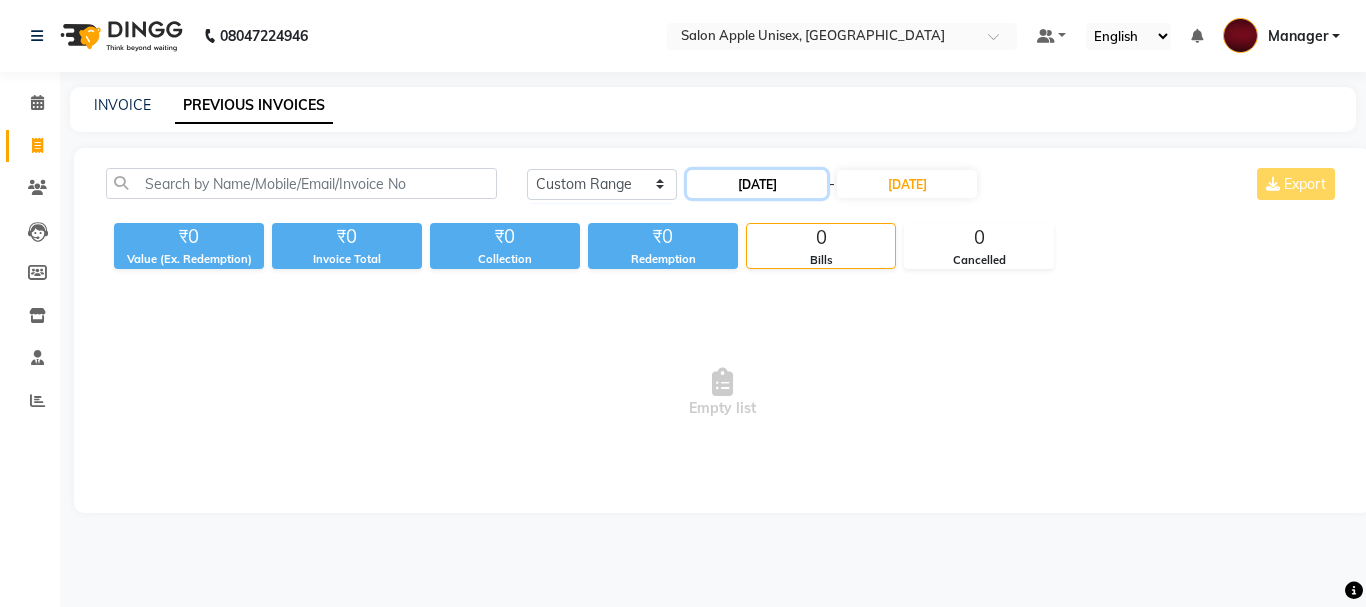 click on "[DATE]" 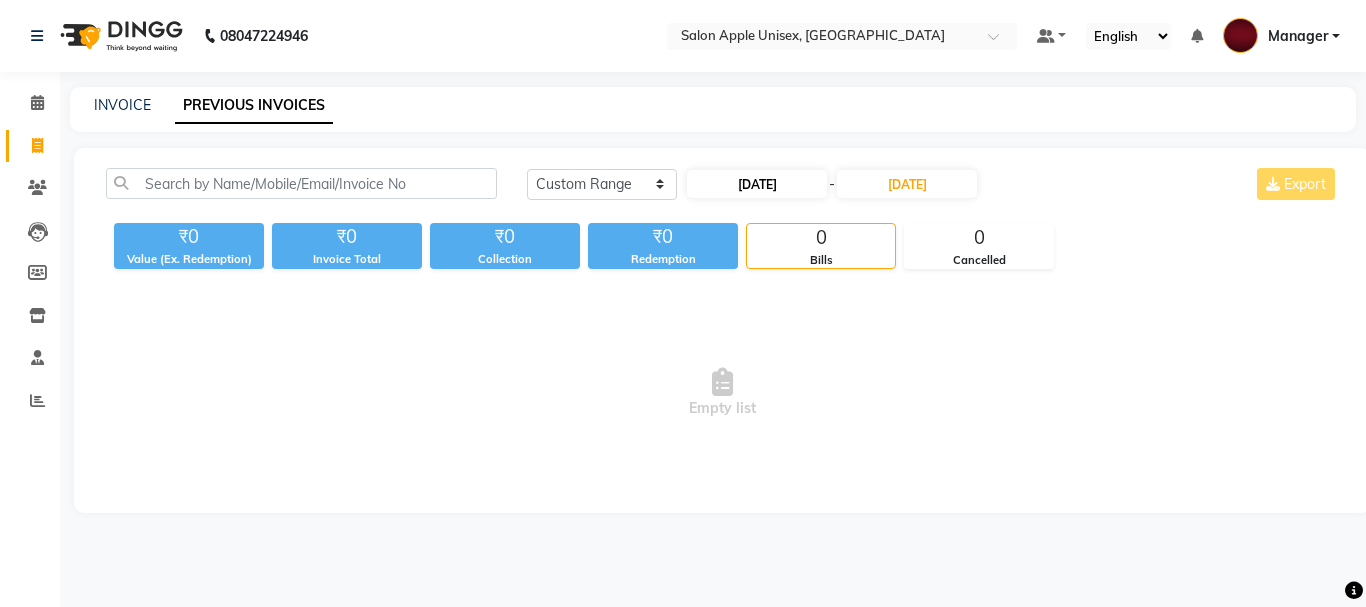 select on "7" 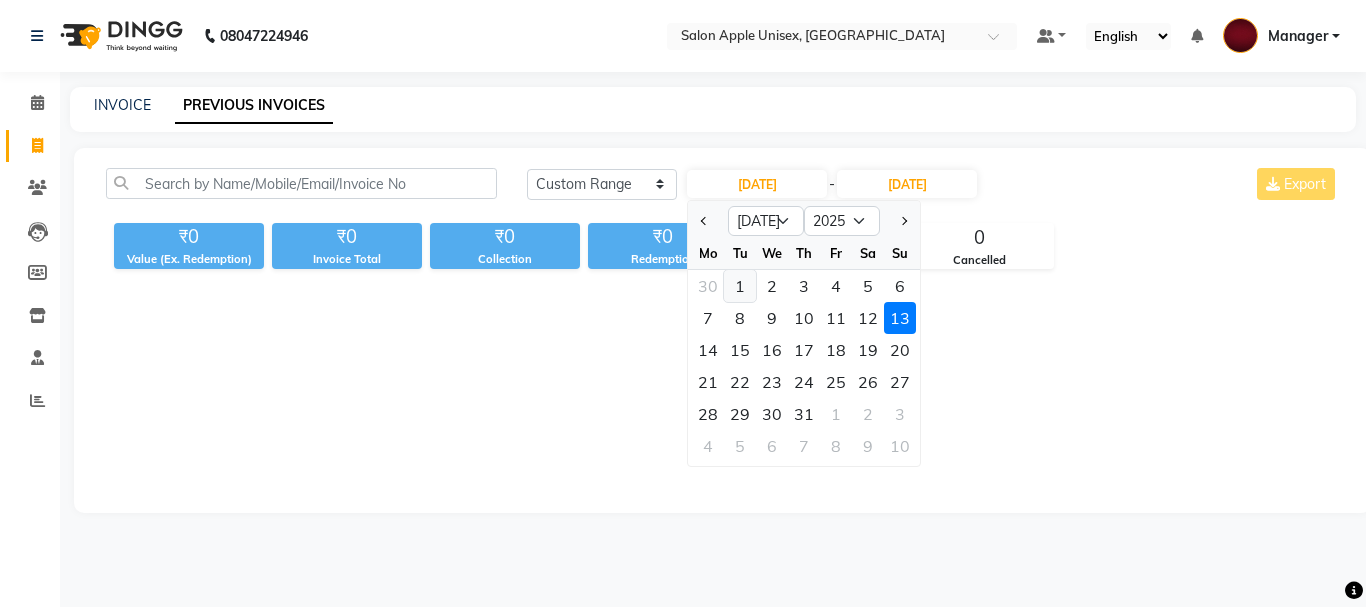 click on "1" 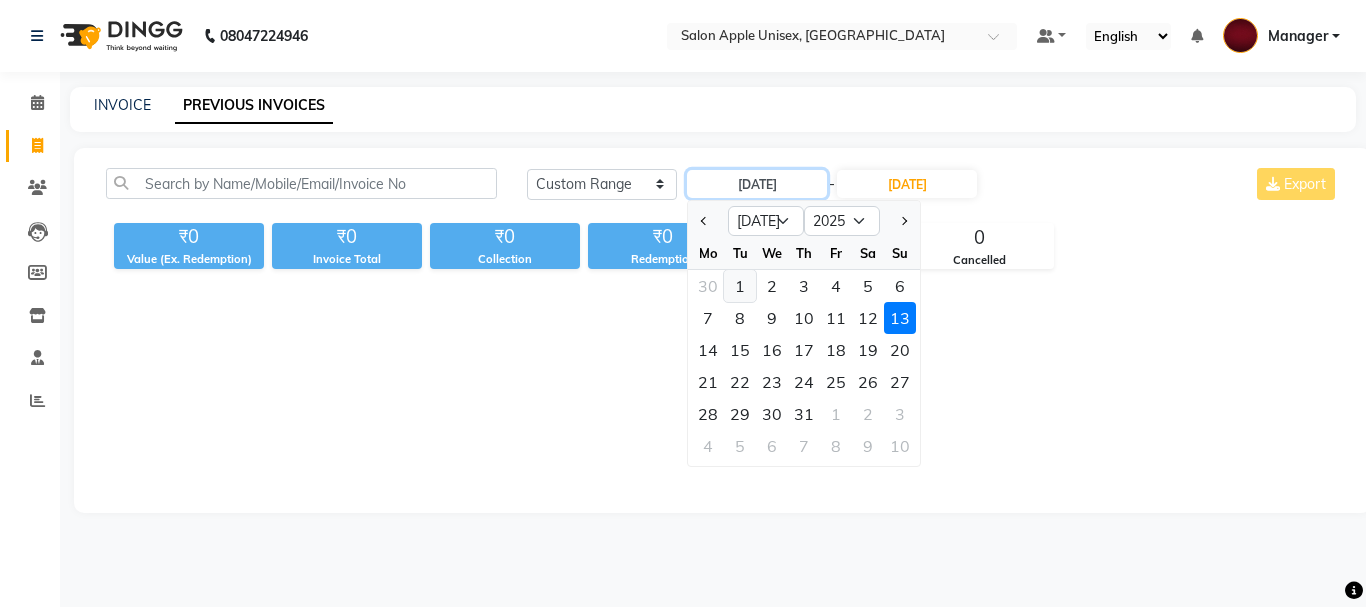 type on "01-07-2025" 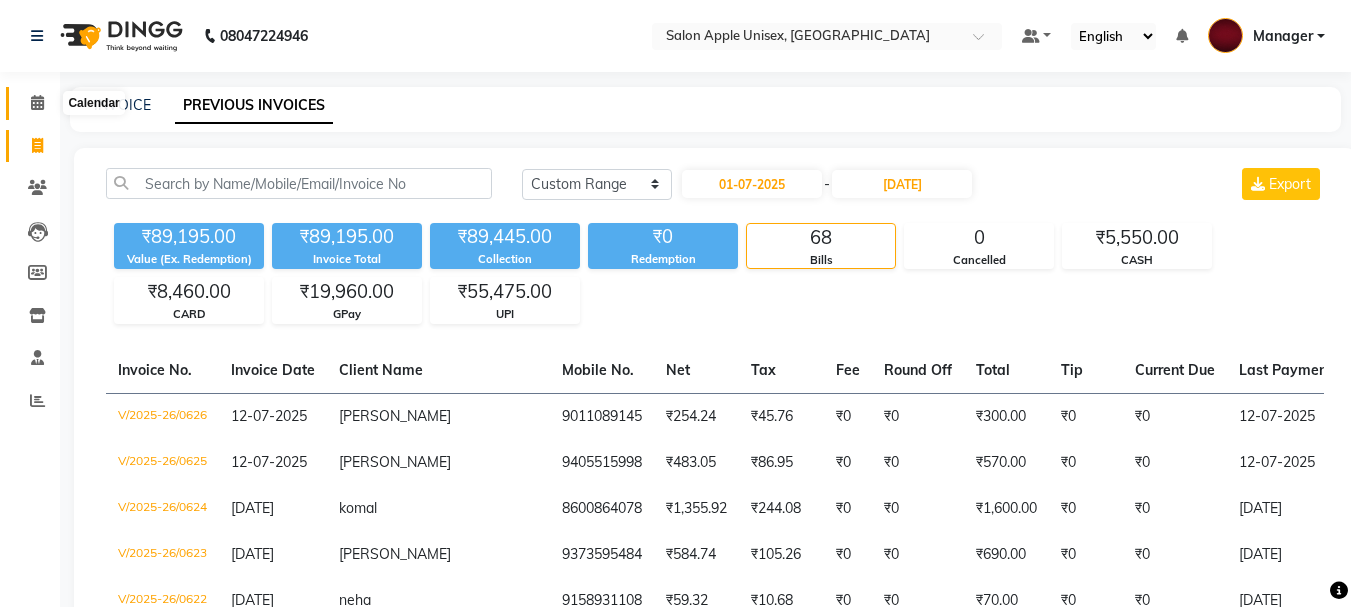 click 